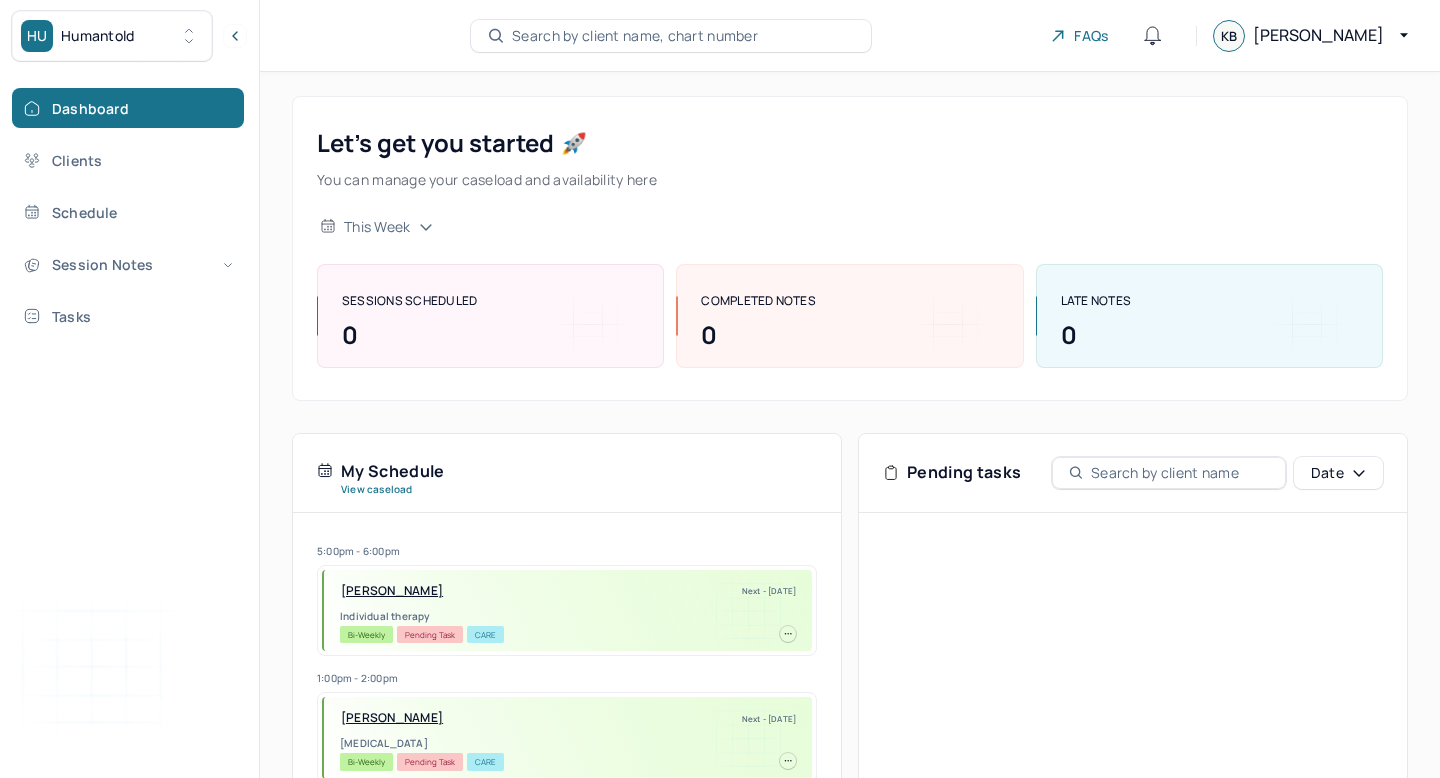 scroll, scrollTop: 0, scrollLeft: 0, axis: both 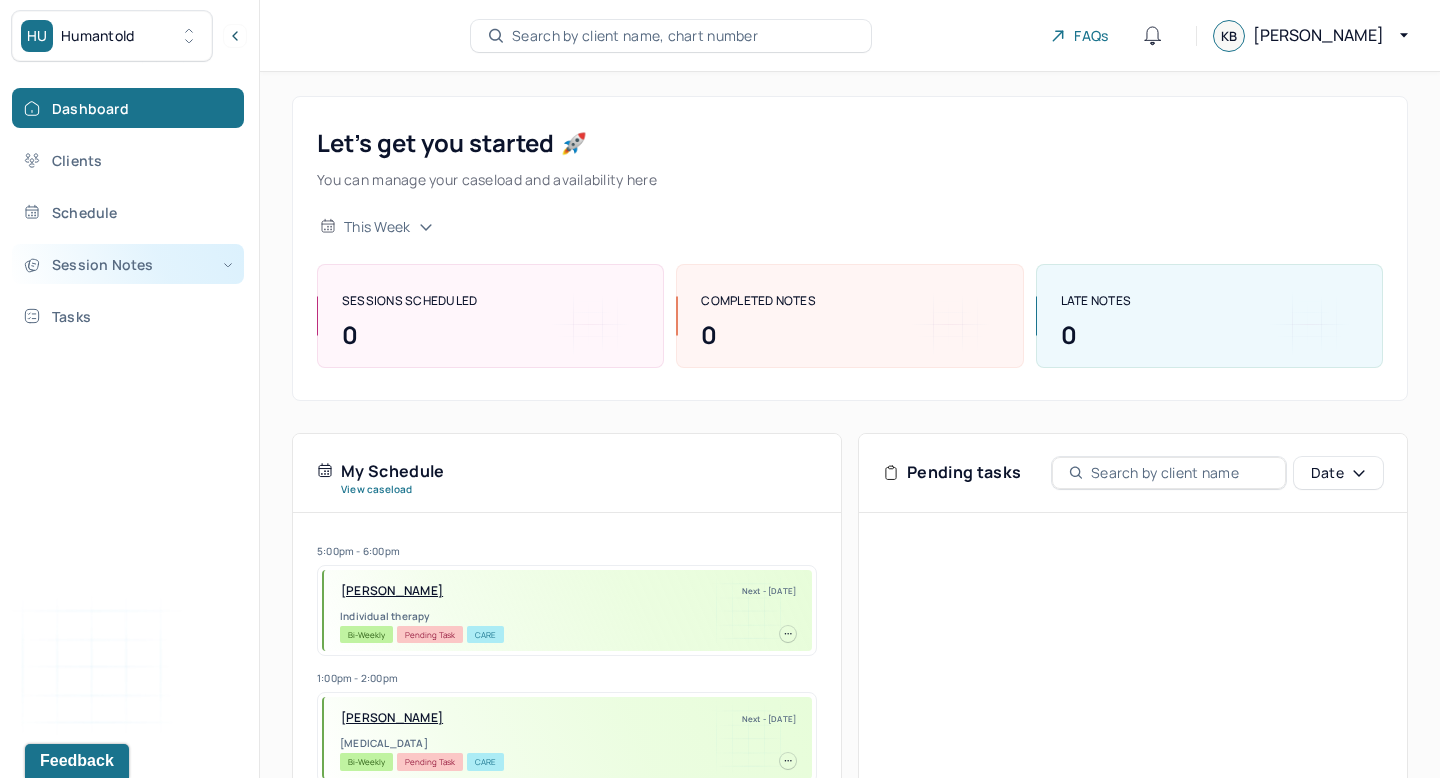 click on "Session Notes" at bounding box center [128, 264] 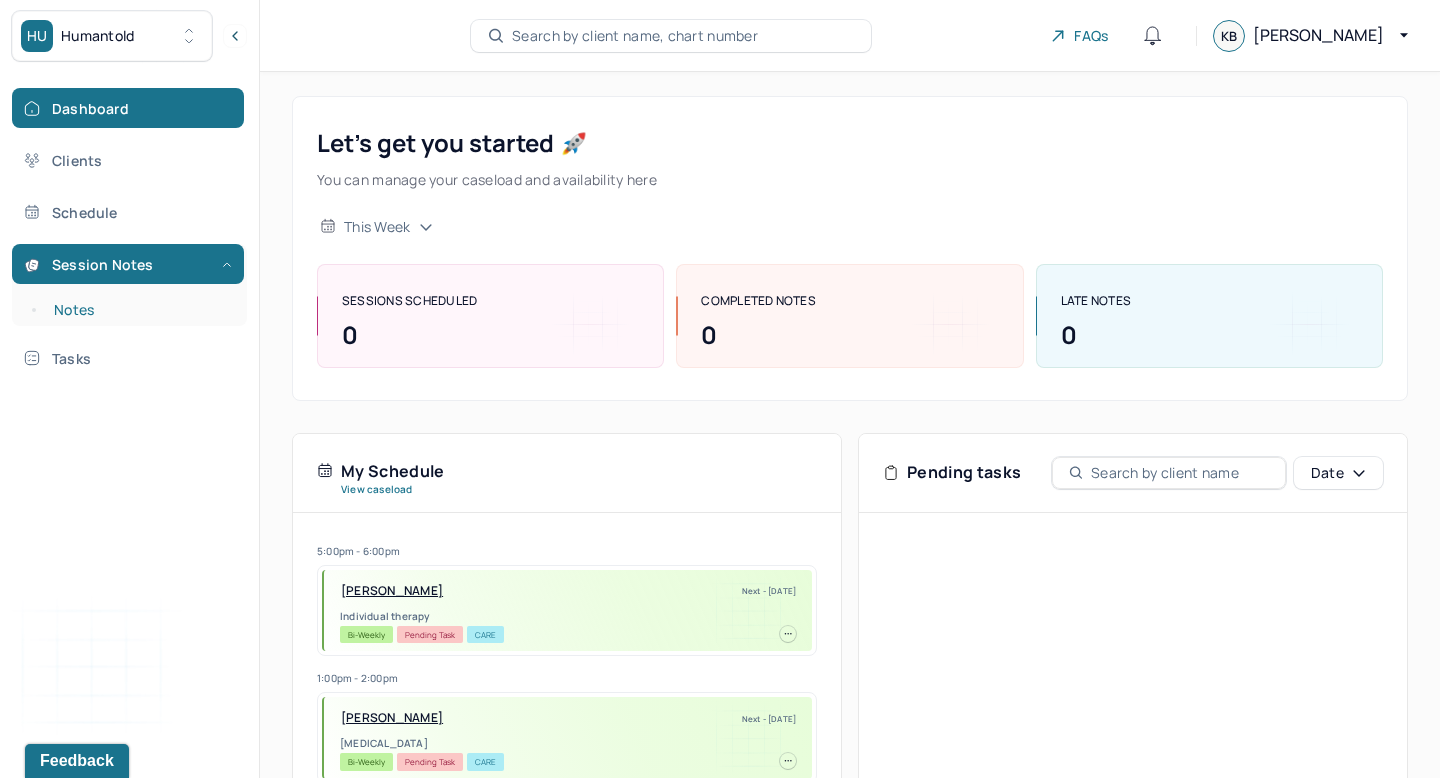 click on "Notes" at bounding box center [139, 310] 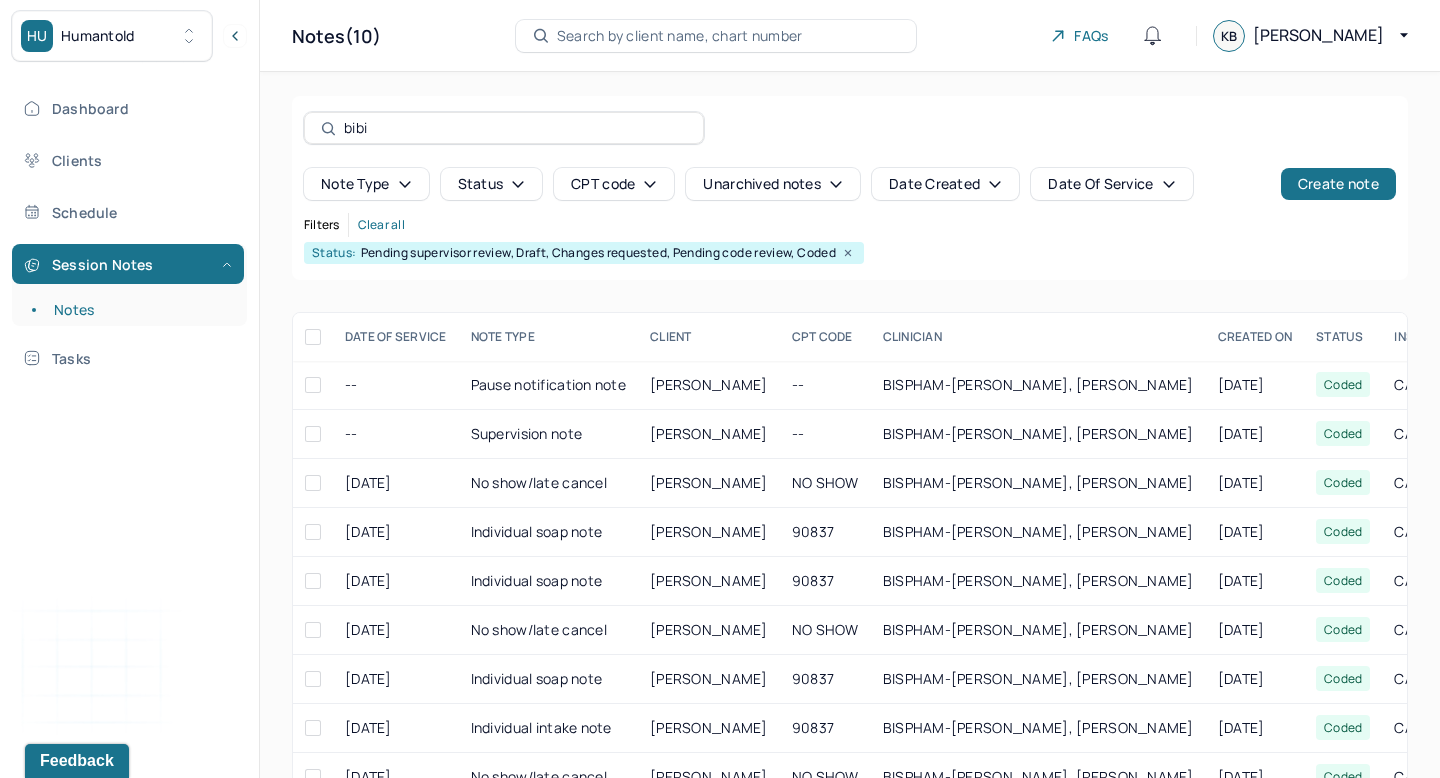 click on "bibi" at bounding box center (515, 128) 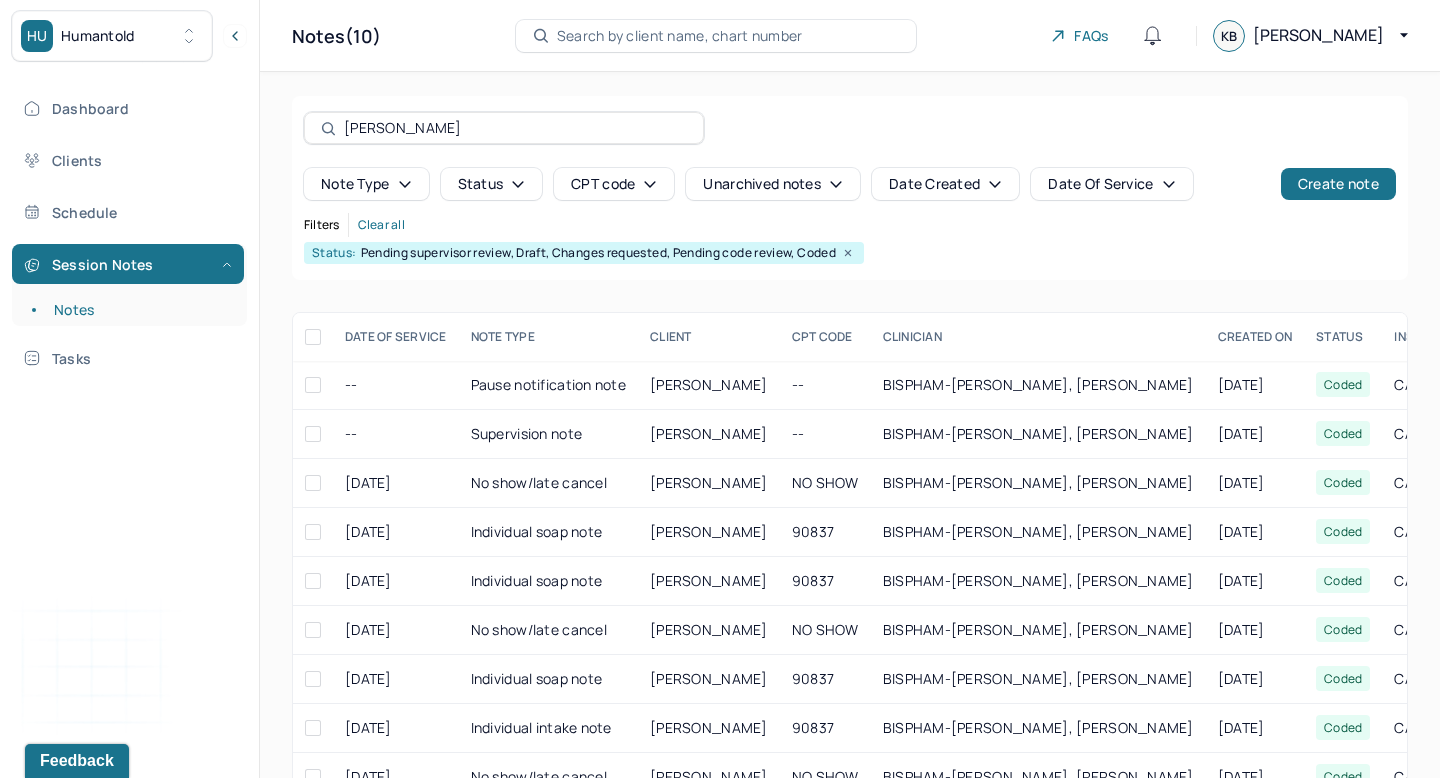 type on "ashley" 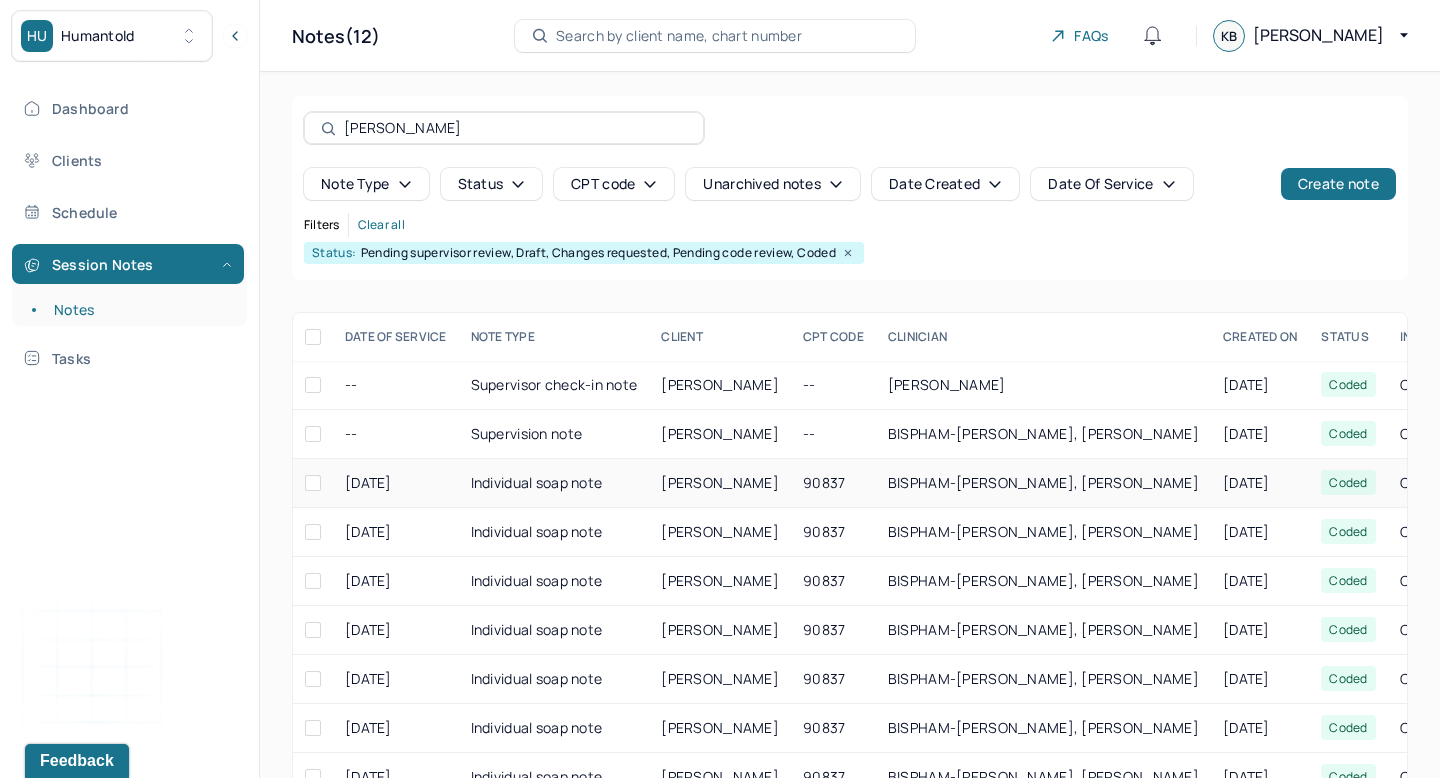 click on "Individual soap note" at bounding box center [554, 483] 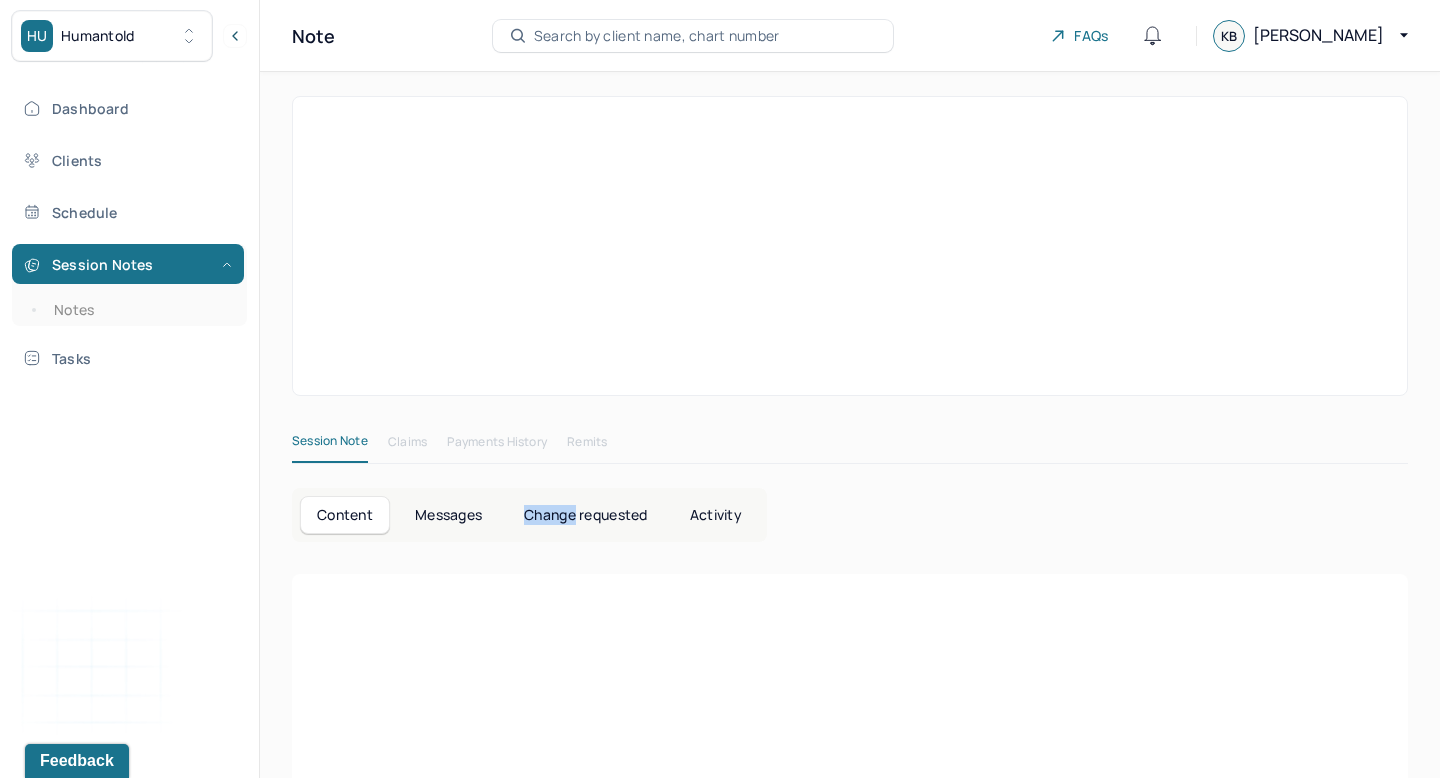 click on "Session Note     Claims     Payments History     Remits     Content     Messages     Change requested     Activity" at bounding box center (850, 779) 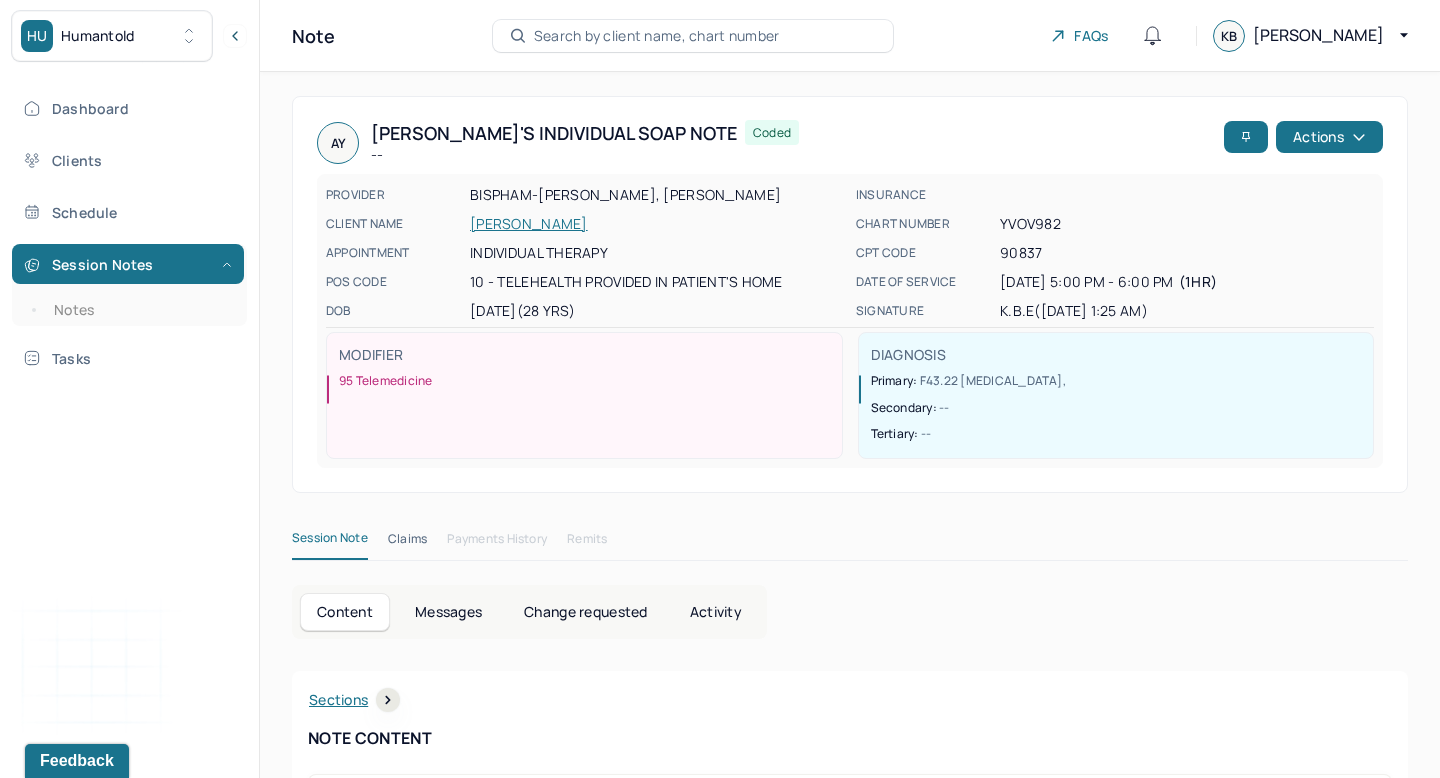 click on "AY Ashley's   Individual soap note -- Coded       Actions   PROVIDER BISPHAM-EVELYN, KENDRA CLIENT NAME YZAGUIRRE, ASHLEY APPOINTMENT Individual therapy POS CODE 10 - Telehealth Provided in Patient's Home DOB 01/04/1997  (28 Yrs) INSURANCE CHART NUMBER YVOV982 CPT CODE 90837 DATE OF SERVICE 06/10/2025   5:00 PM   -   6:00 PM ( 1hr ) SIGNATURE K.B.E  (06/11/2025, 1:25 AM) MODIFIER 95 Telemedicine DIAGNOSIS Primary:   F43.22 ADJUSTMENT DISORDER, WITH ANXIETY ,  Secondary:   -- Tertiary:   --" at bounding box center (850, 294) 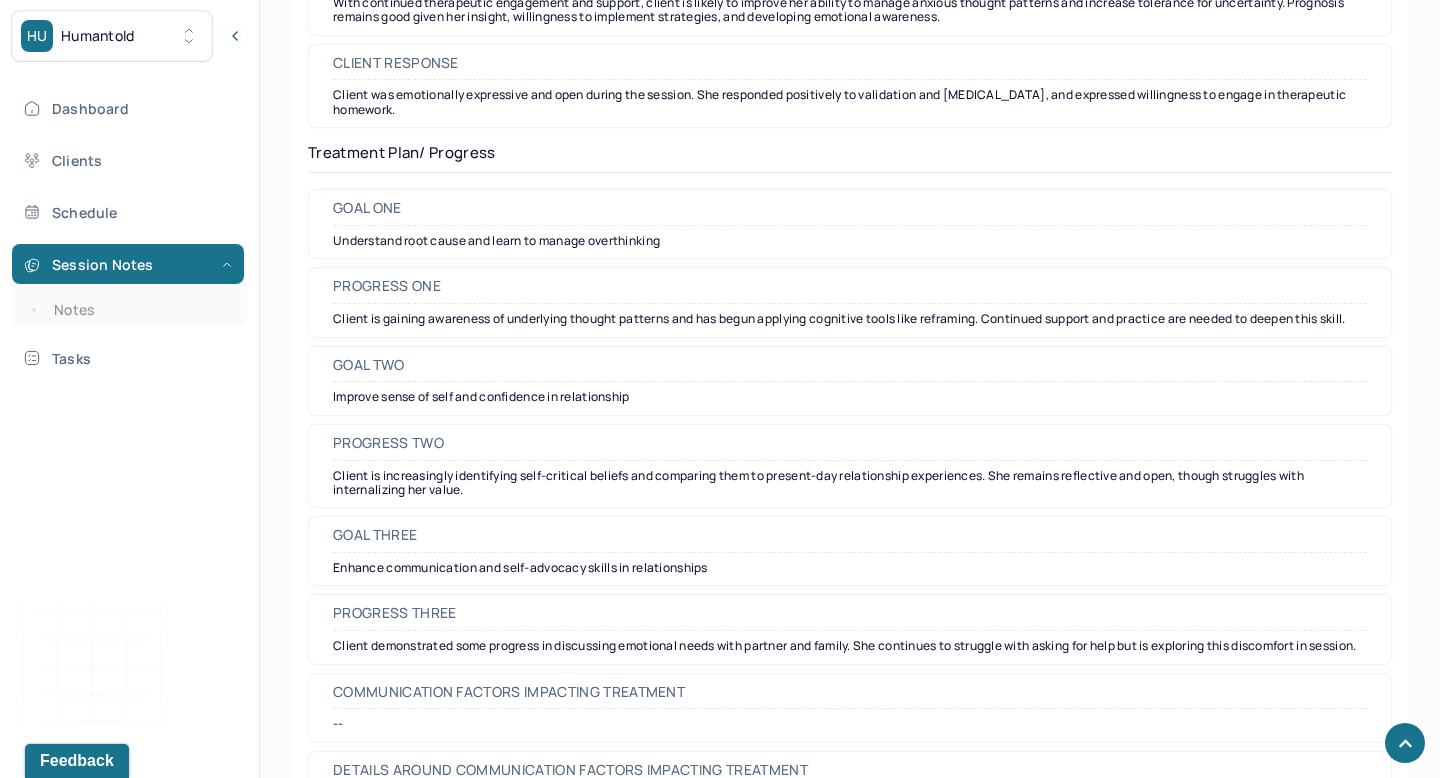 scroll, scrollTop: 2824, scrollLeft: 0, axis: vertical 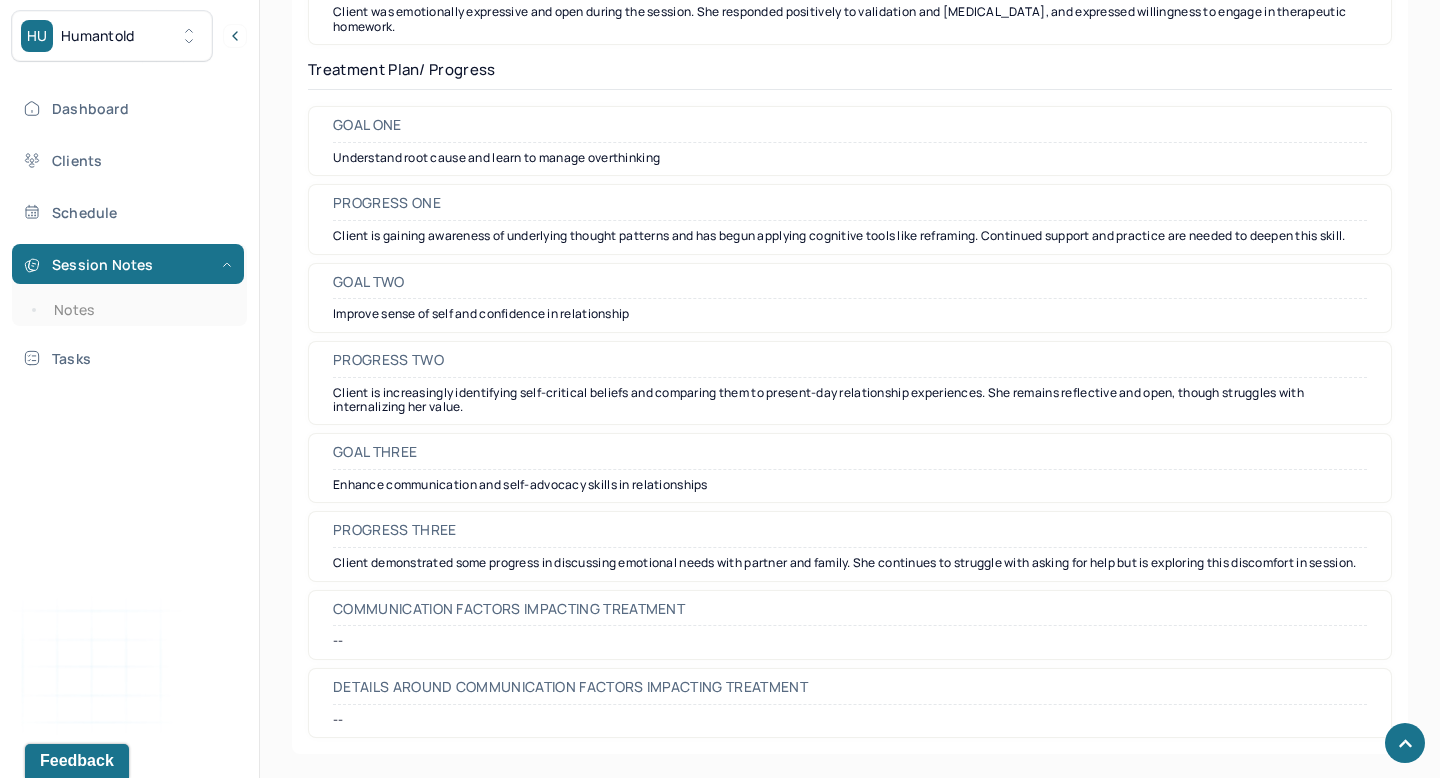 click on "Understand root cause and learn to manage overthinking" at bounding box center [850, 158] 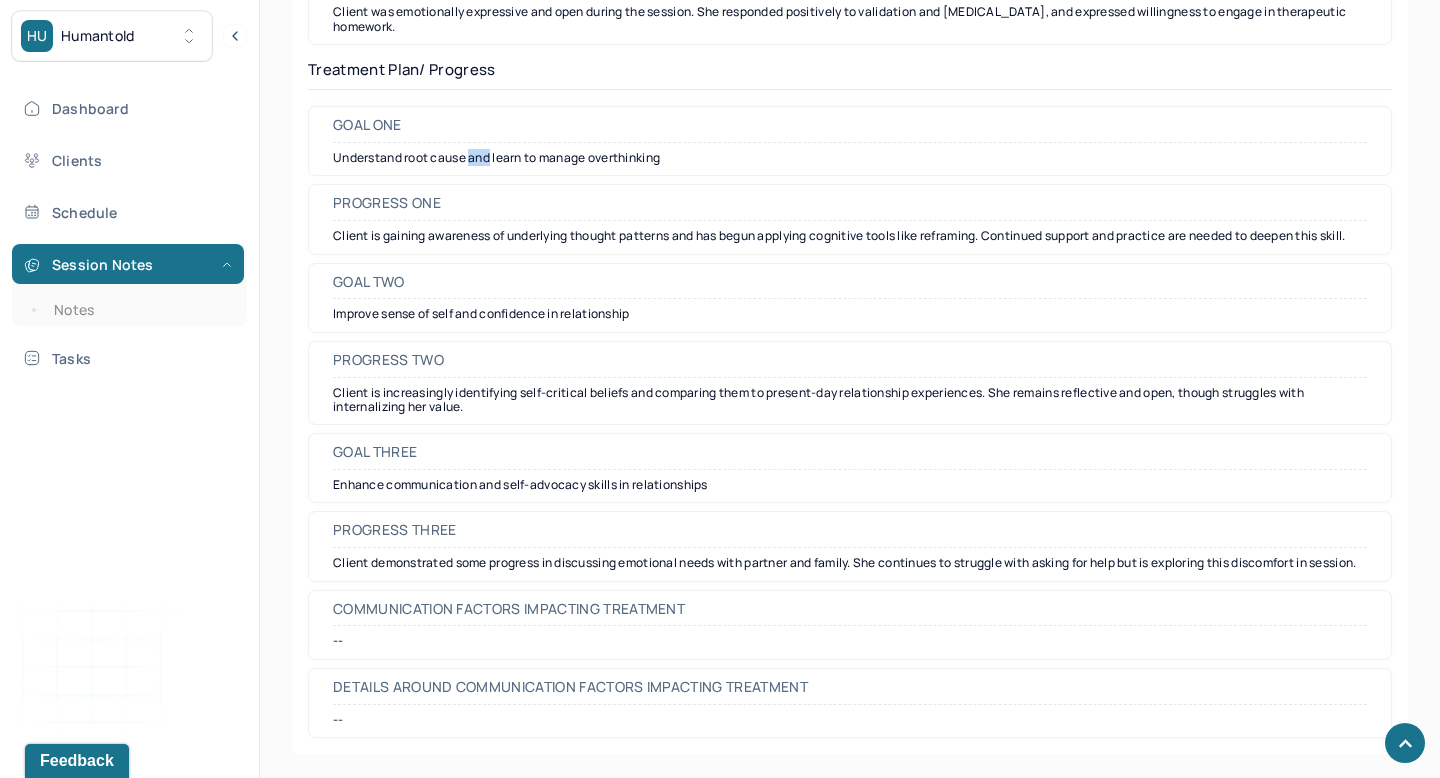 click on "Understand root cause and learn to manage overthinking" at bounding box center [850, 158] 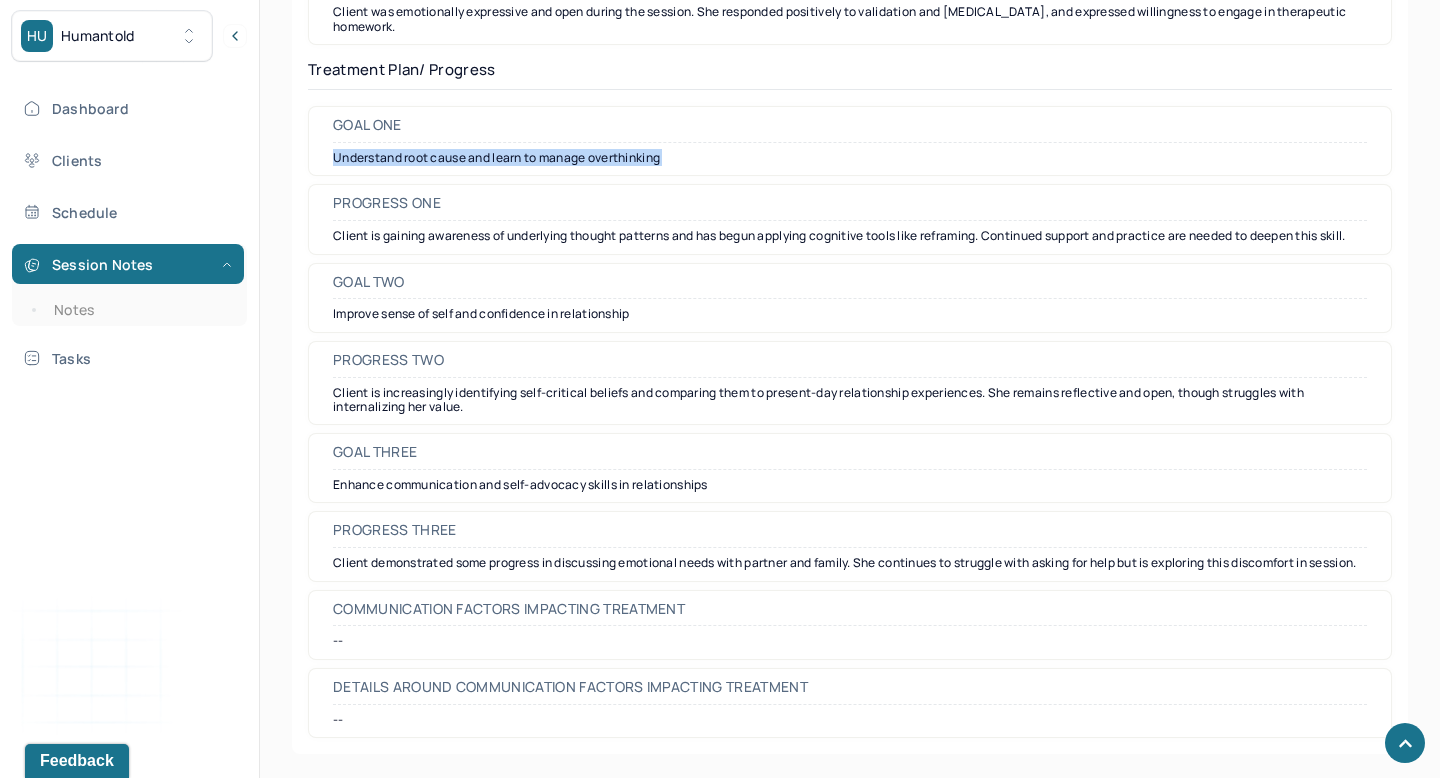 click on "Understand root cause and learn to manage overthinking" at bounding box center [850, 158] 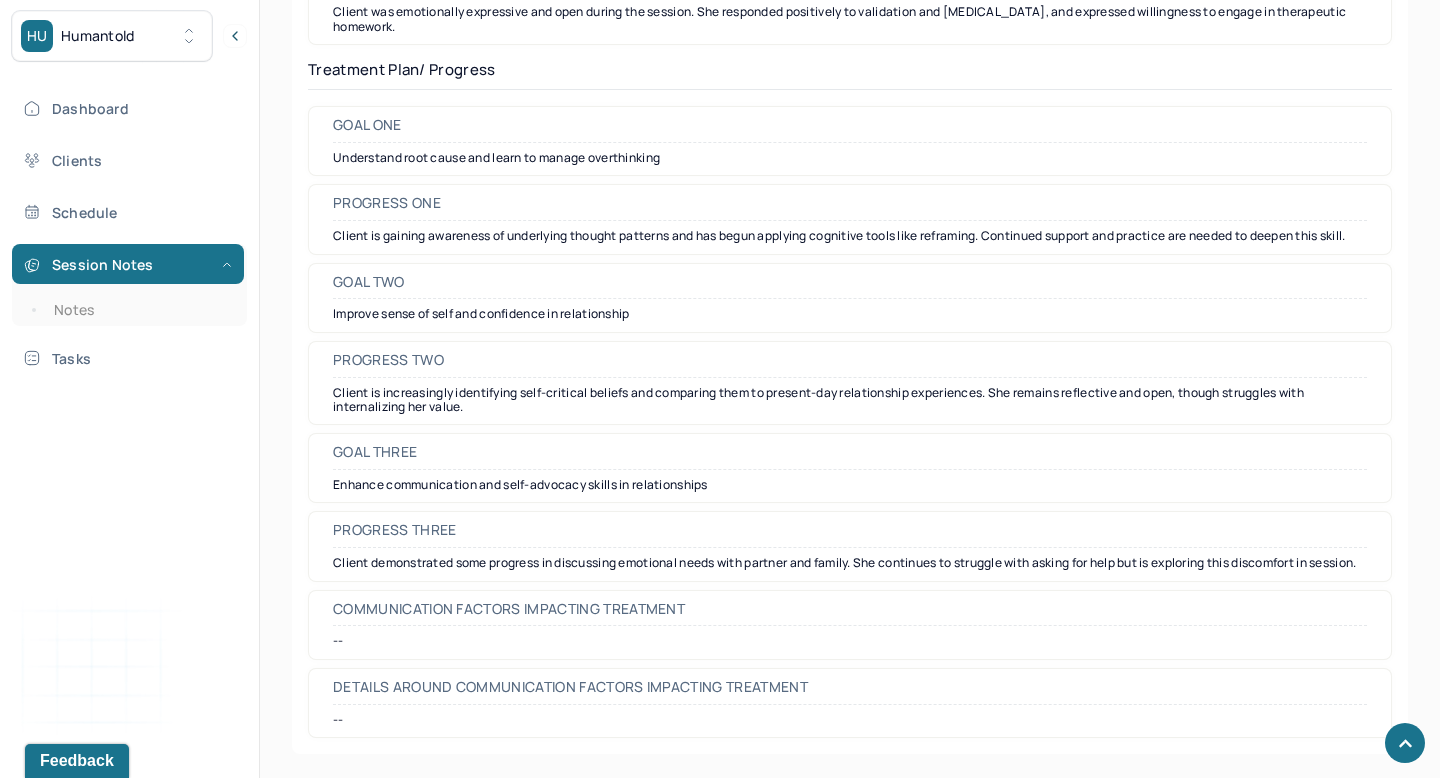 click on "Improve sense of self and confidence in relationship" at bounding box center [850, 314] 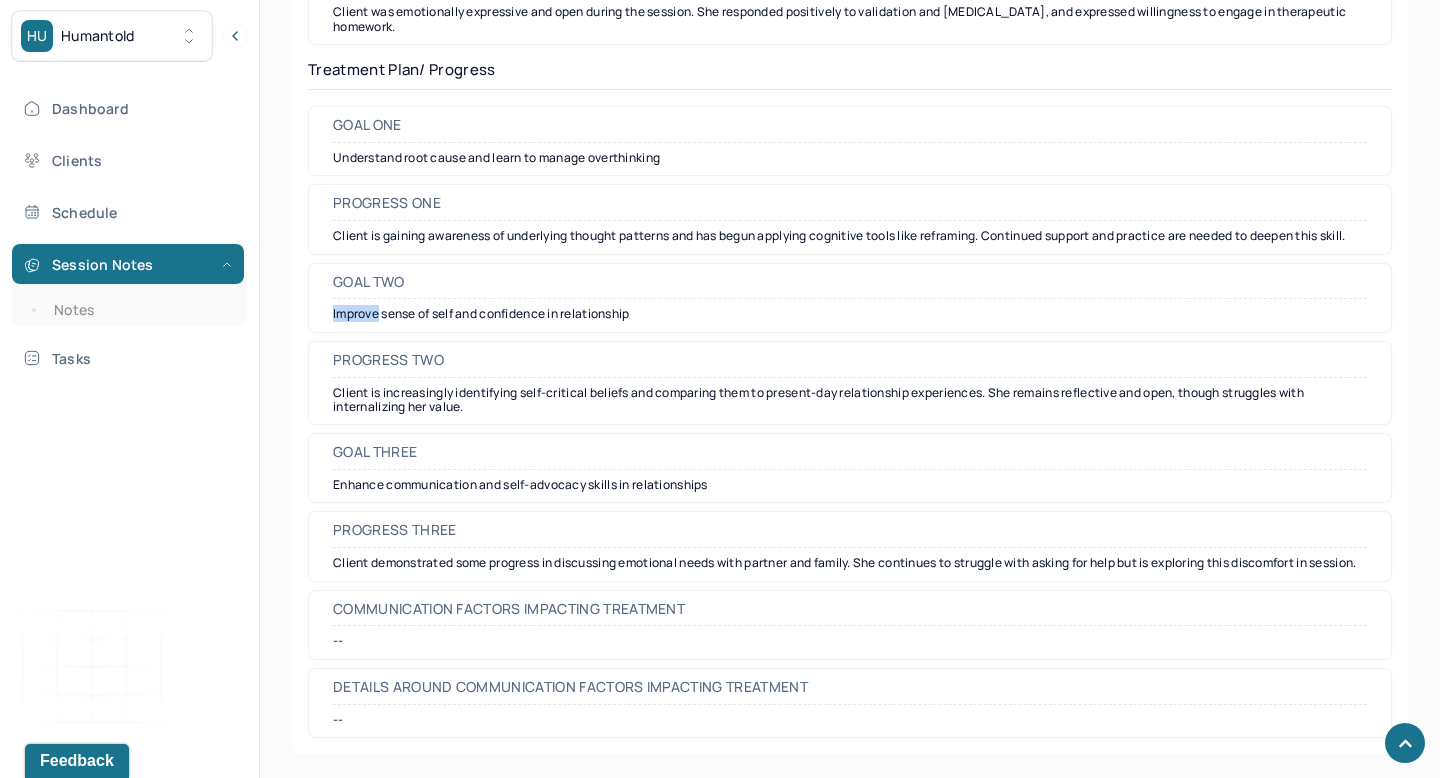 click on "Improve sense of self and confidence in relationship" at bounding box center (850, 314) 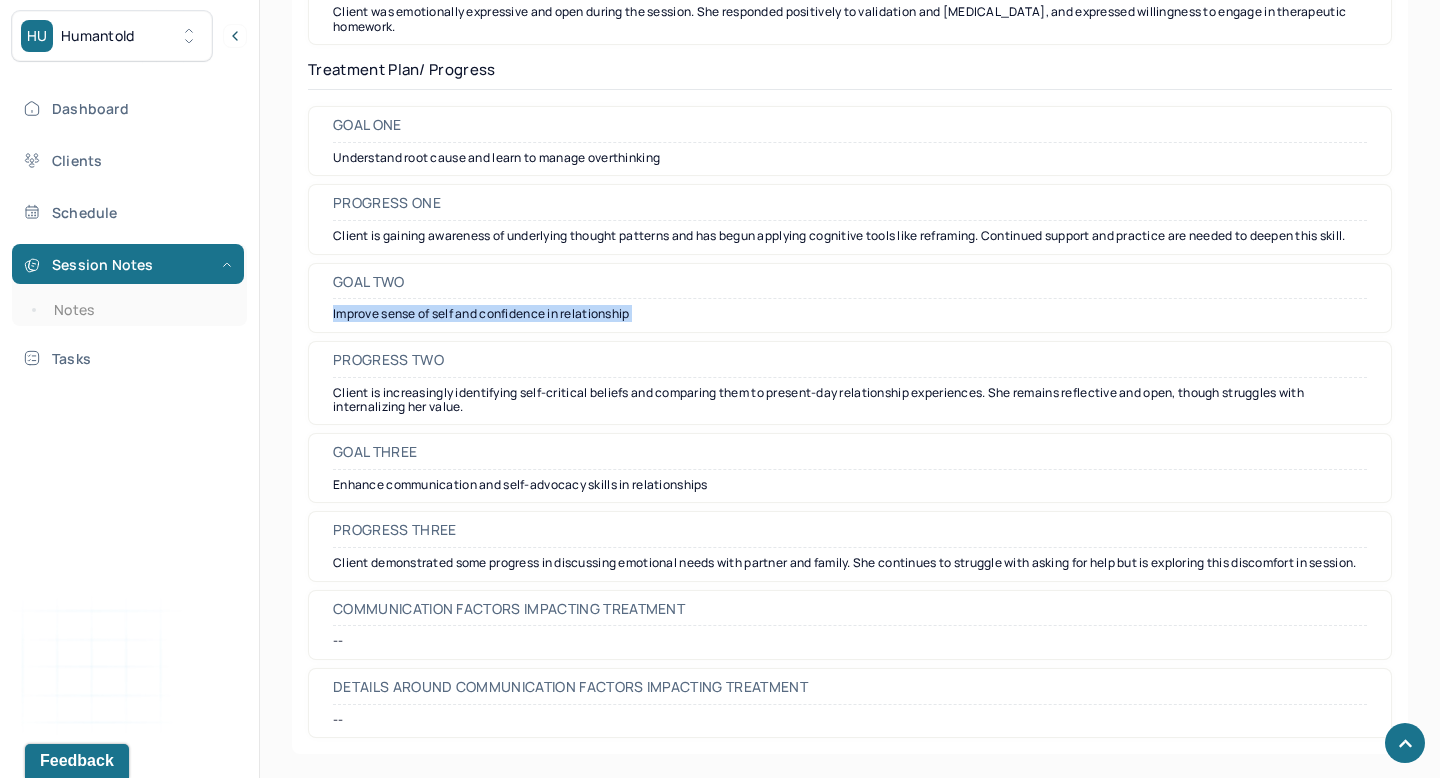 click on "Improve sense of self and confidence in relationship" at bounding box center [850, 314] 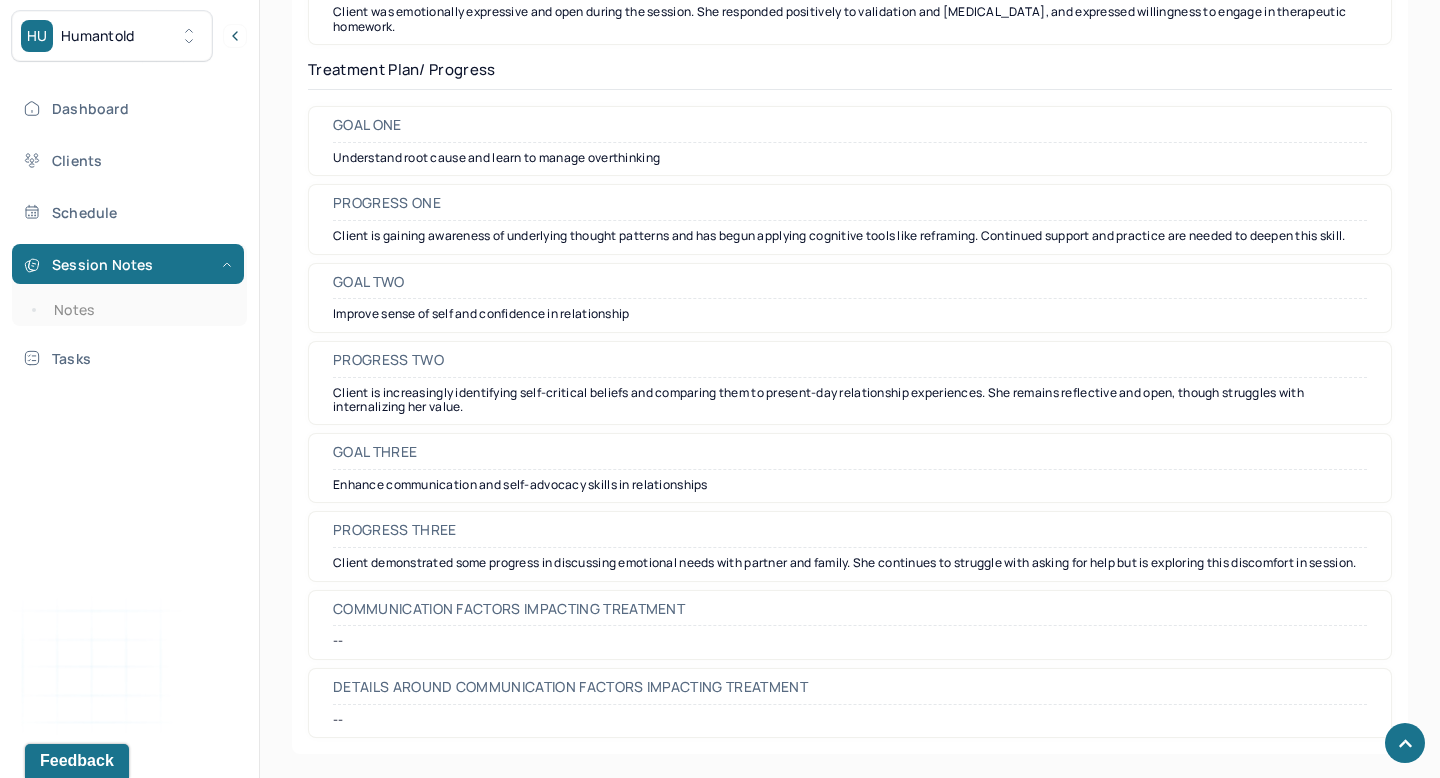 click on "Enhance communication and self-advocacy skills in relationships" at bounding box center (850, 485) 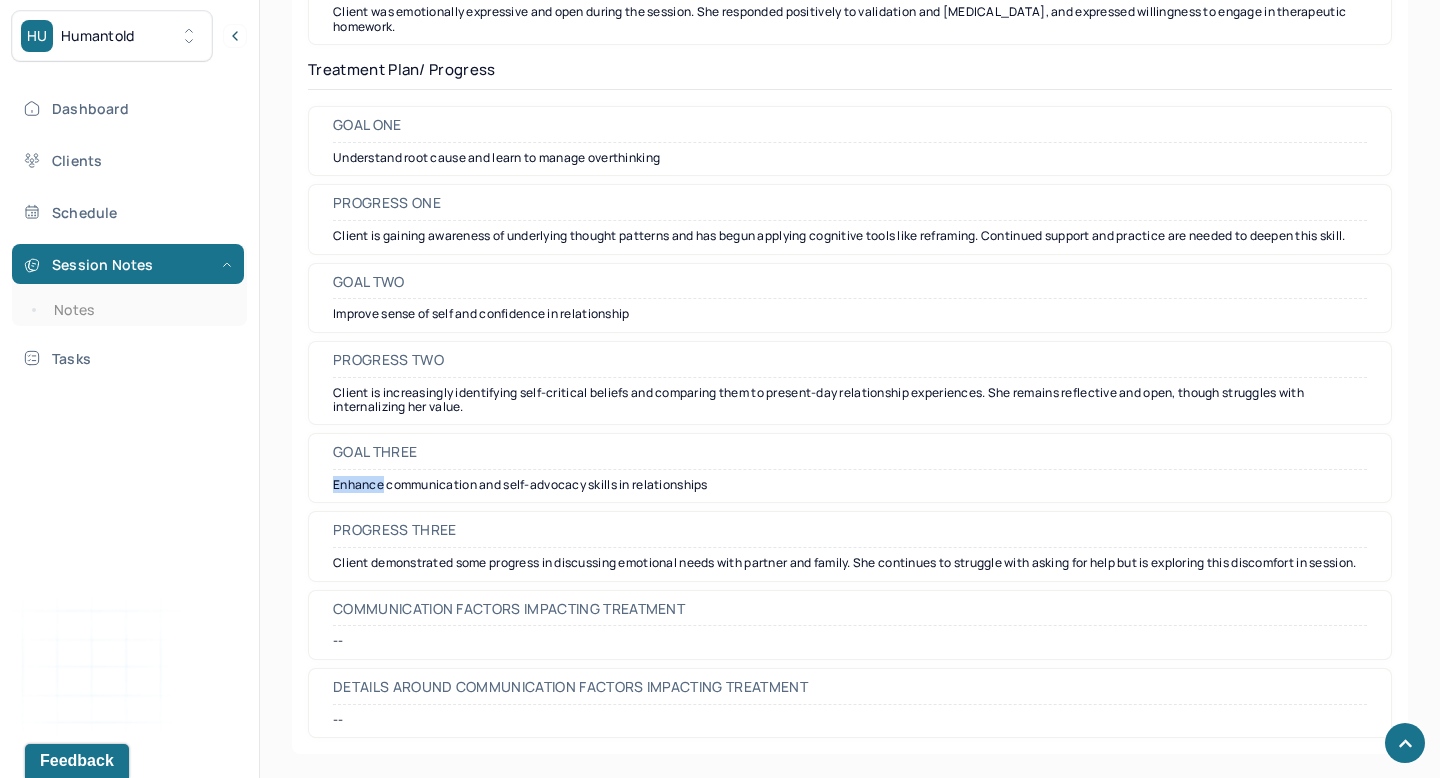 click on "Enhance communication and self-advocacy skills in relationships" at bounding box center [850, 485] 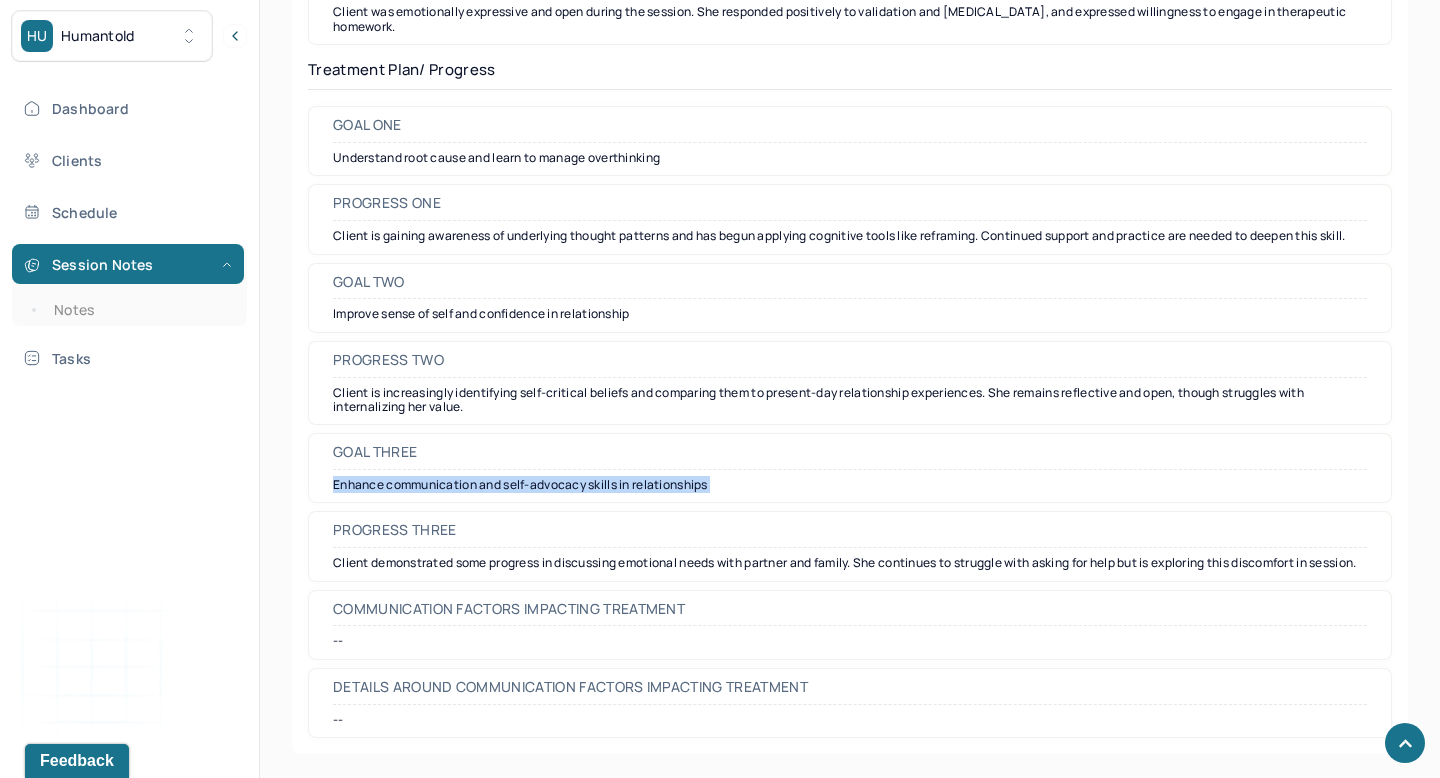 copy on "Enhance communication and self-advocacy skills in relationships" 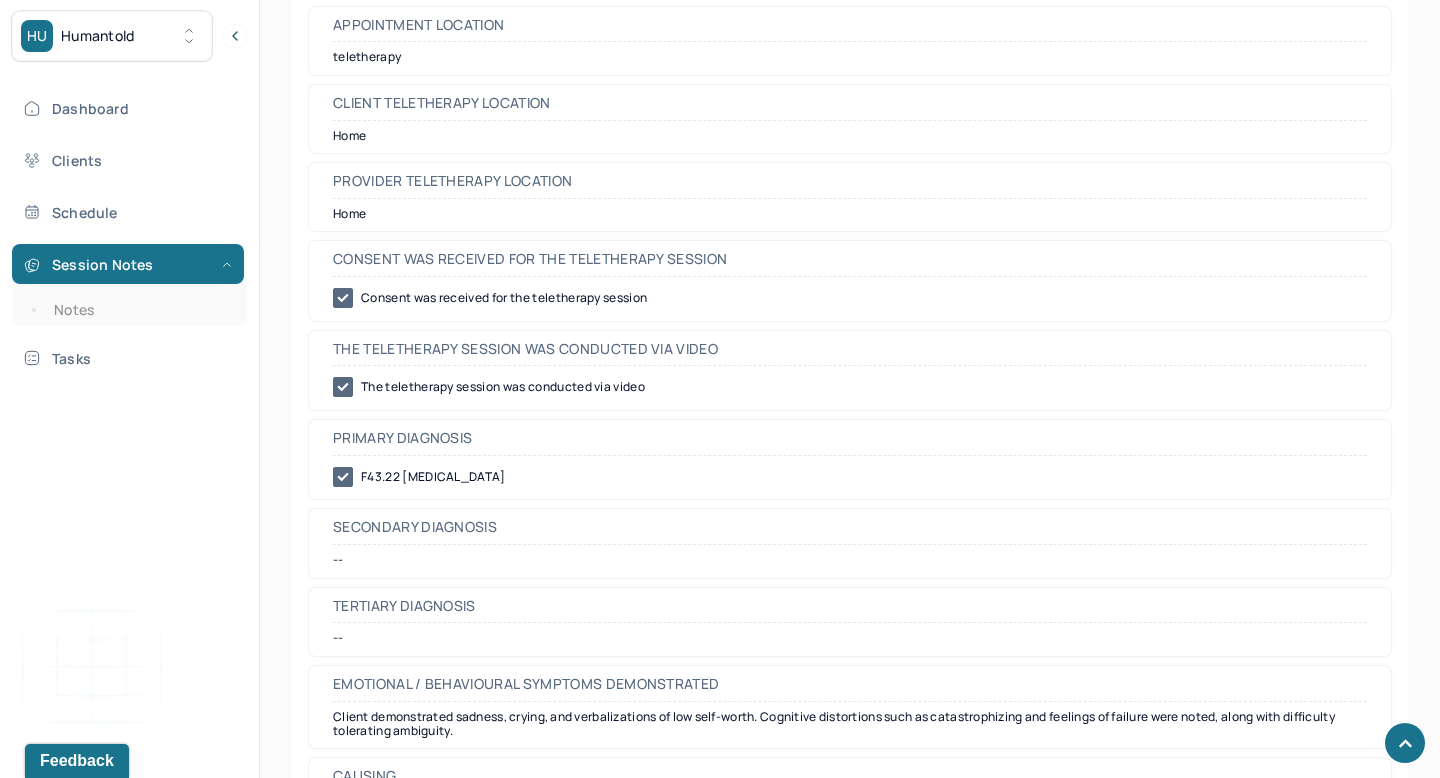 scroll, scrollTop: 798, scrollLeft: 0, axis: vertical 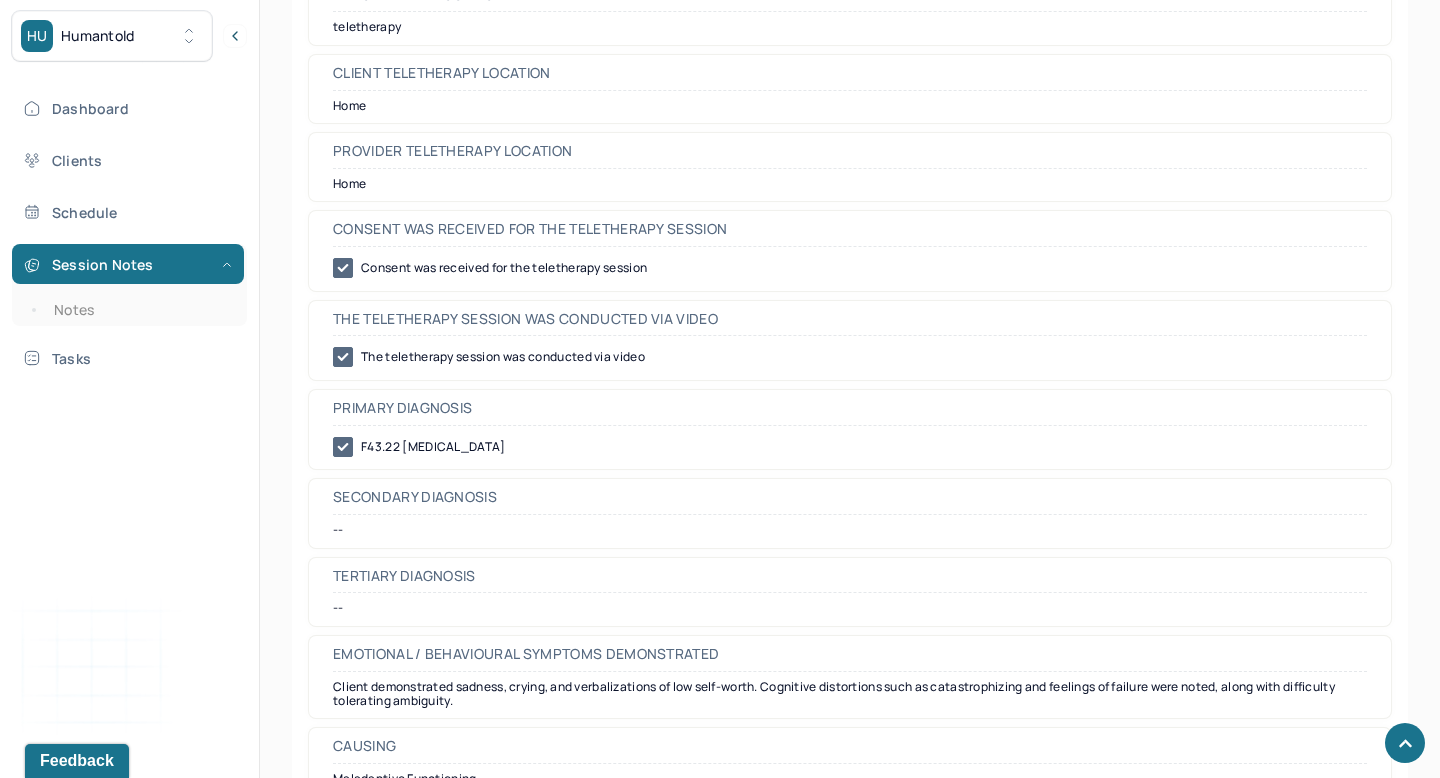 click on "Primary diagnosis F43.22 ADJUSTMENT DISORDER, WITH ANXIETY" at bounding box center (850, 429) 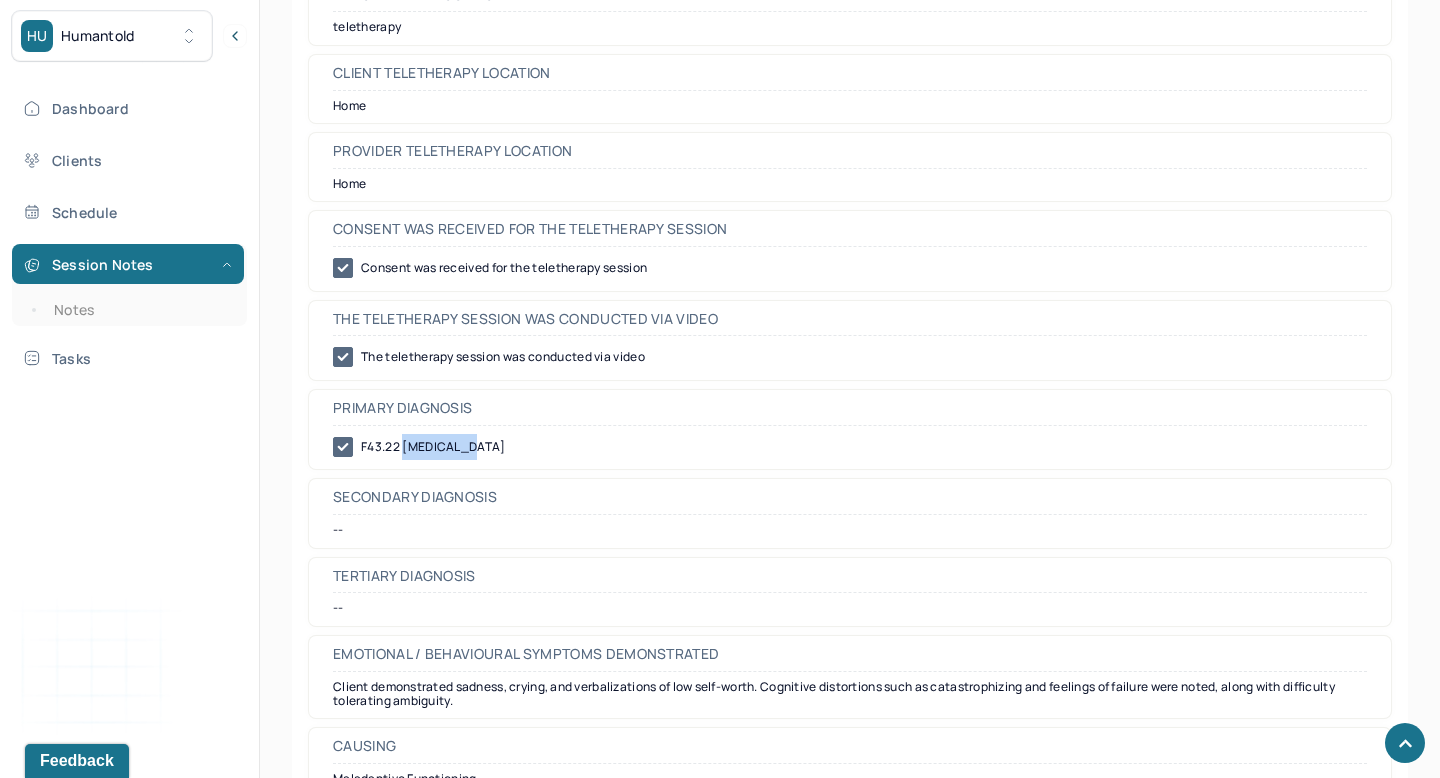 click on "F43.22 [MEDICAL_DATA]" at bounding box center (850, 447) 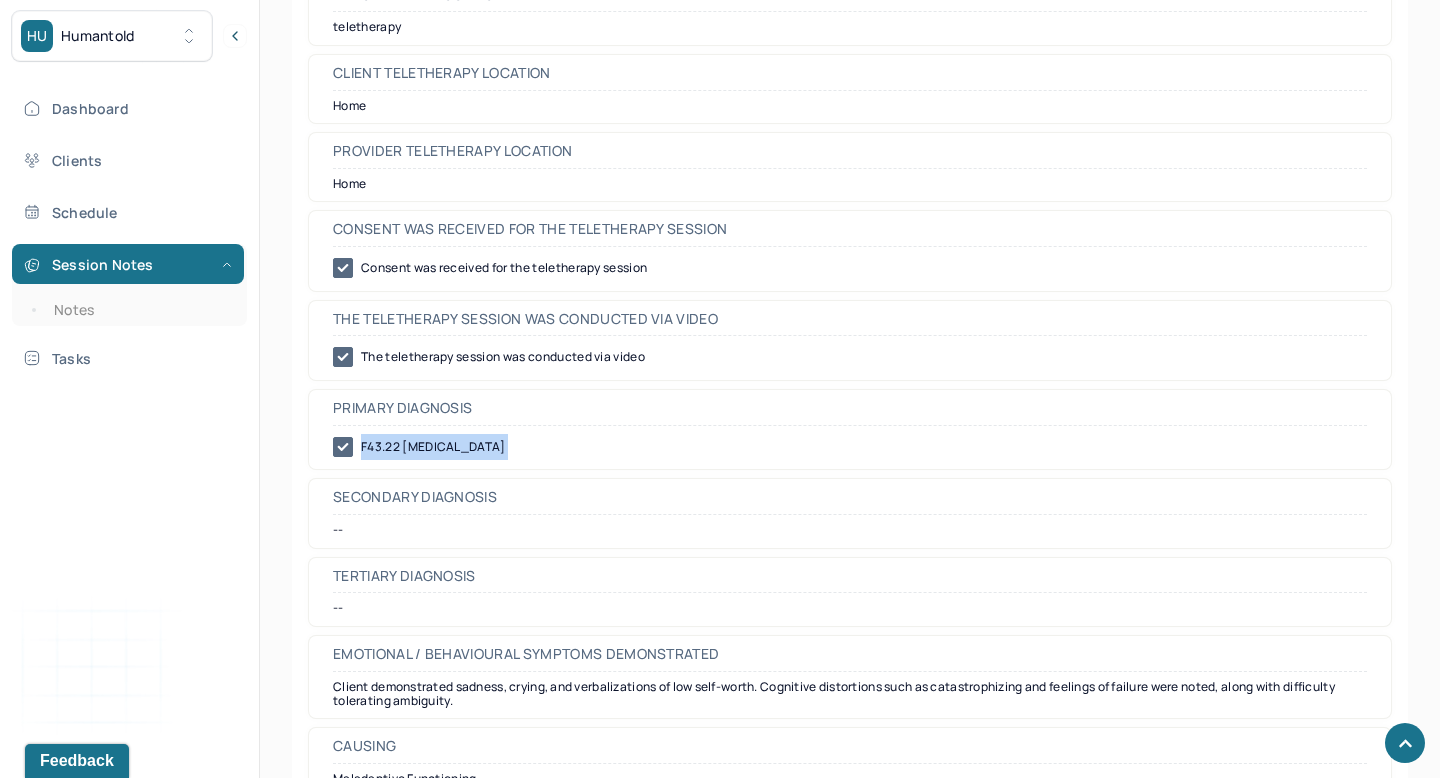 click on "F43.22 [MEDICAL_DATA]" at bounding box center (850, 447) 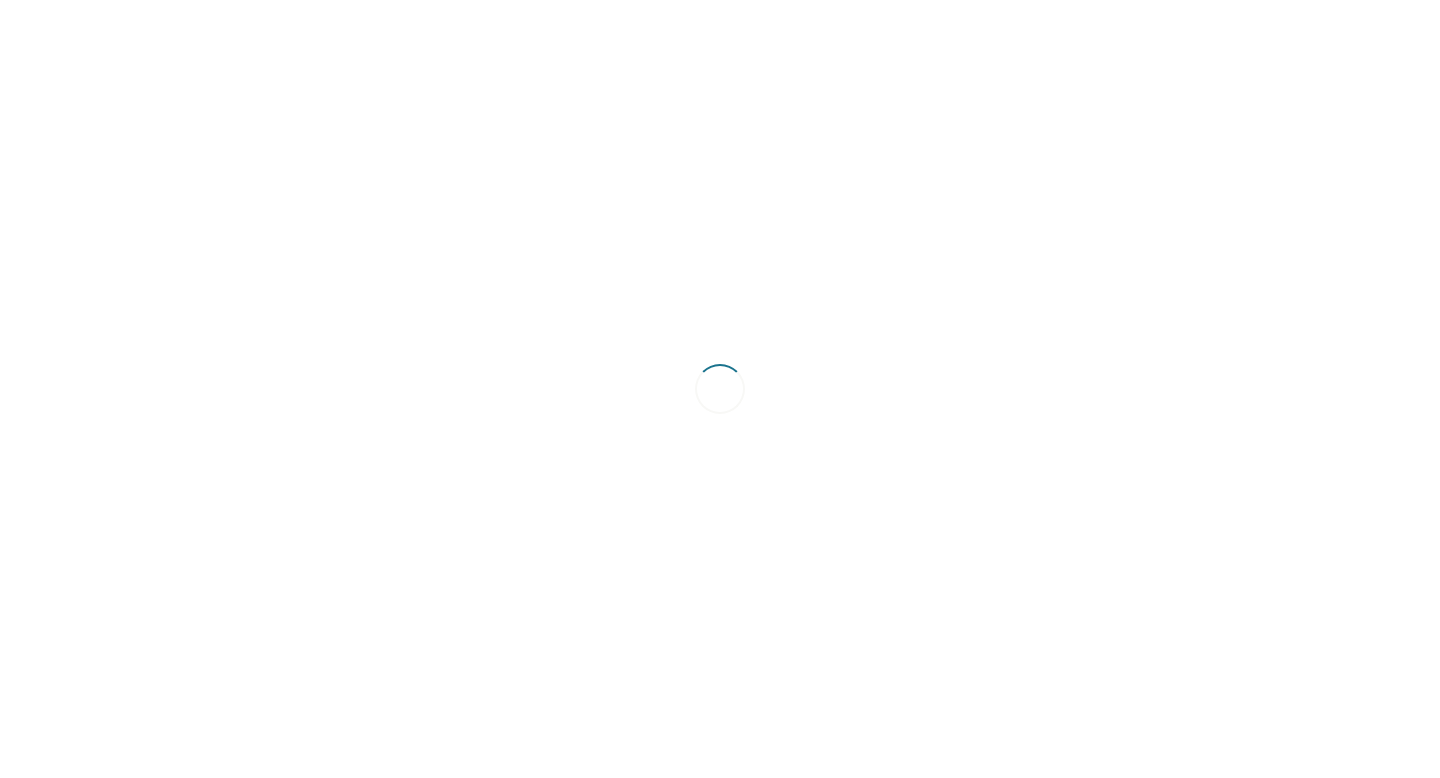 scroll, scrollTop: 0, scrollLeft: 0, axis: both 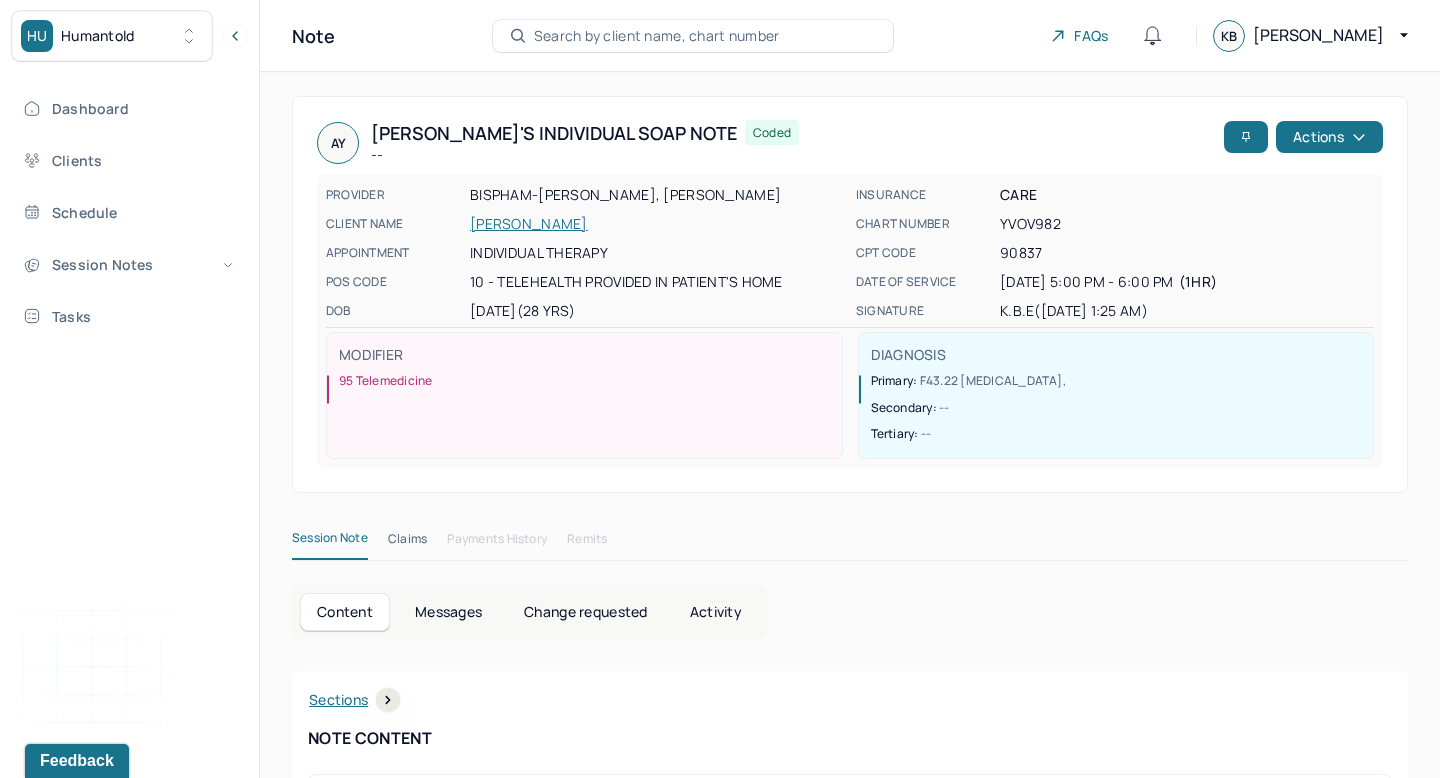 click on "[PERSON_NAME]" at bounding box center (657, 224) 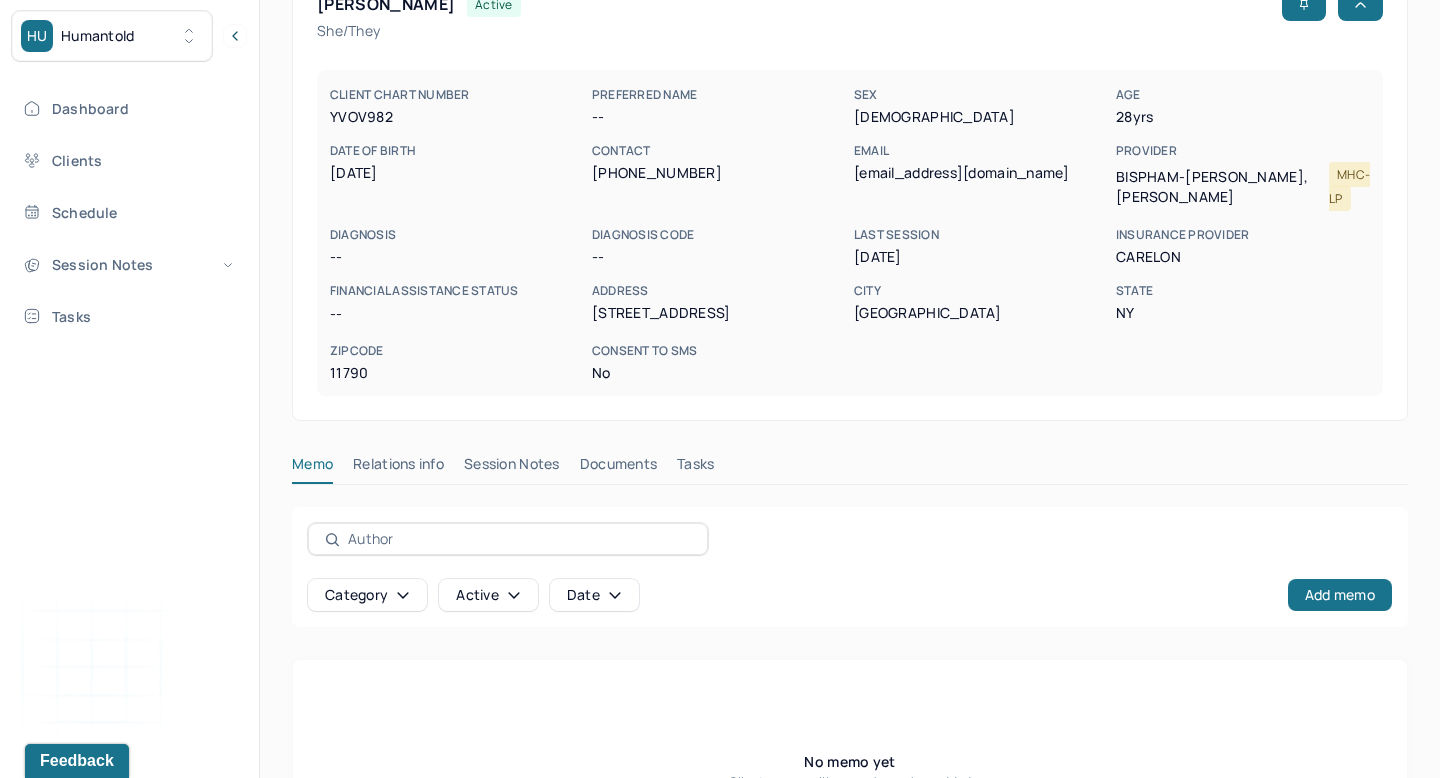 scroll, scrollTop: 134, scrollLeft: 0, axis: vertical 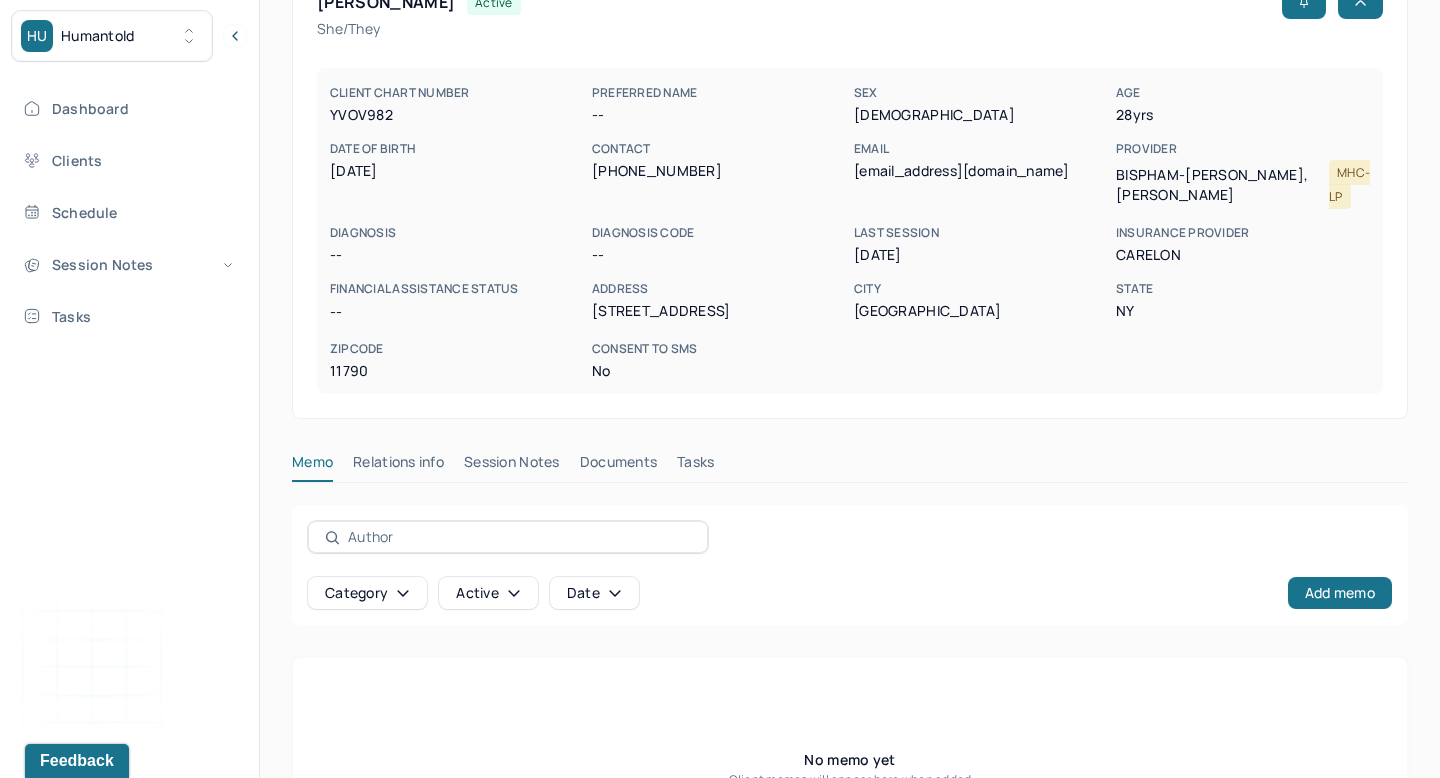 click on "Session Notes" at bounding box center (512, 466) 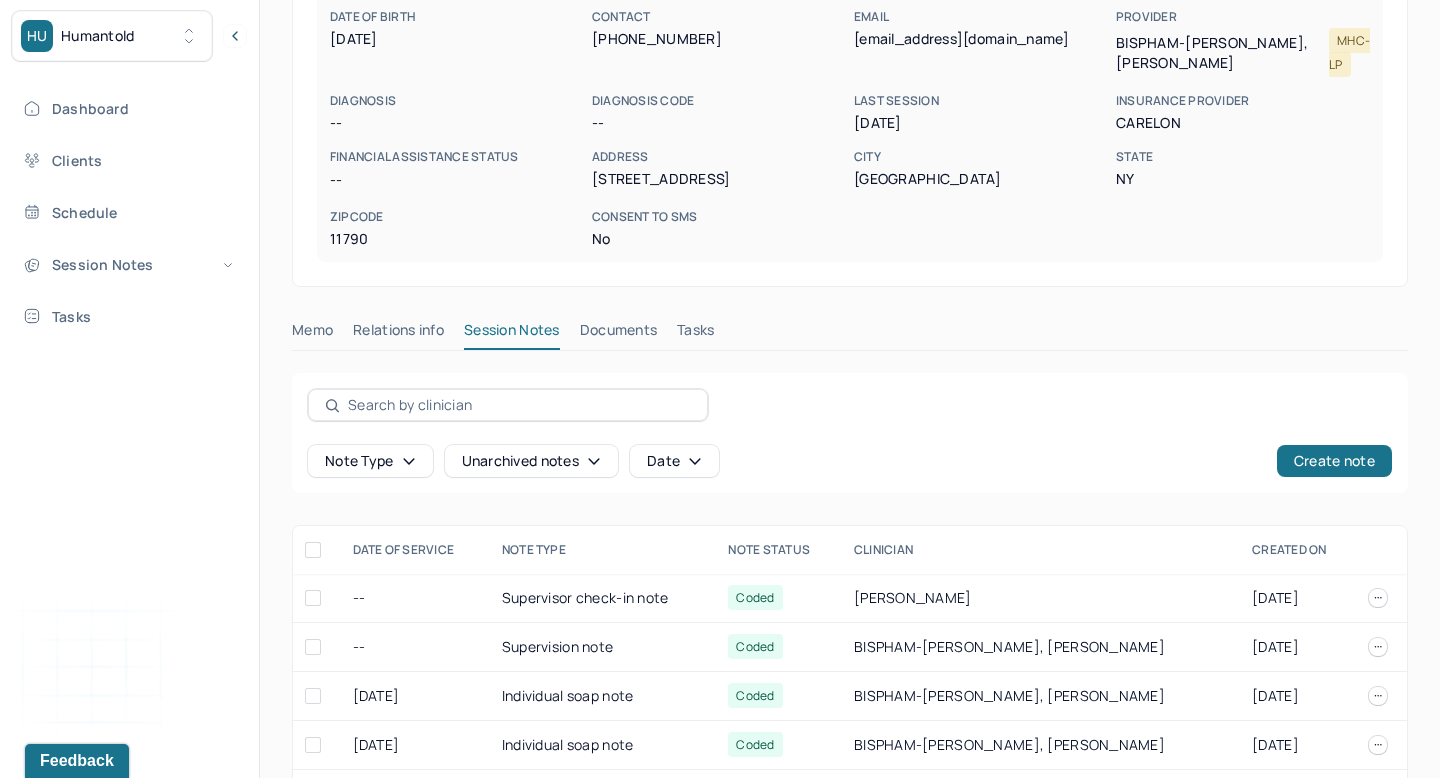 scroll, scrollTop: 309, scrollLeft: 0, axis: vertical 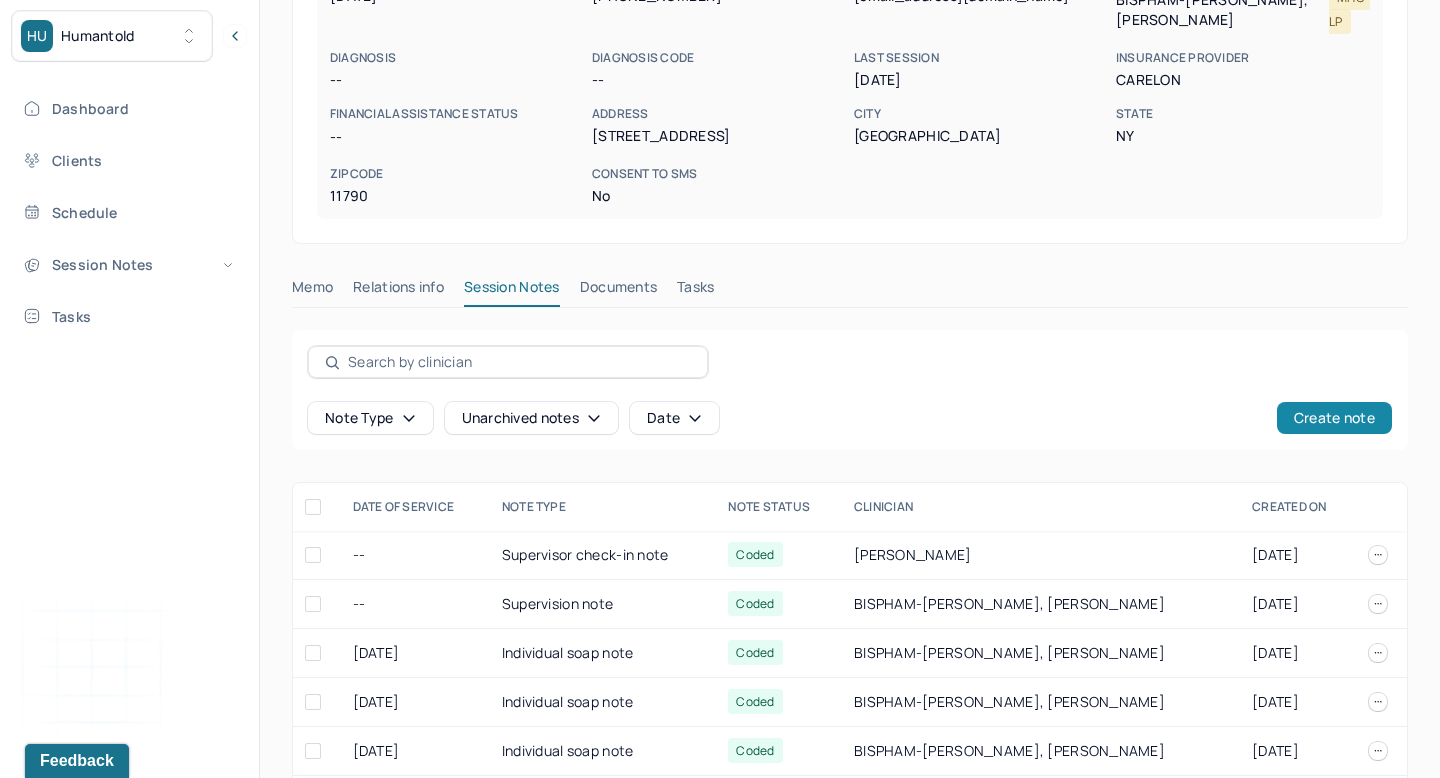 click on "Create note" at bounding box center (1334, 418) 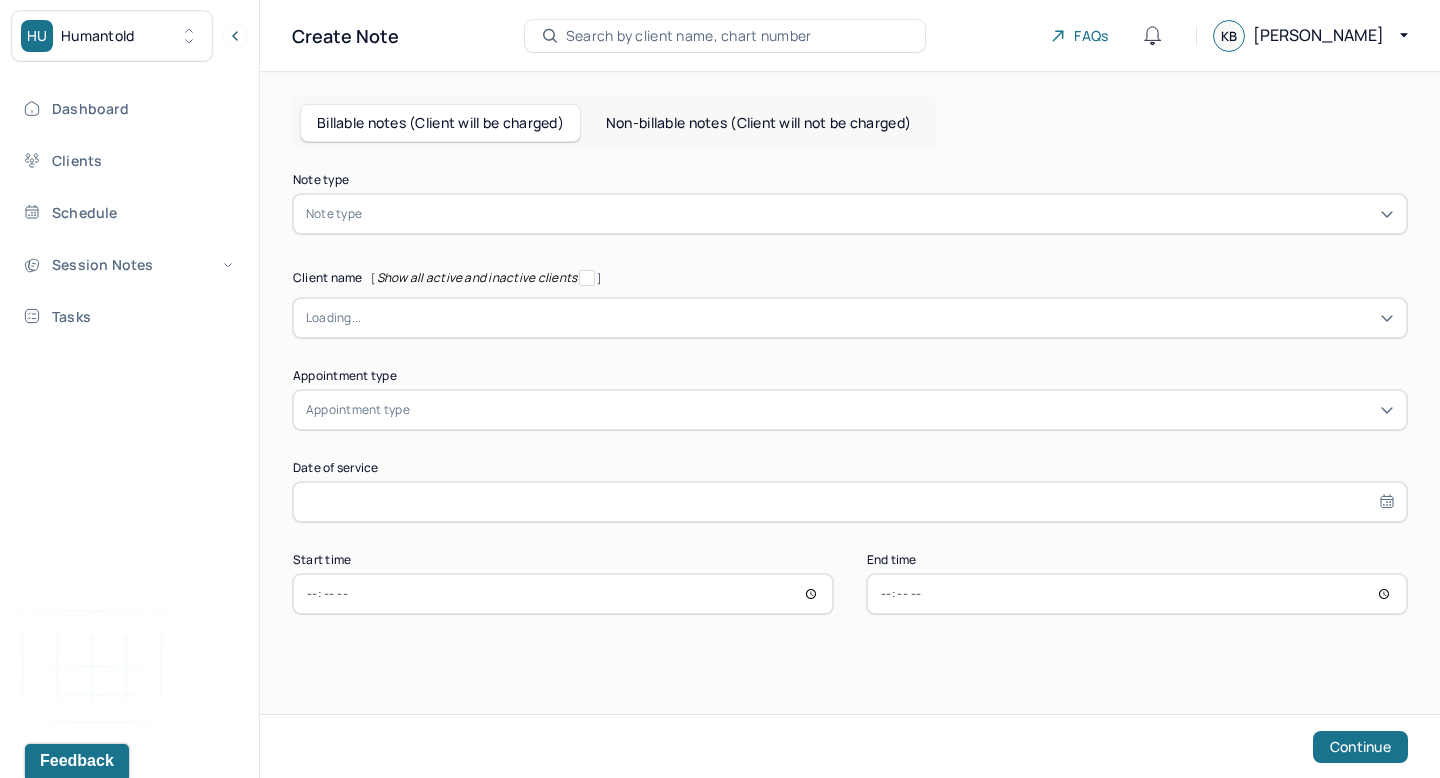 scroll, scrollTop: 0, scrollLeft: 0, axis: both 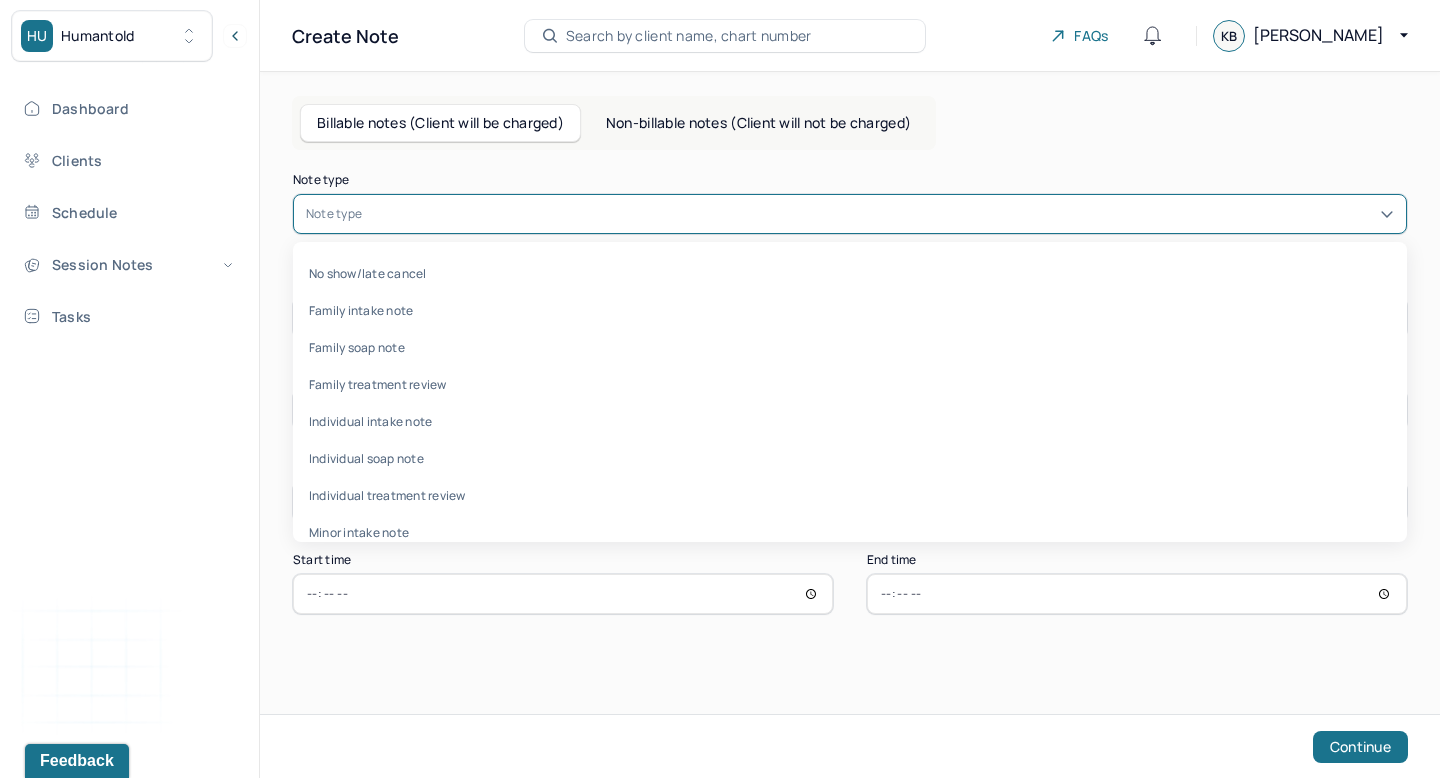 click on "Note type" at bounding box center (850, 214) 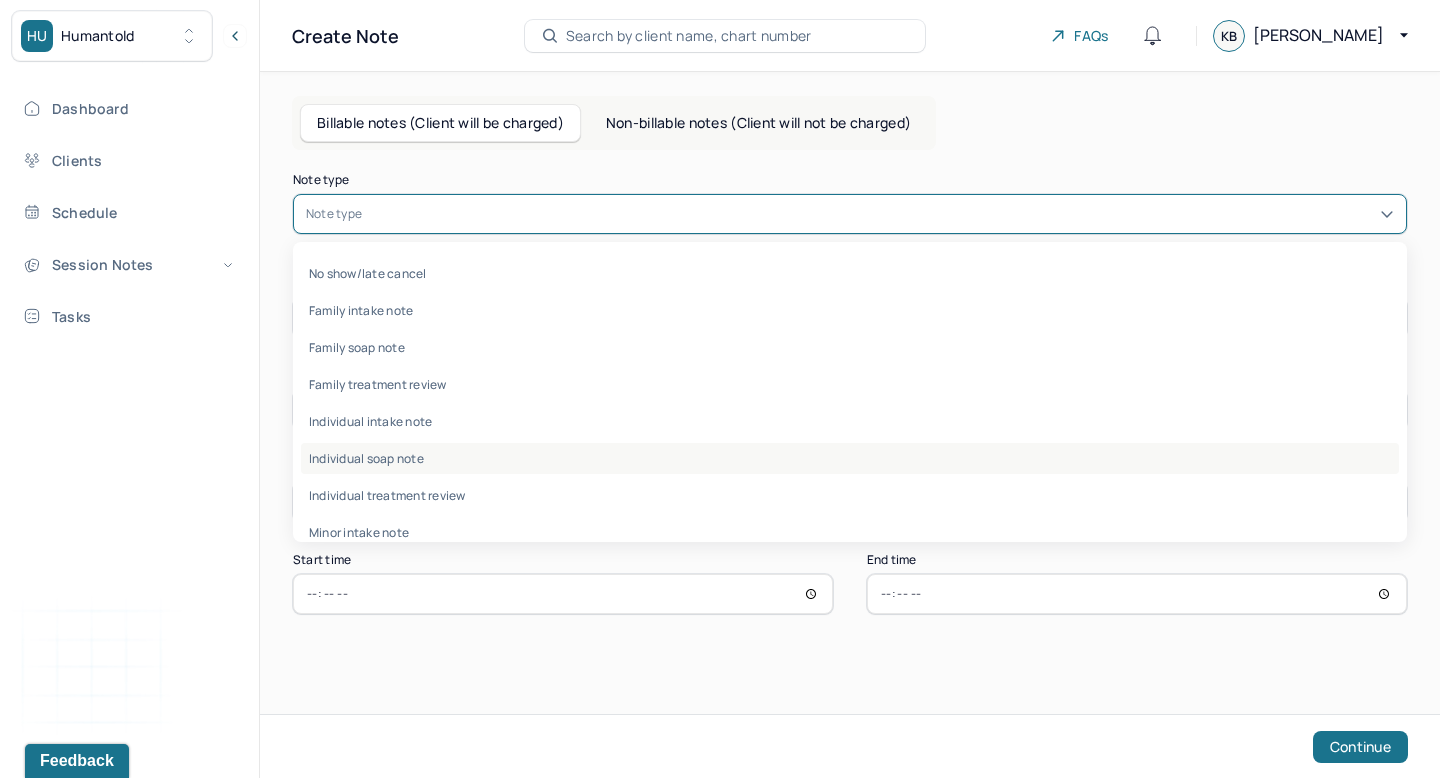 click on "Individual soap note" at bounding box center [850, 458] 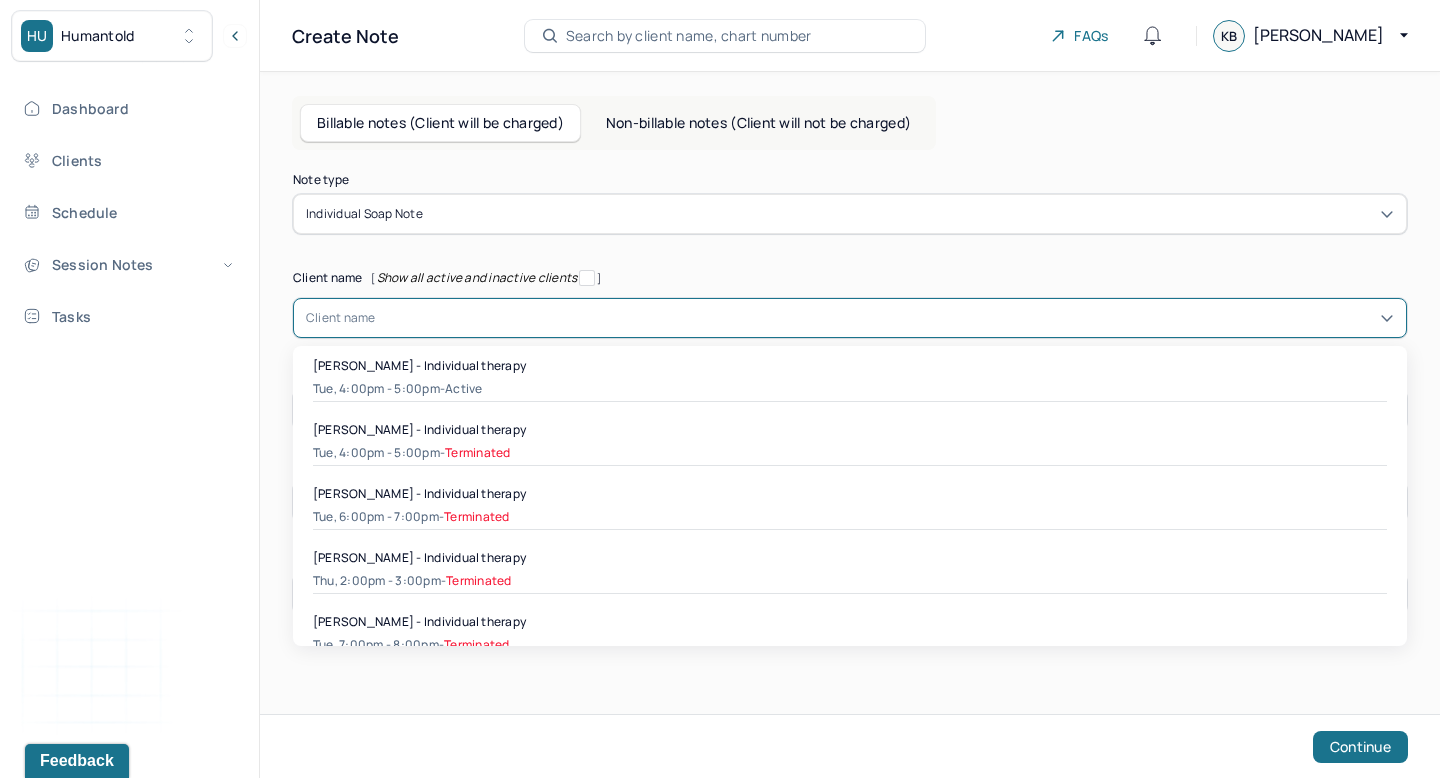 click at bounding box center (885, 318) 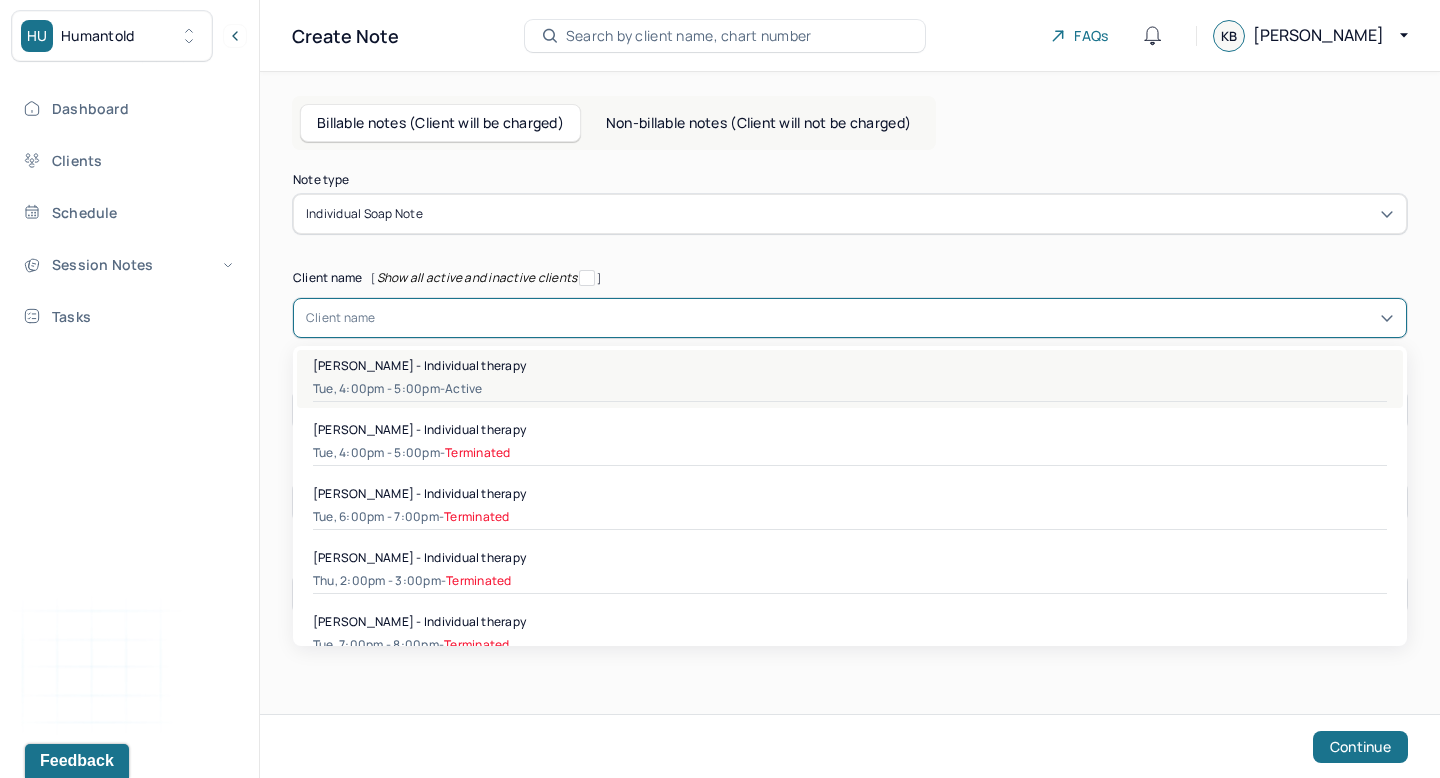 click on "Ashley Yzaguirre - Individual therapy" at bounding box center (850, 365) 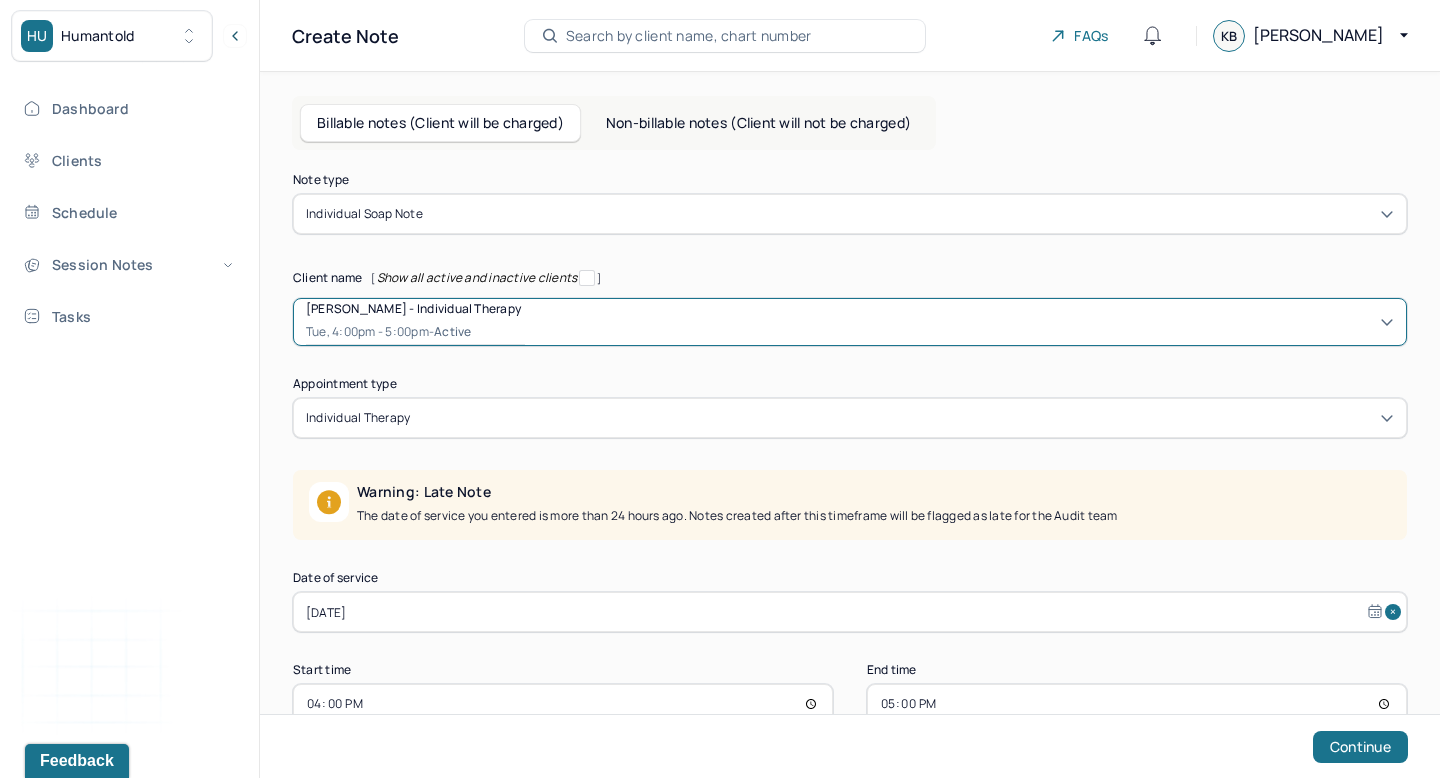 scroll, scrollTop: 51, scrollLeft: 0, axis: vertical 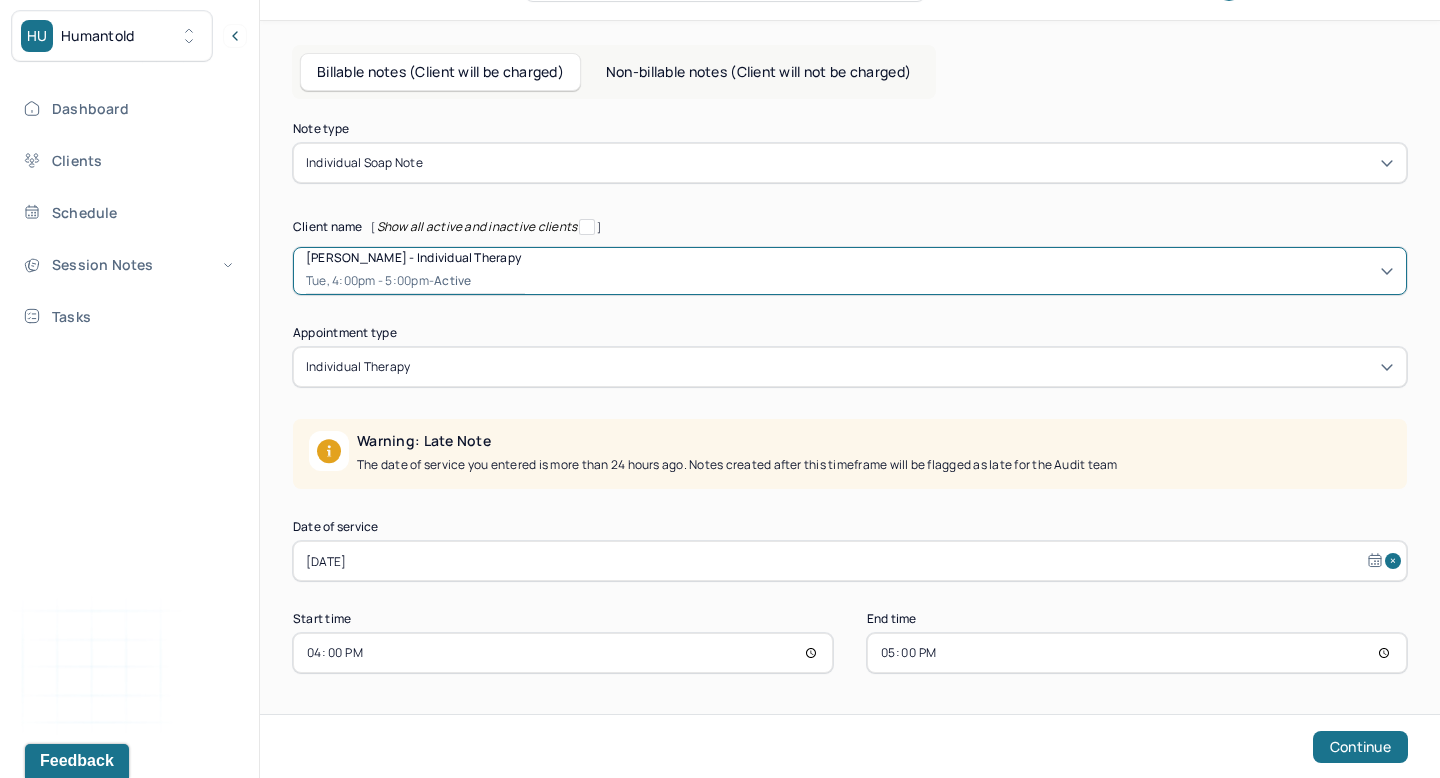 click on "Jun 26, 2025" at bounding box center [850, 561] 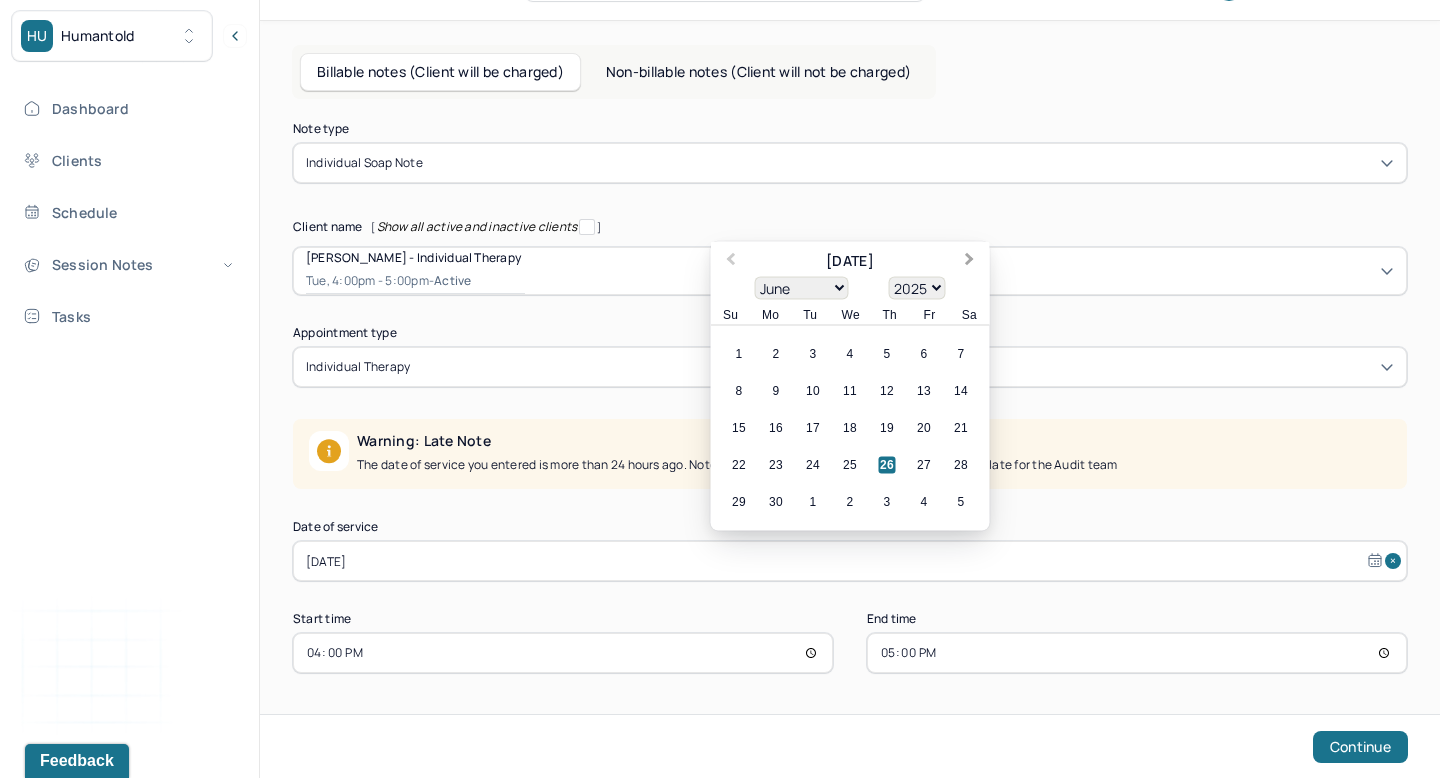click on "Next Month" at bounding box center [970, 261] 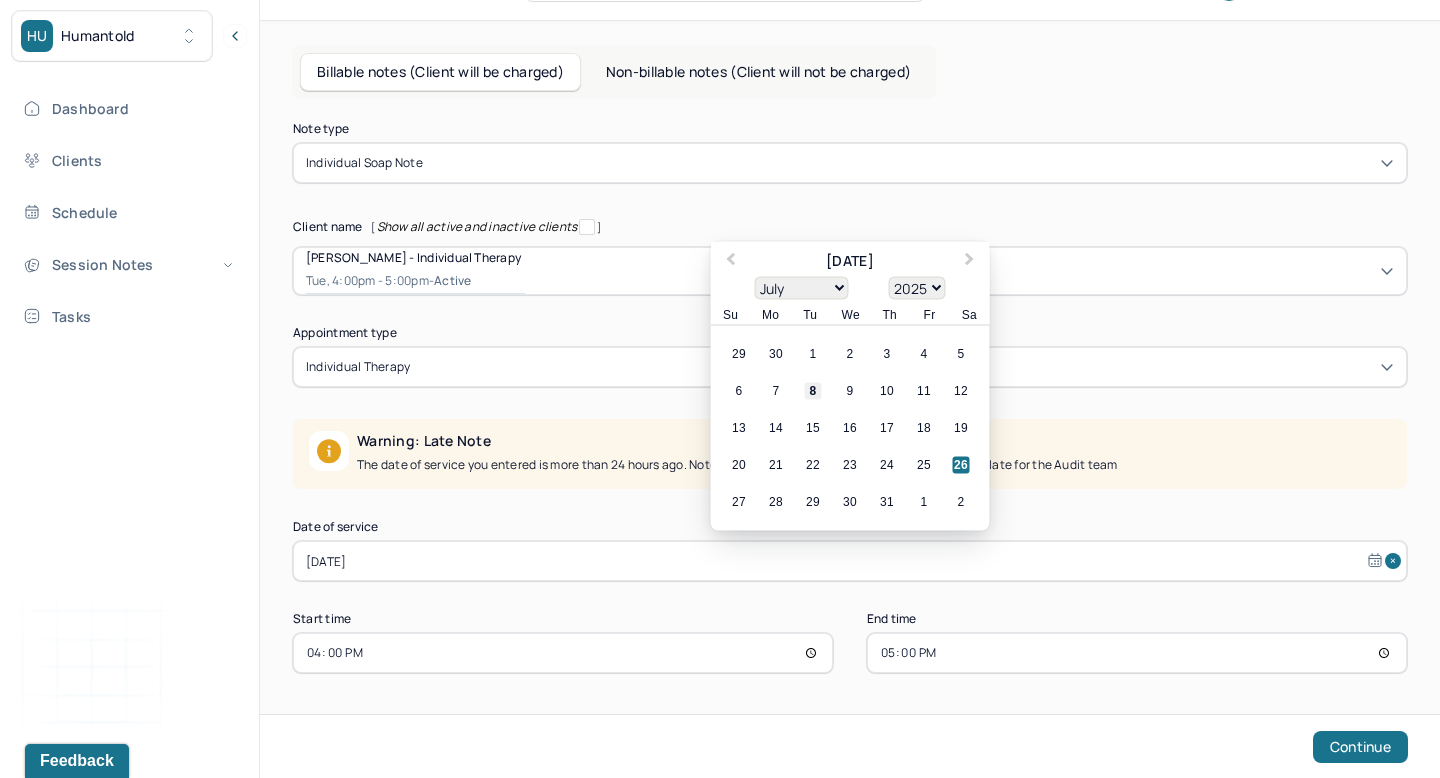 click on "8" at bounding box center [813, 391] 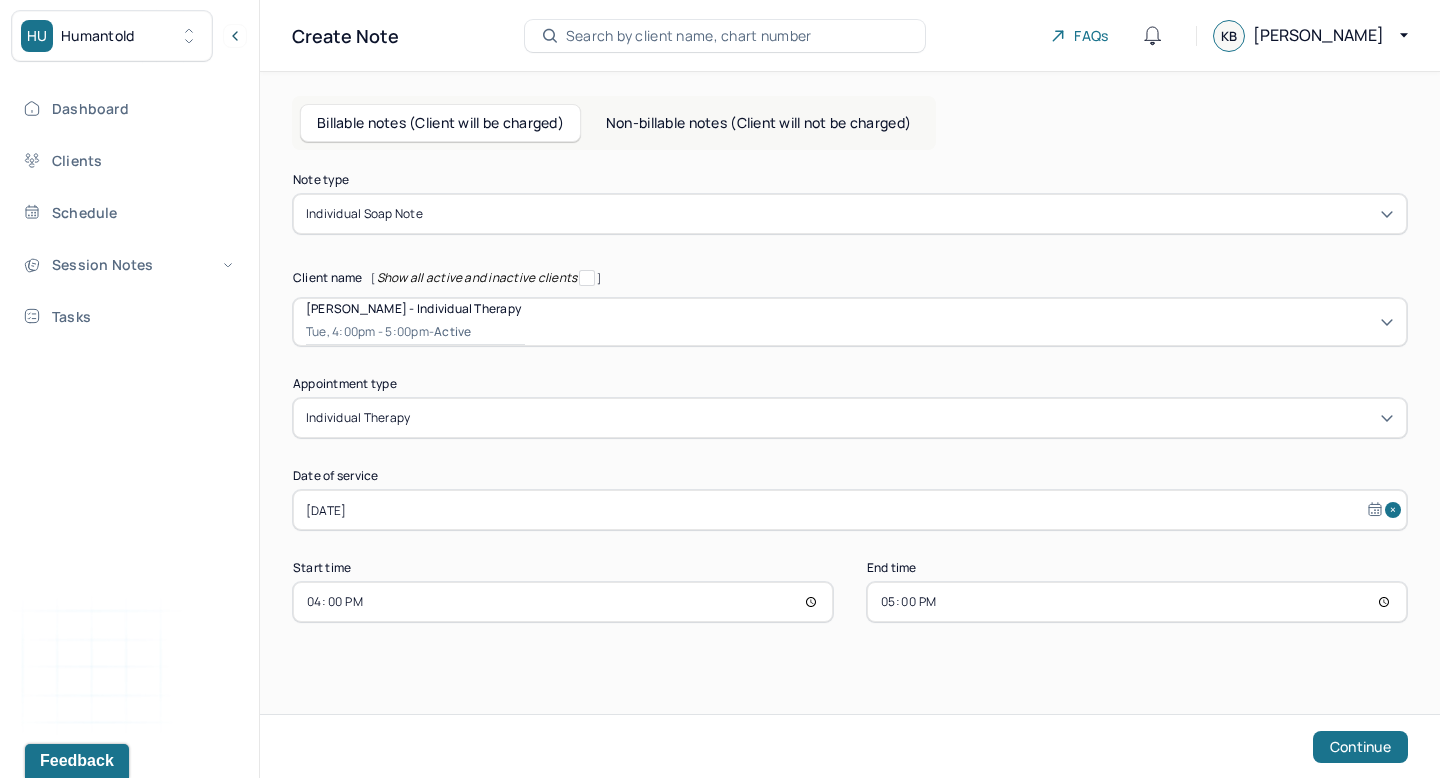 click on "16:00" at bounding box center [563, 602] 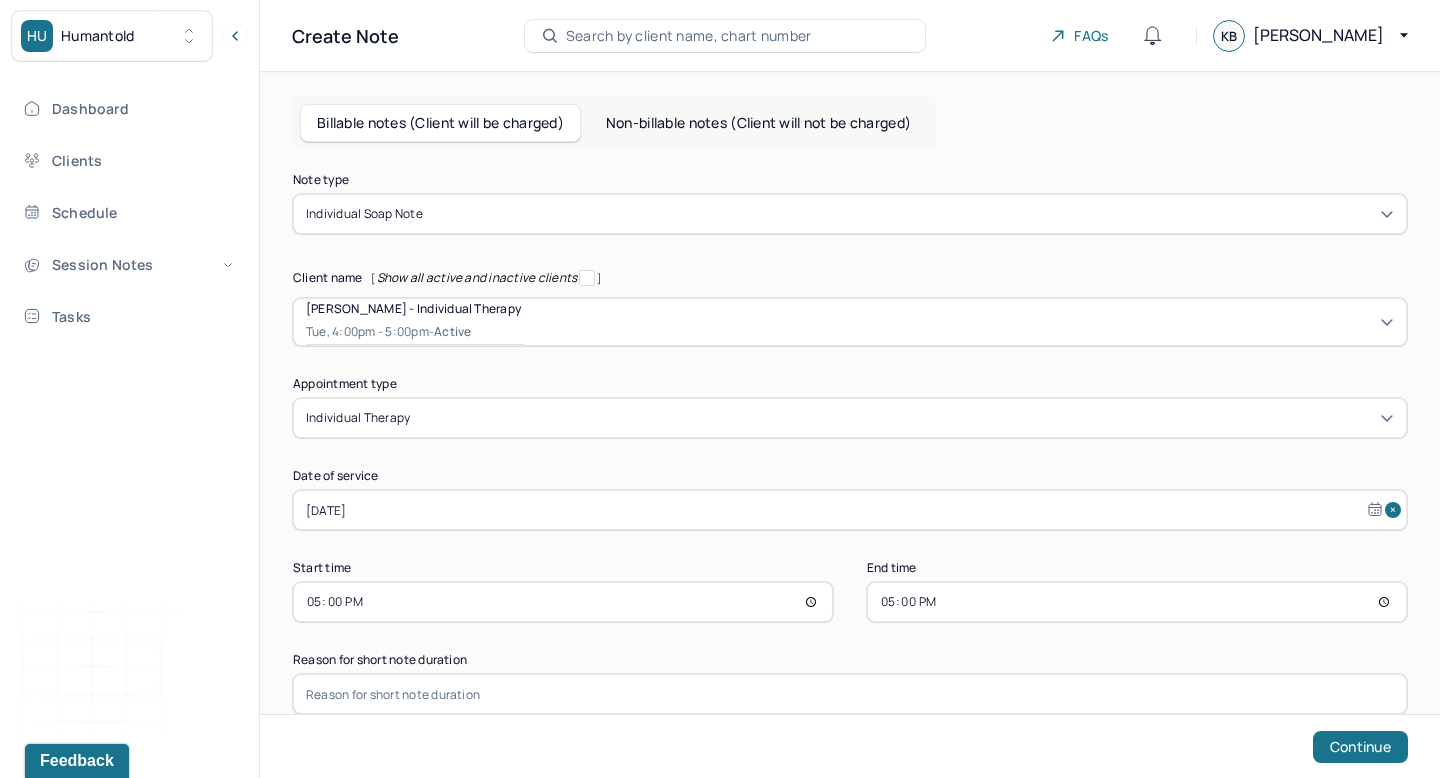 type on "17:00" 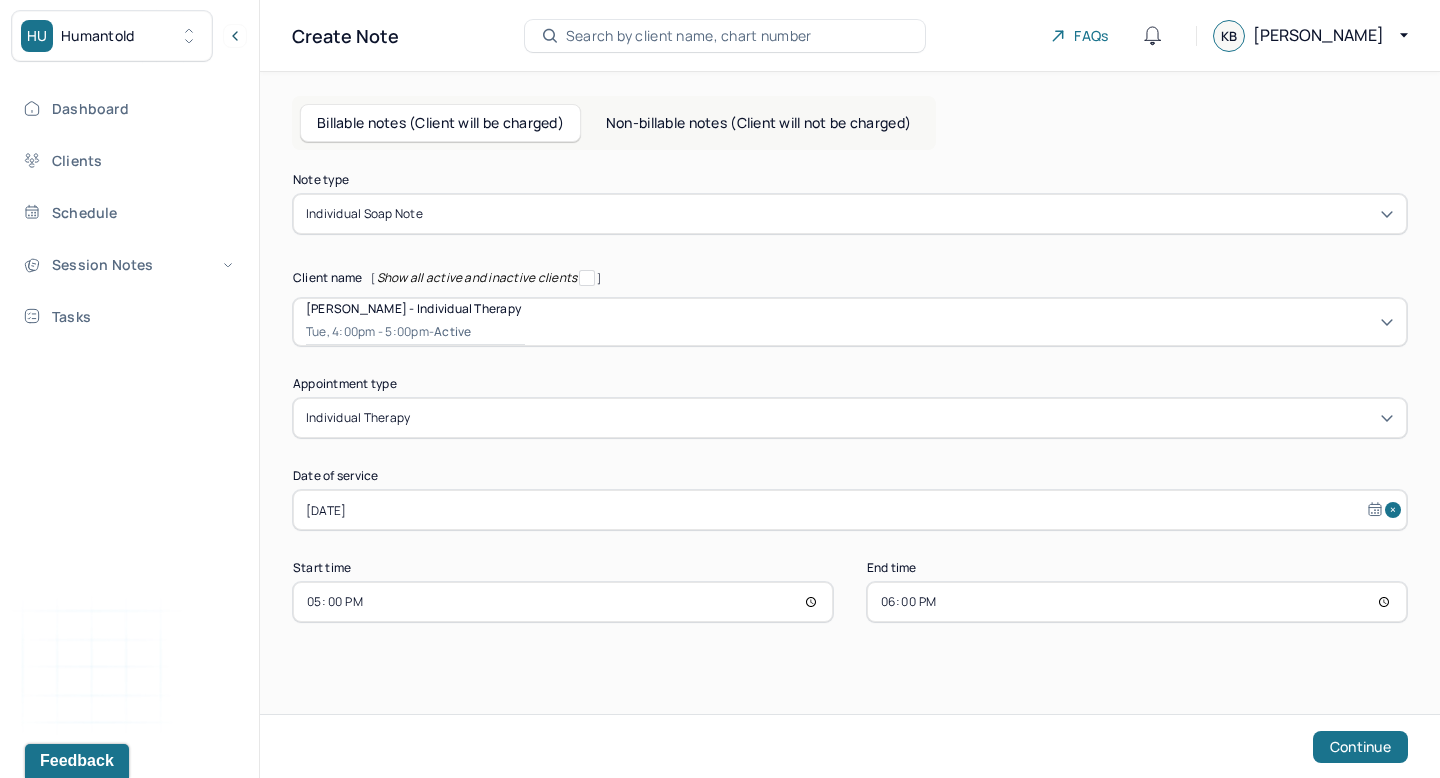 type on "18:00" 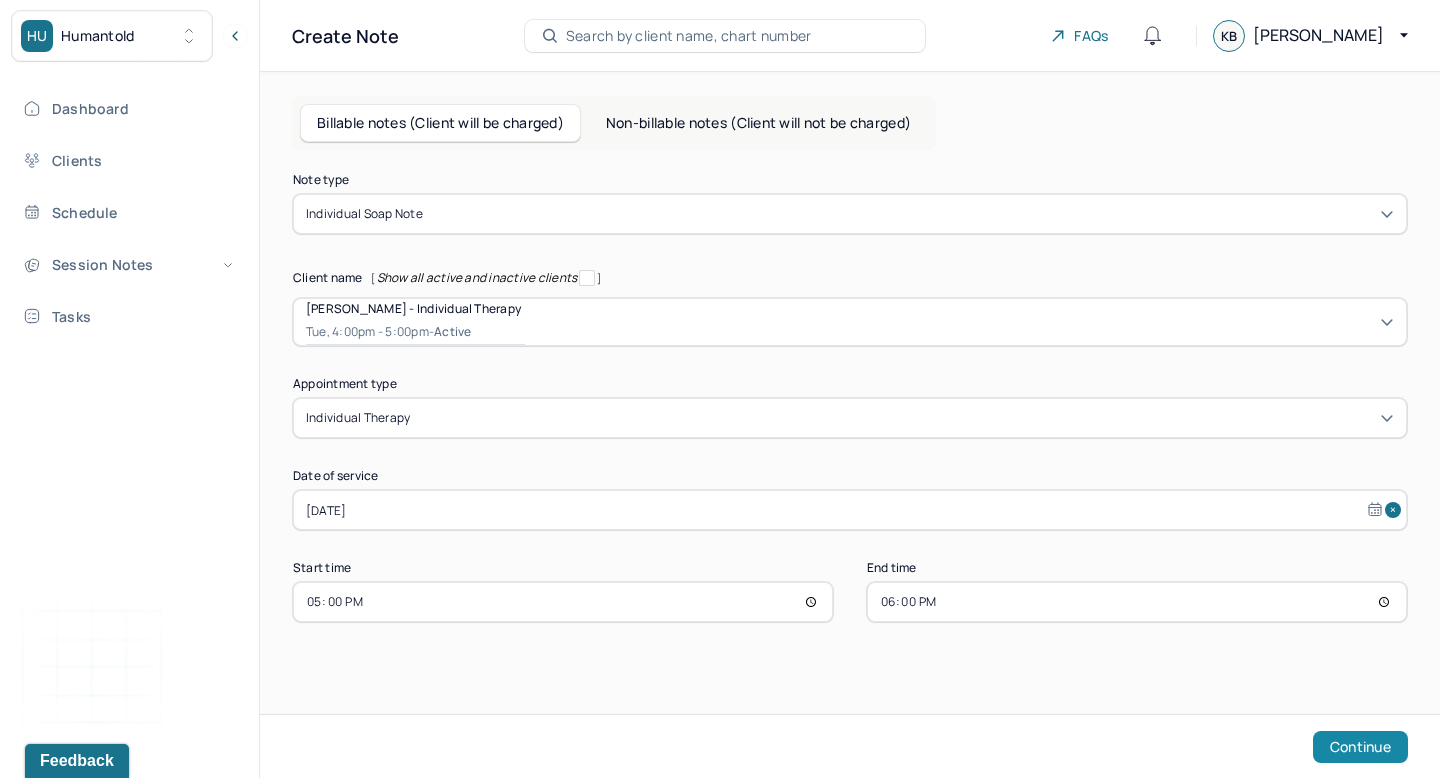 click on "Continue" at bounding box center [1360, 747] 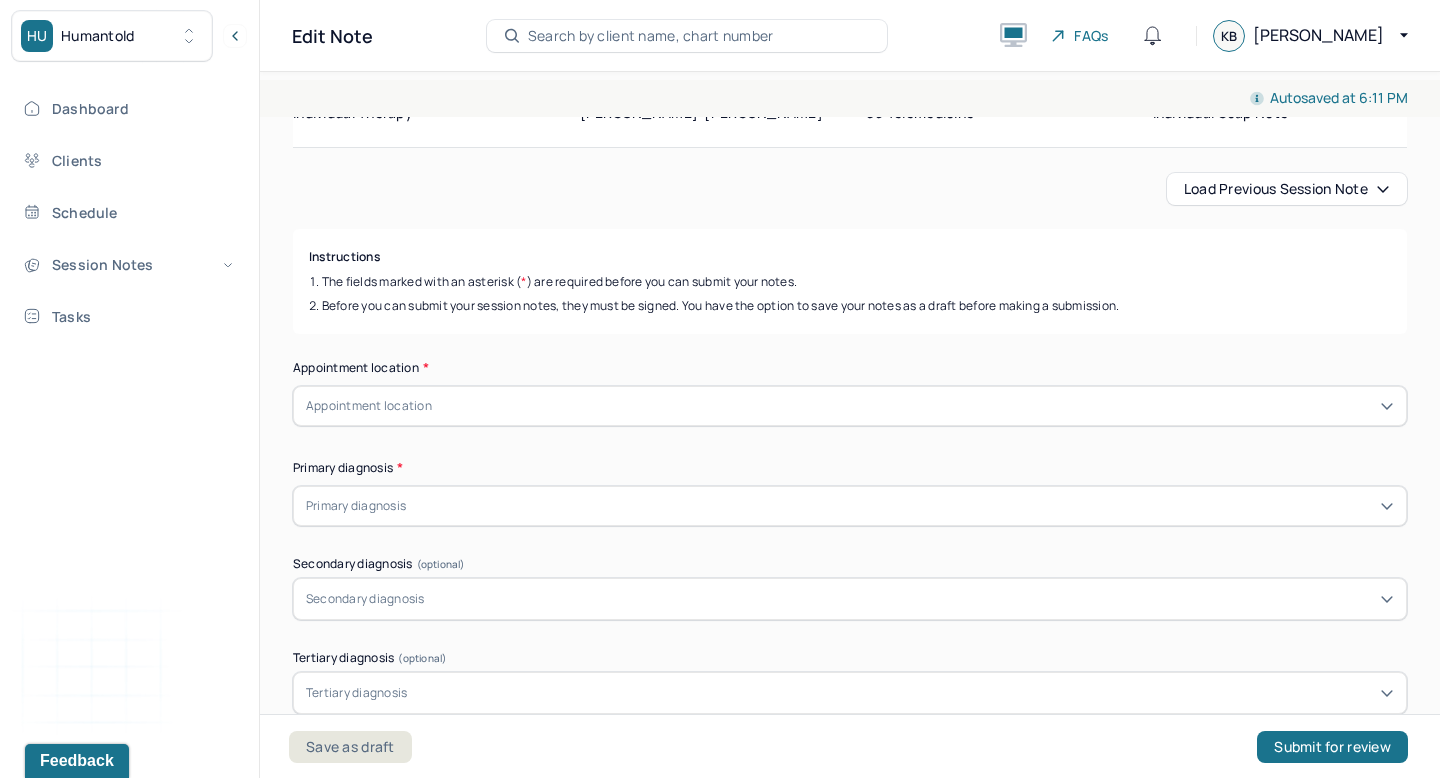 scroll, scrollTop: 171, scrollLeft: 0, axis: vertical 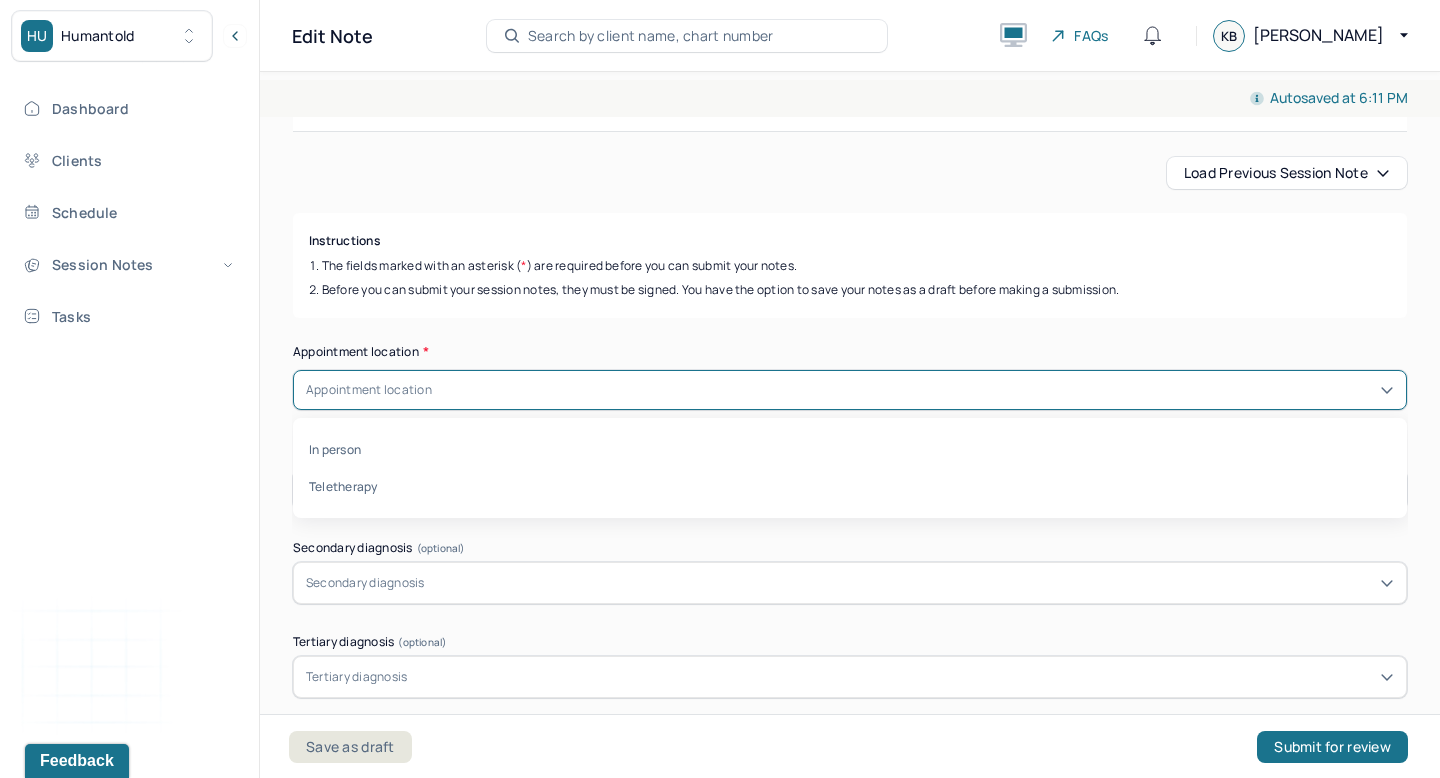 click on "Appointment location" at bounding box center [850, 390] 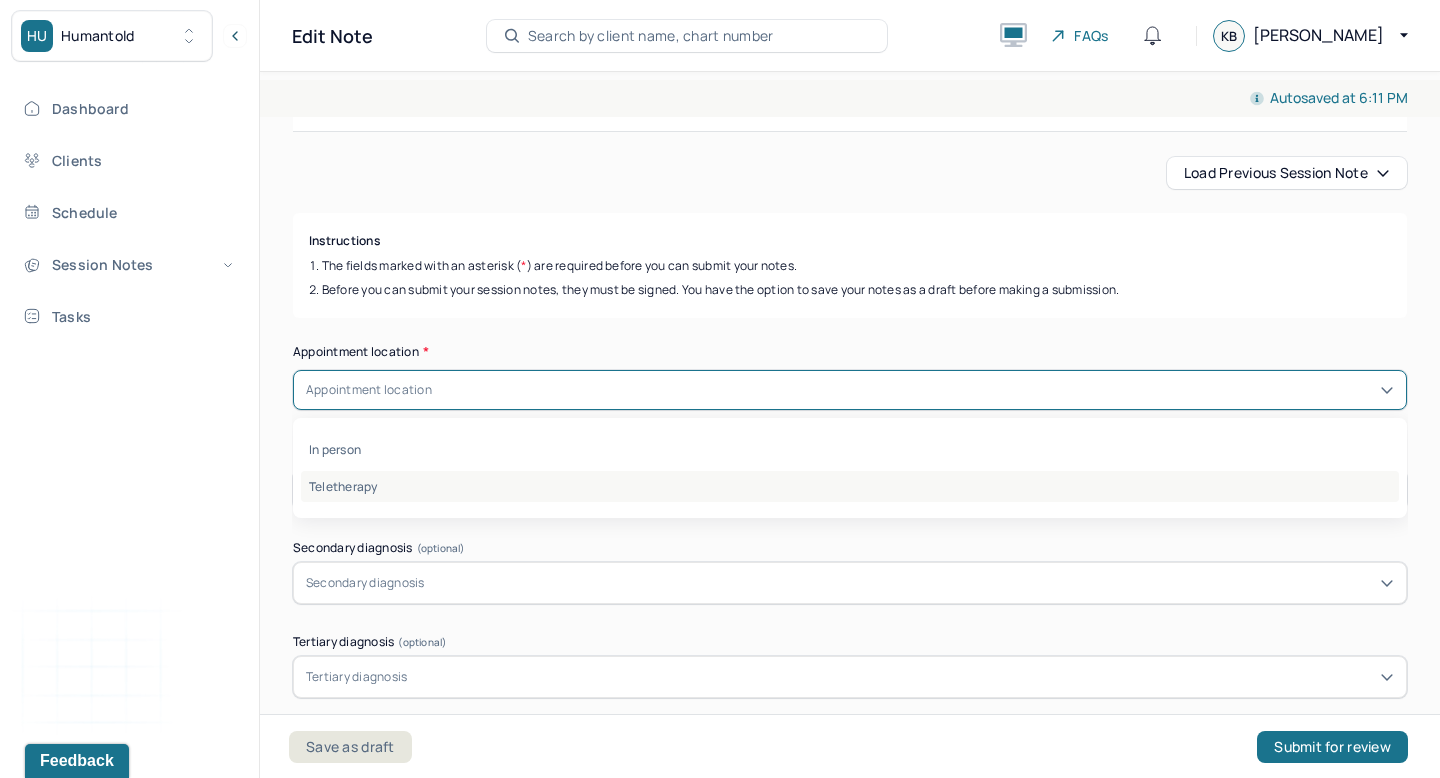 click on "Teletherapy" at bounding box center [850, 486] 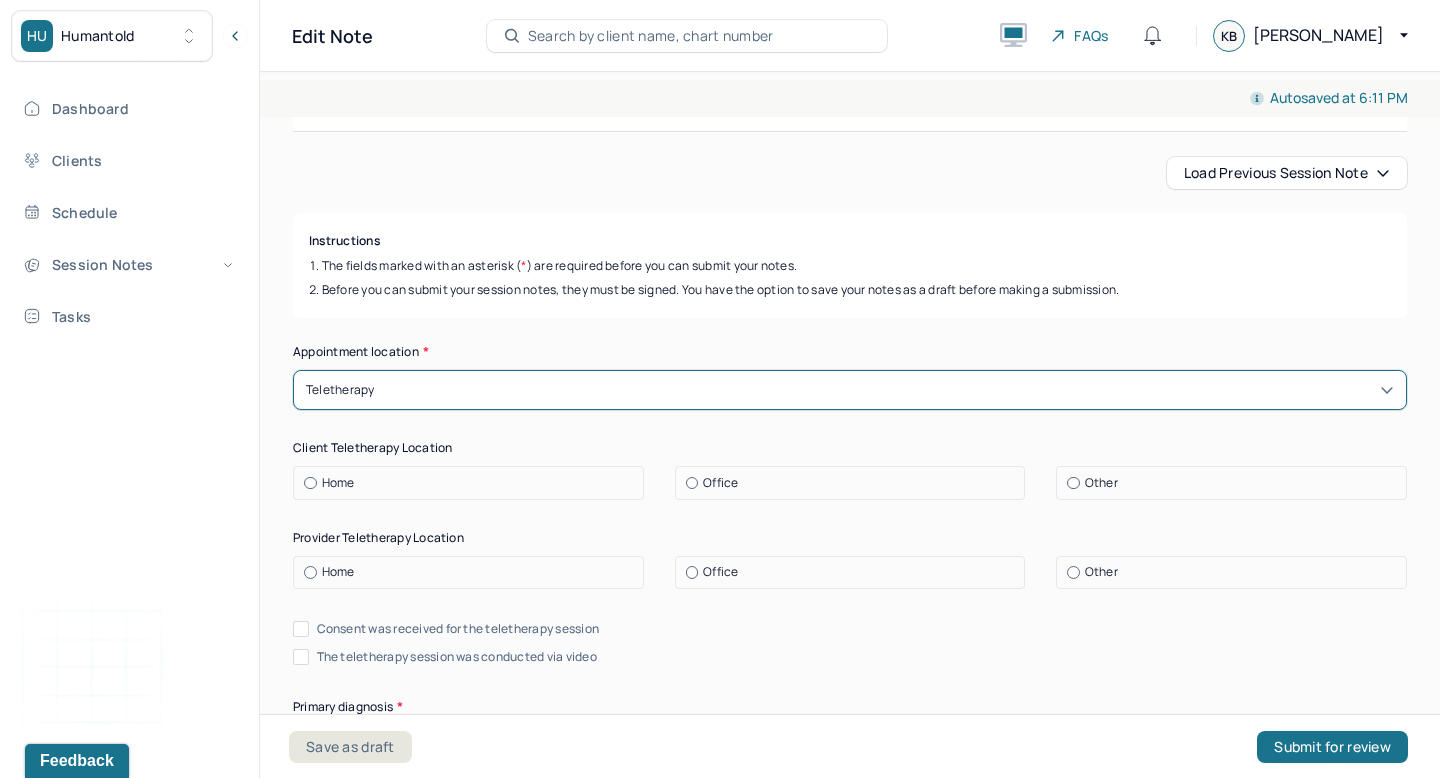 click on "Home" at bounding box center (473, 483) 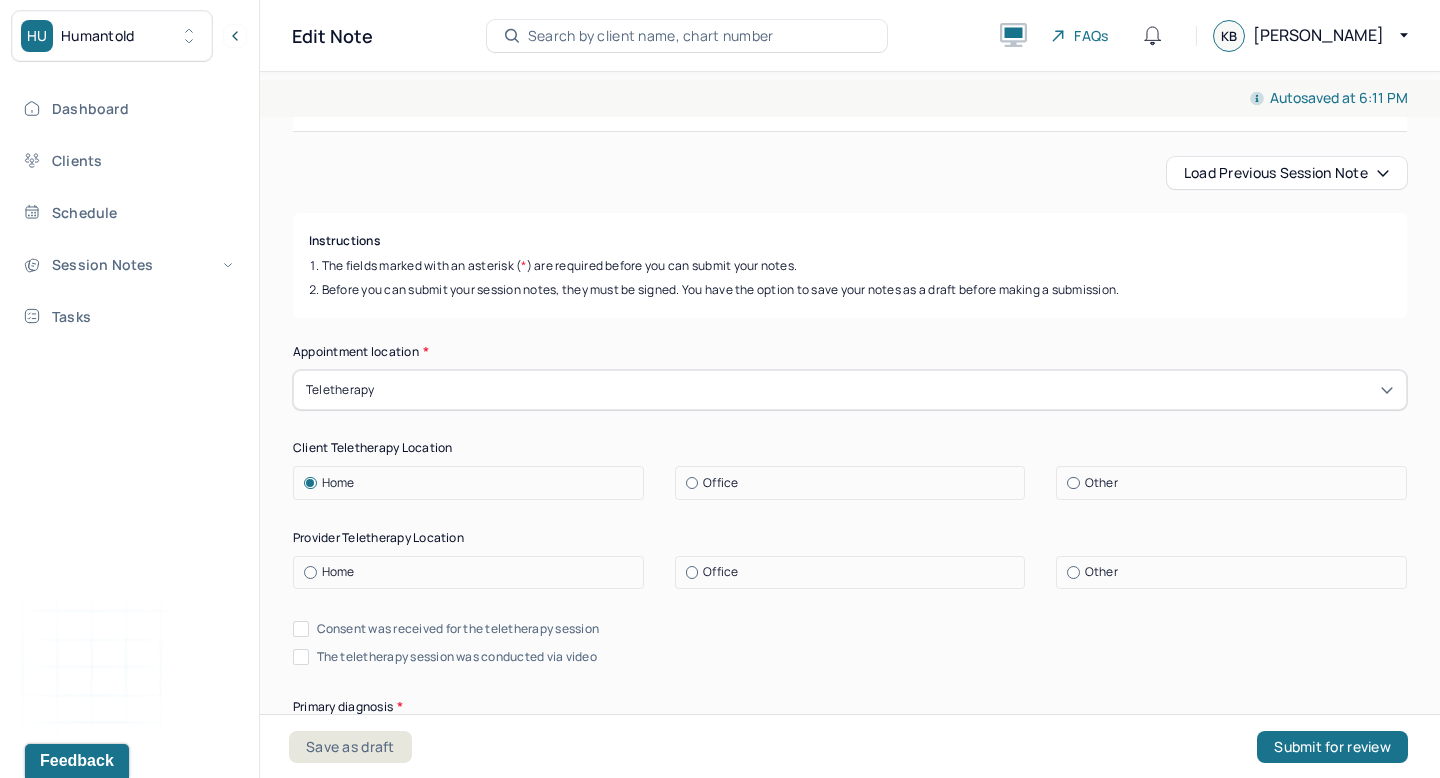 click on "Home" at bounding box center [473, 572] 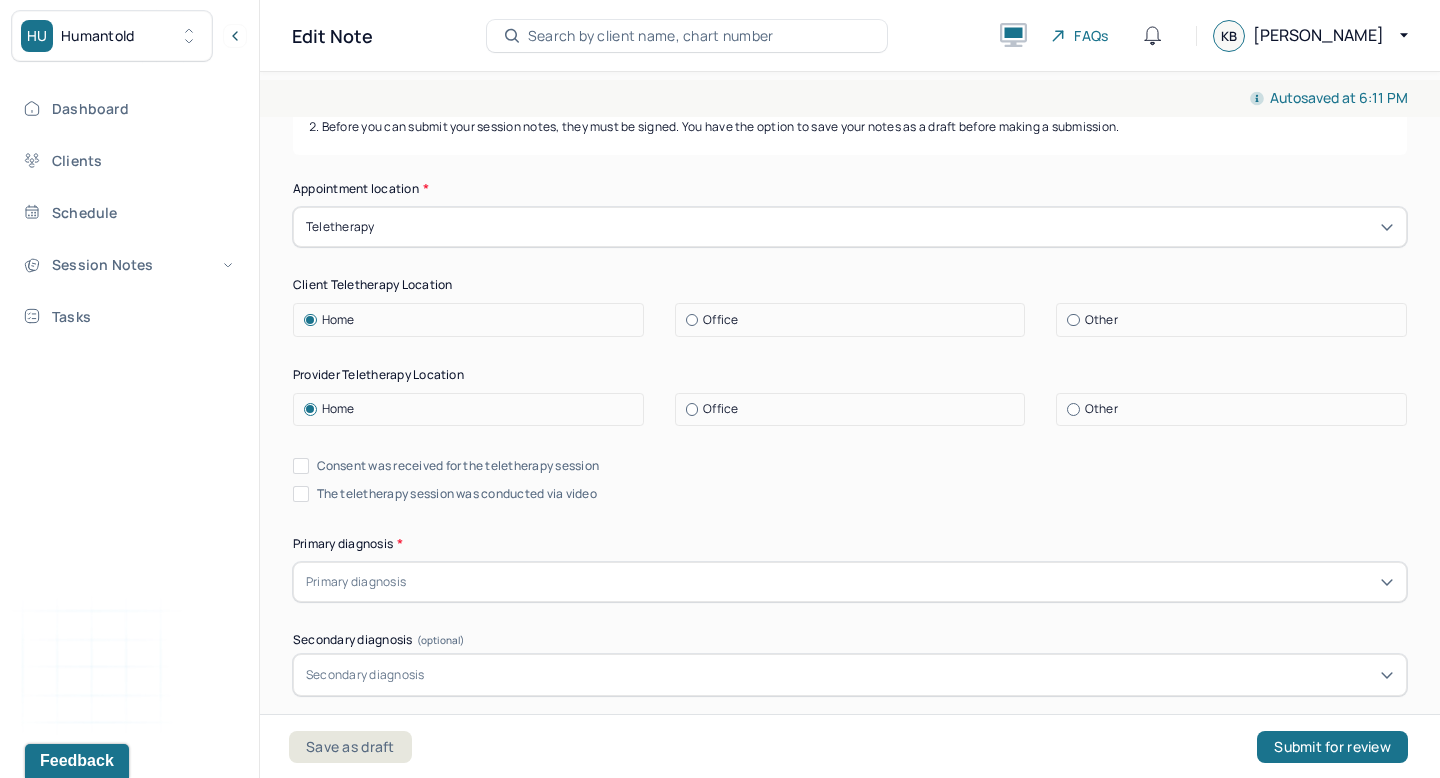 scroll, scrollTop: 345, scrollLeft: 0, axis: vertical 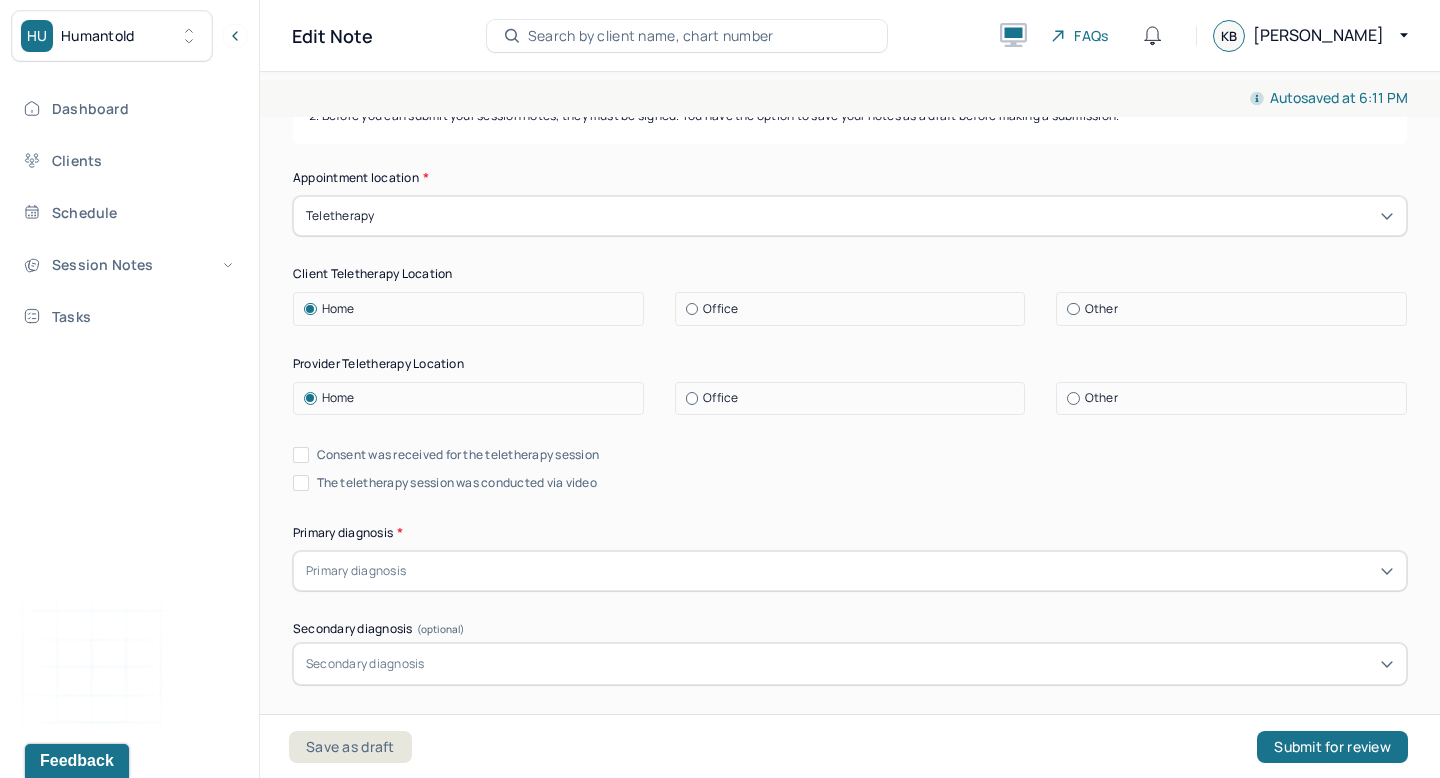 click on "Consent was received for the teletherapy session" at bounding box center [458, 455] 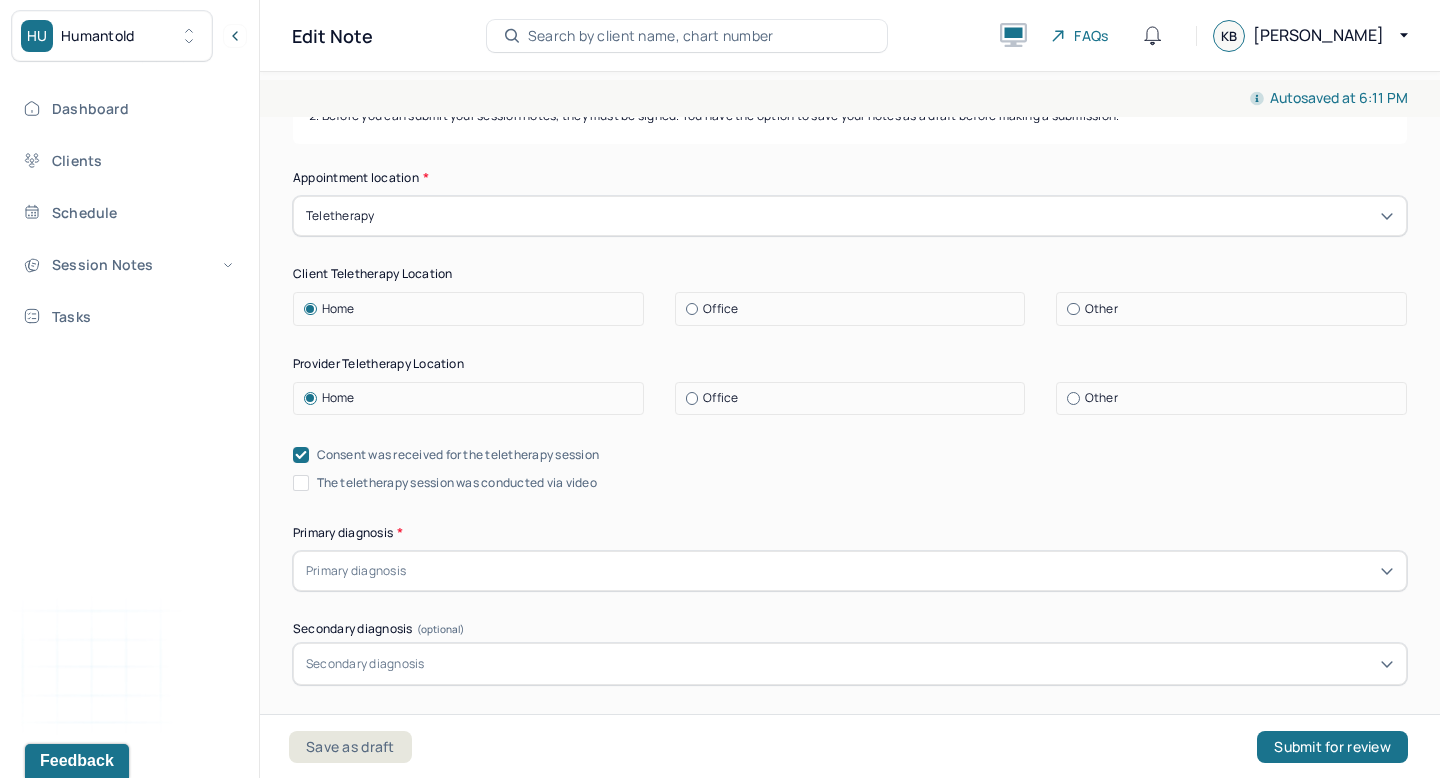 click on "Consent was received for the teletherapy session The teletherapy session was conducted via video" at bounding box center (850, 469) 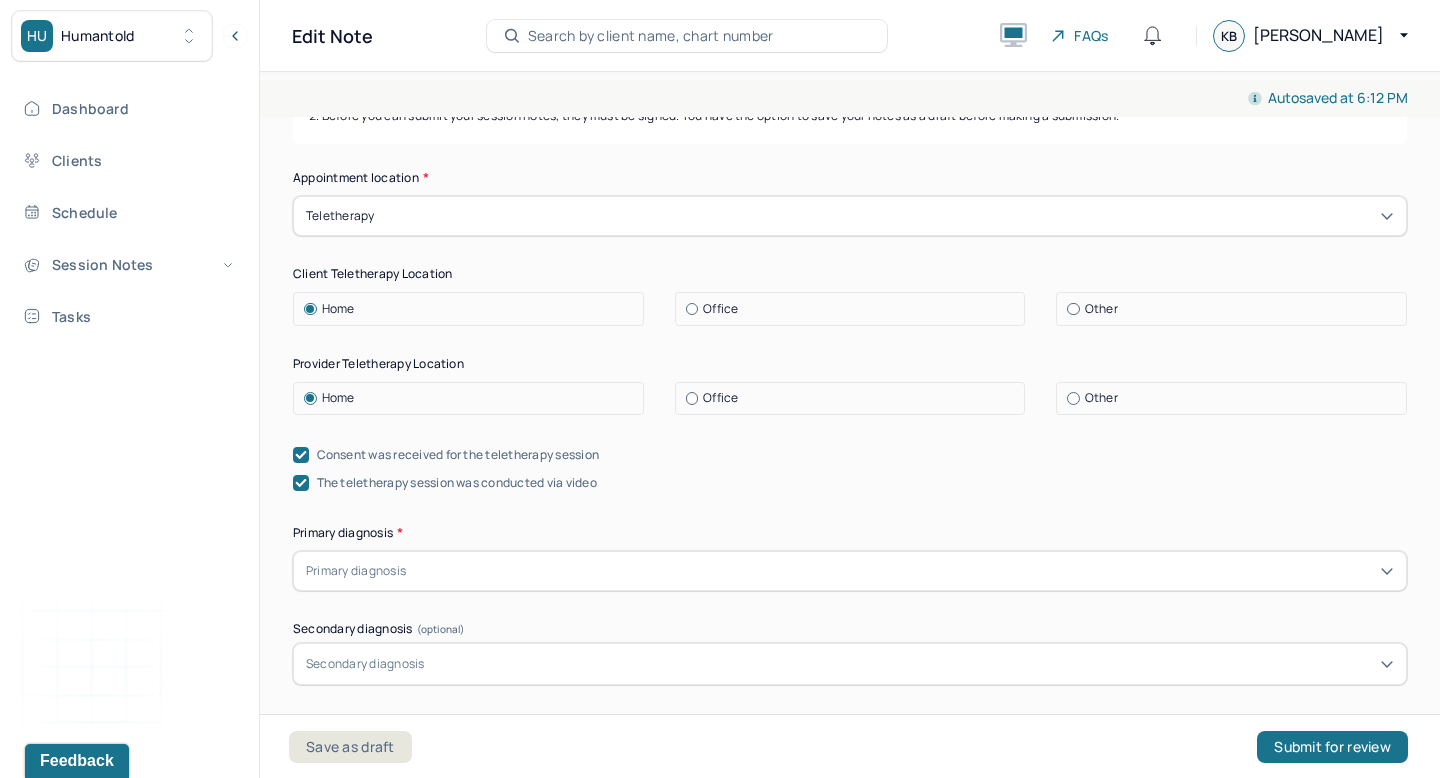 click on "Primary diagnosis" at bounding box center (850, 571) 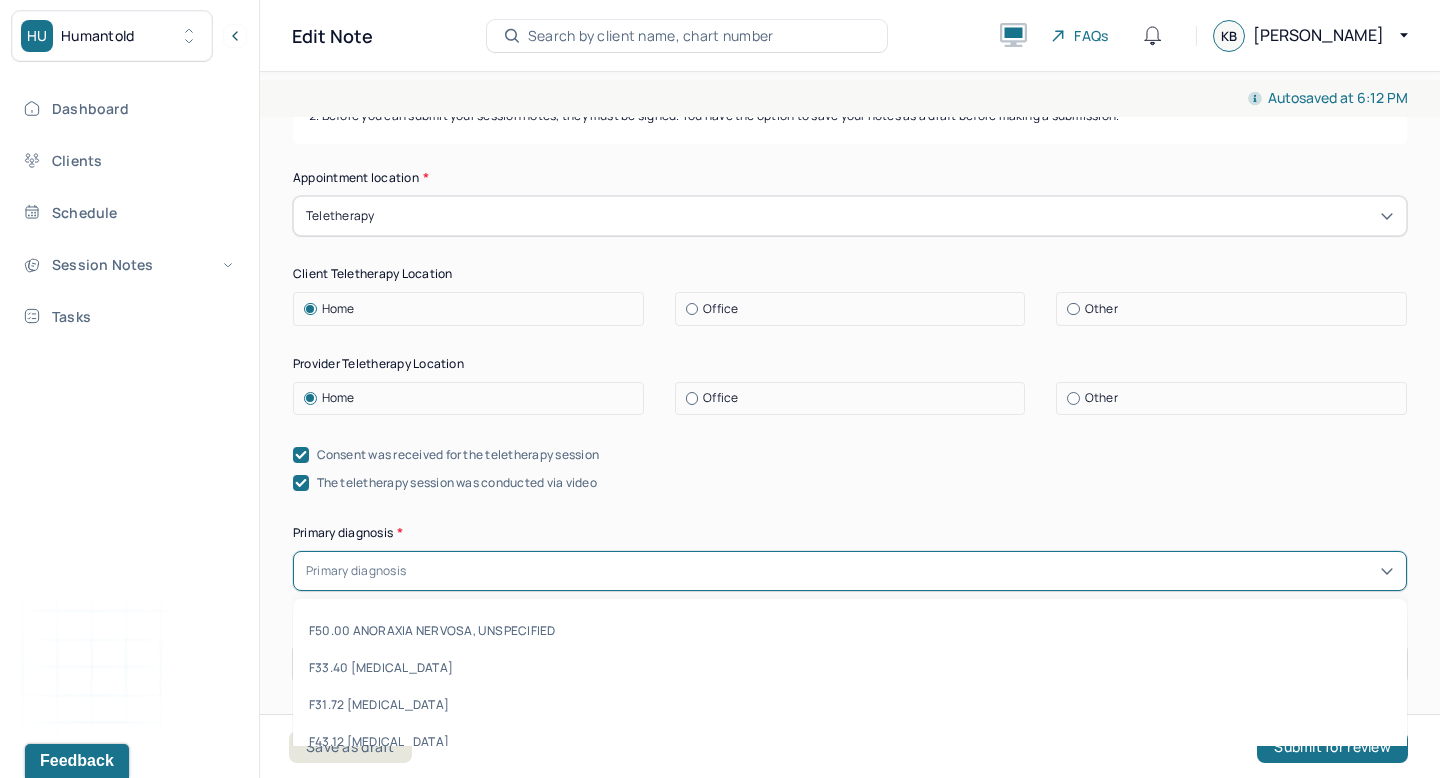 paste on "F43.22 [MEDICAL_DATA]" 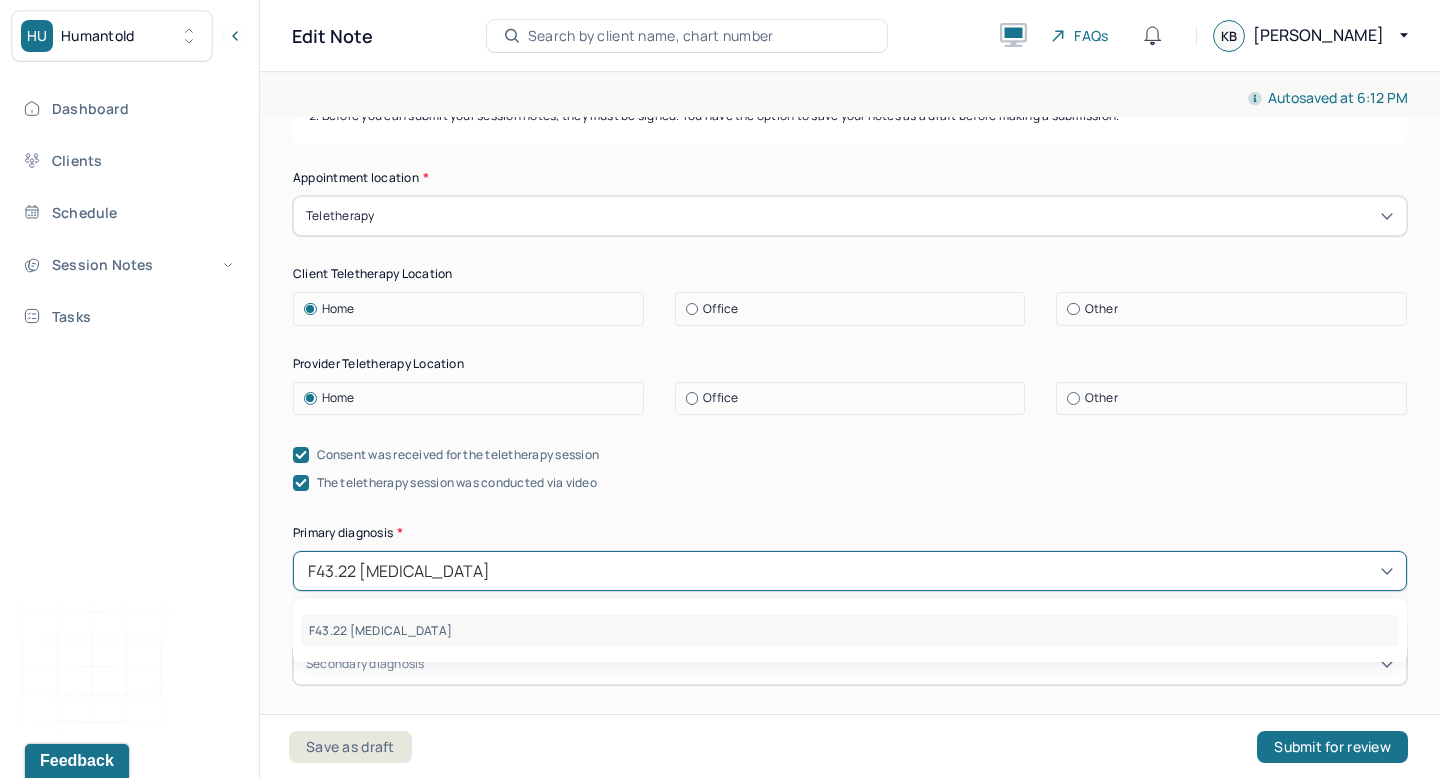 click on "F43.22 [MEDICAL_DATA]" at bounding box center [850, 630] 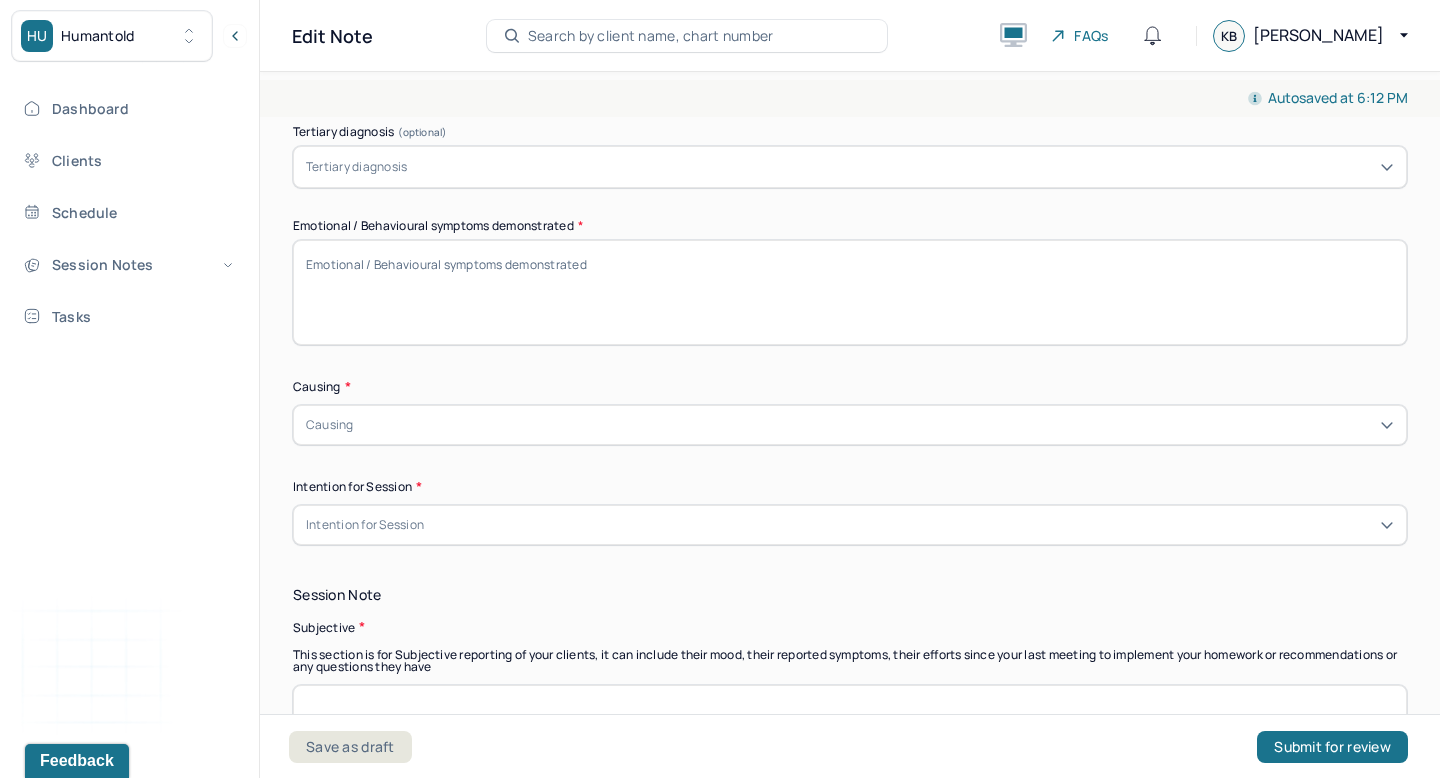 scroll, scrollTop: 971, scrollLeft: 0, axis: vertical 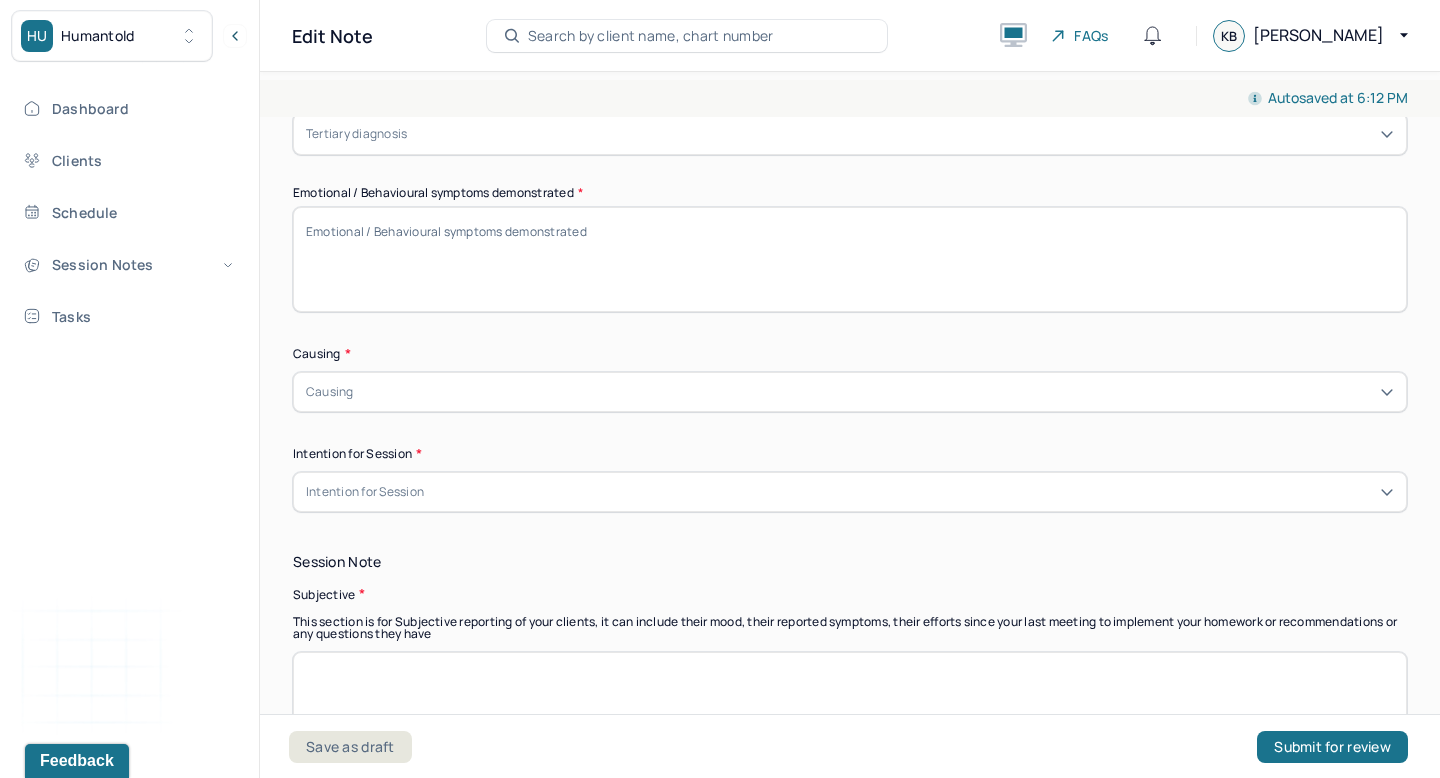 click on "Emotional / Behavioural symptoms demonstrated *" at bounding box center [850, 259] 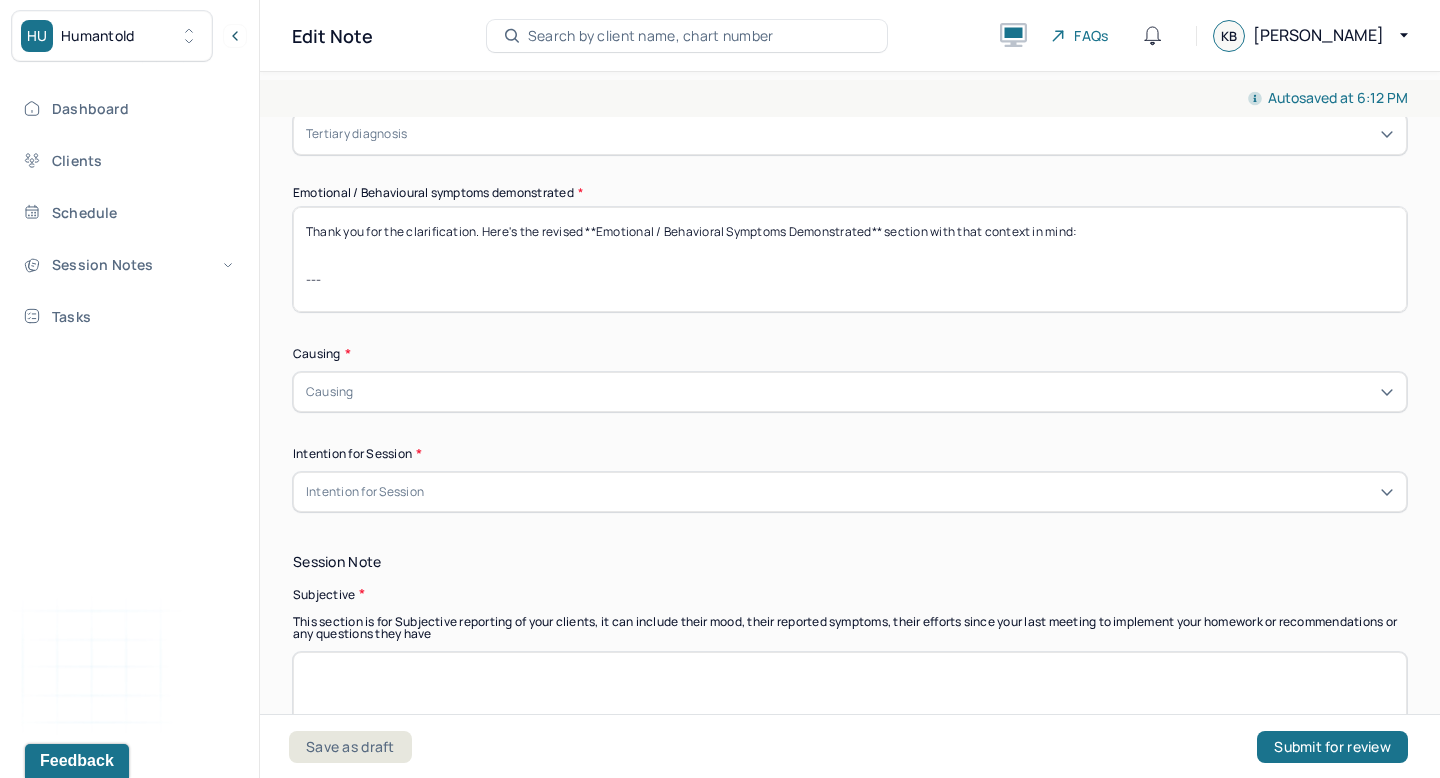 scroll, scrollTop: 96, scrollLeft: 0, axis: vertical 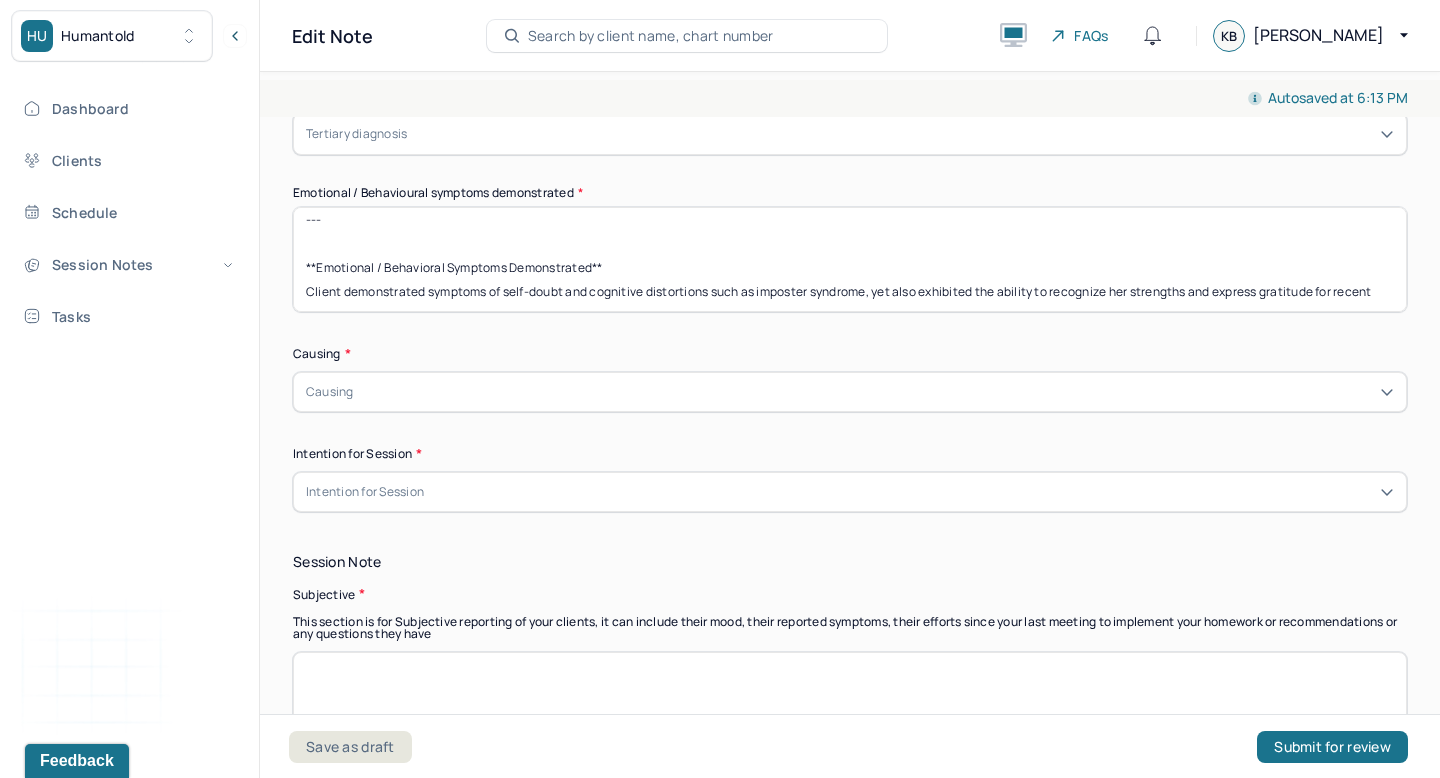 drag, startPoint x: 307, startPoint y: 256, endPoint x: 288, endPoint y: 210, distance: 49.76947 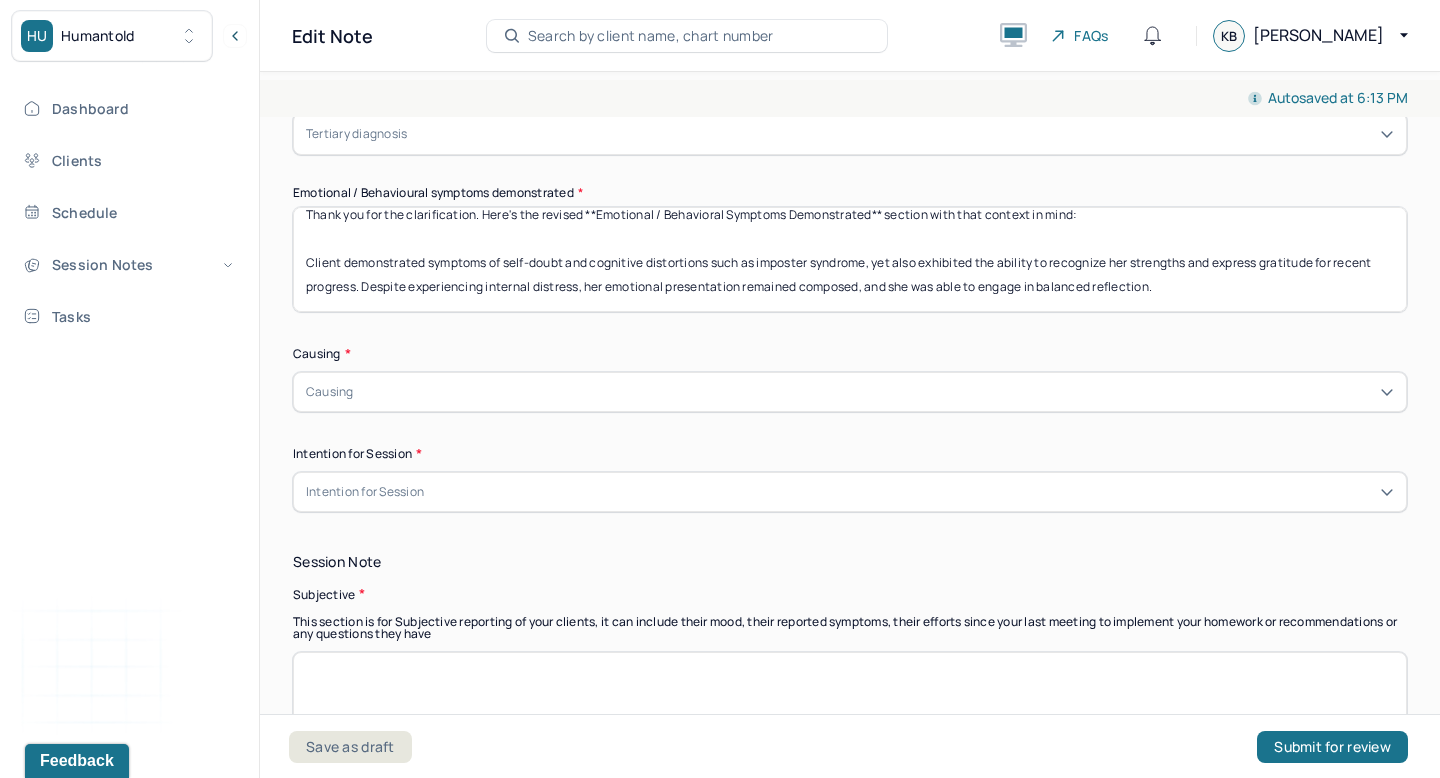 scroll, scrollTop: 0, scrollLeft: 0, axis: both 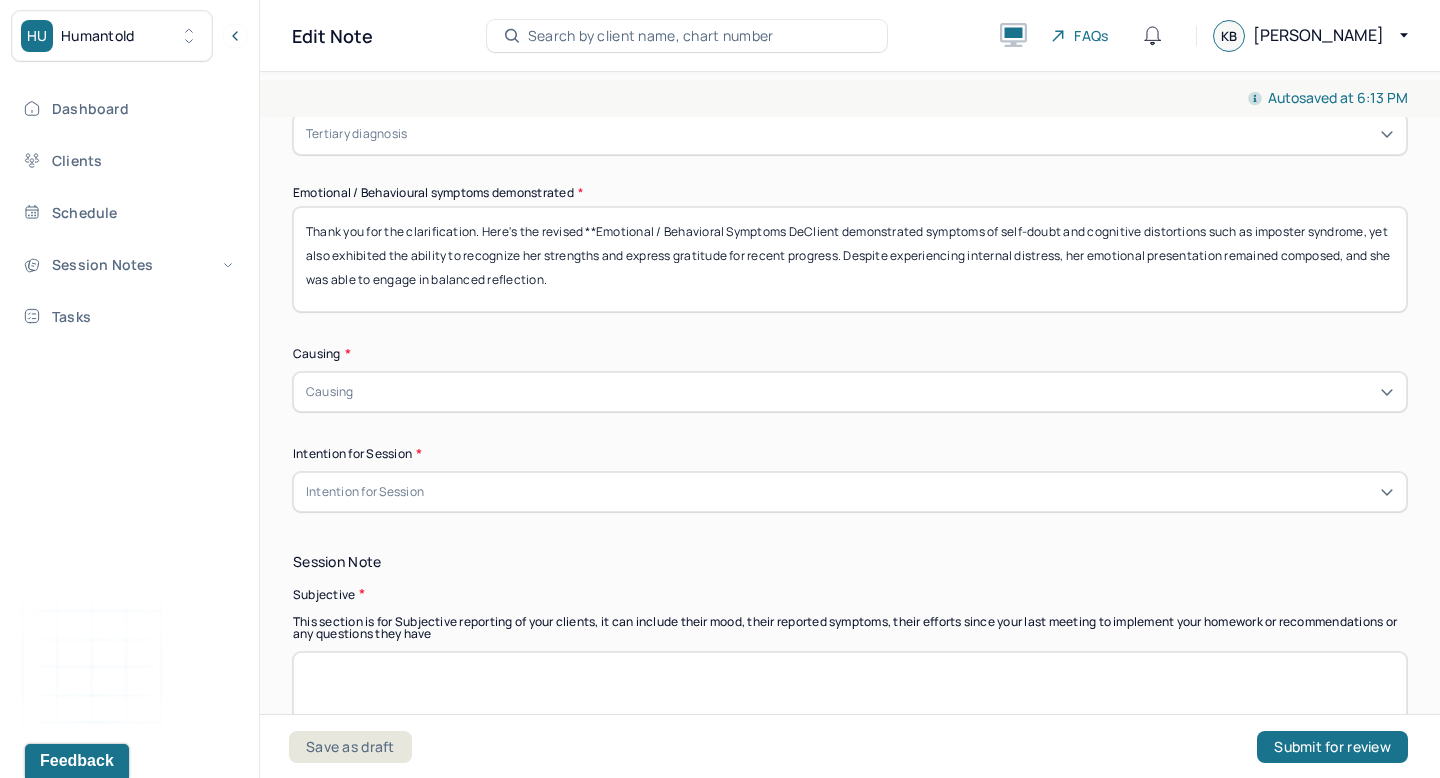 drag, startPoint x: 808, startPoint y: 232, endPoint x: 277, endPoint y: 235, distance: 531.0085 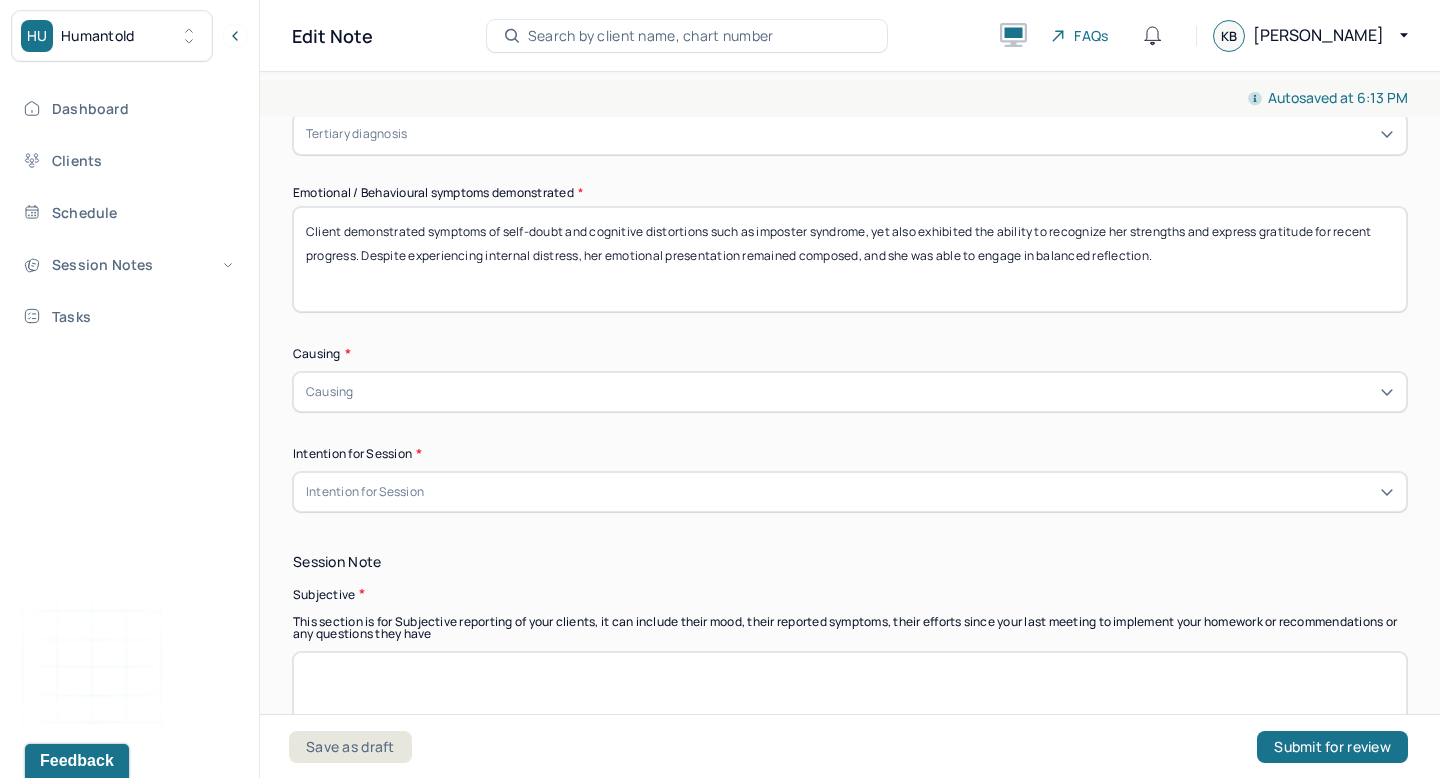 type on "Client demonstrated symptoms of self-doubt and cognitive distortions such as imposter syndrome, yet also exhibited the ability to recognize her strengths and express gratitude for recent progress. Despite experiencing internal distress, her emotional presentation remained composed, and she was able to engage in balanced reflection." 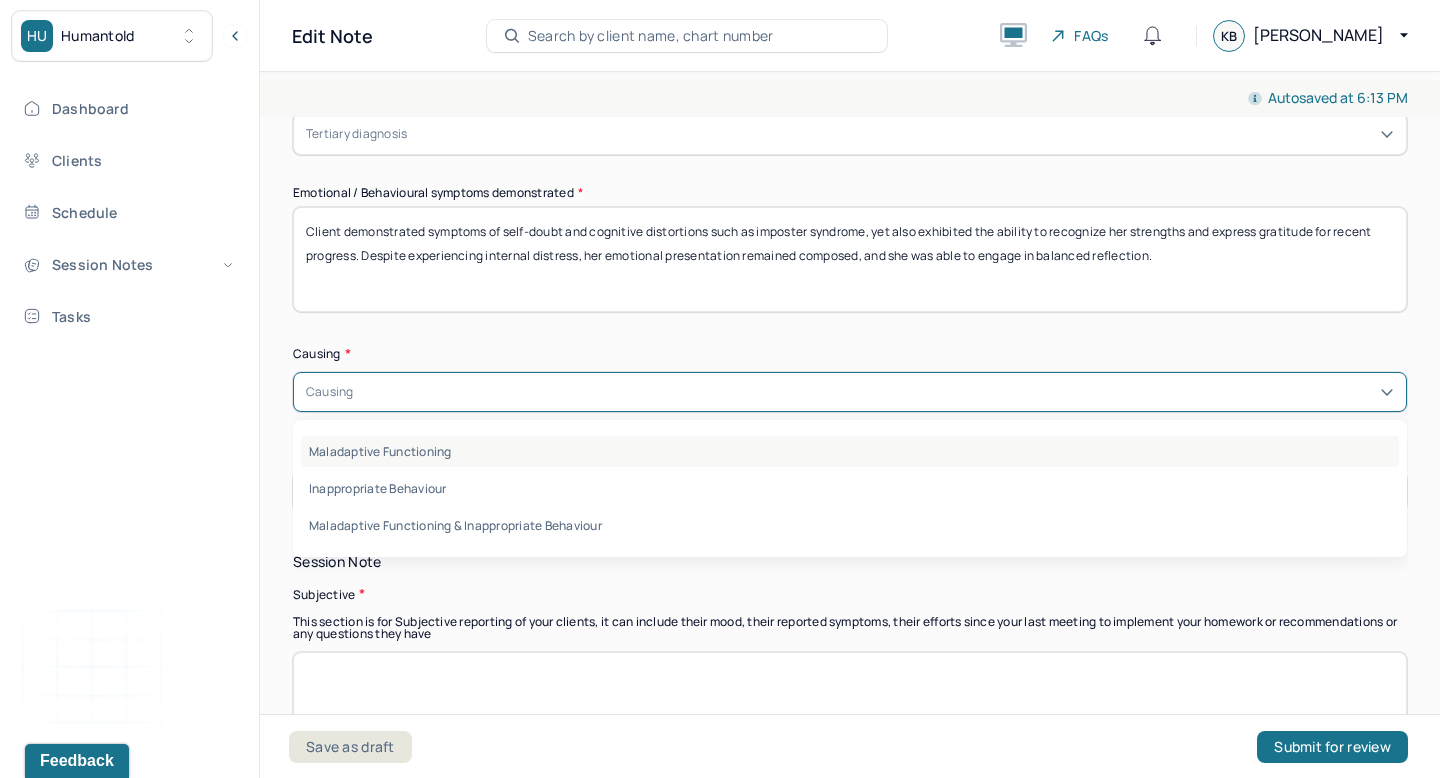 click on "Maladaptive Functioning" at bounding box center [850, 451] 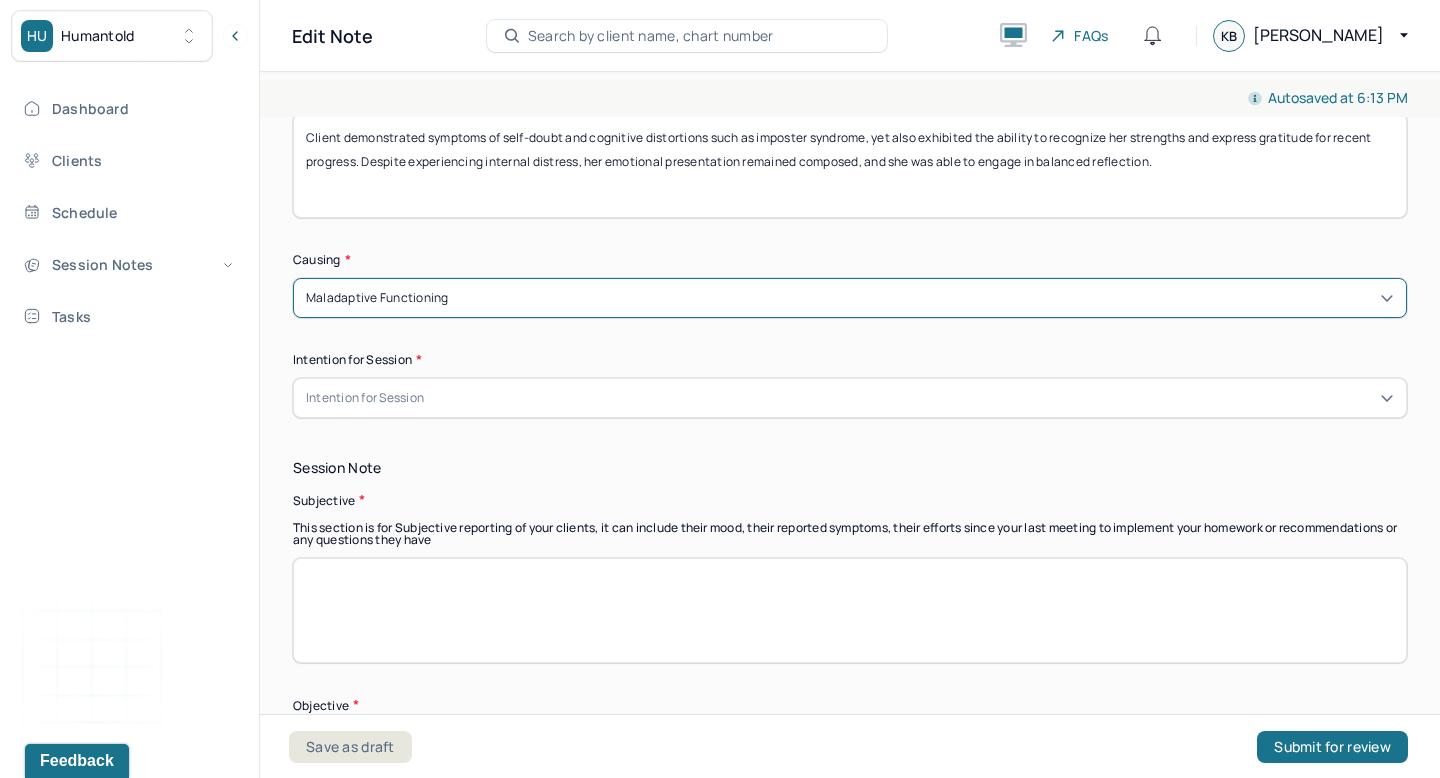 scroll, scrollTop: 1092, scrollLeft: 0, axis: vertical 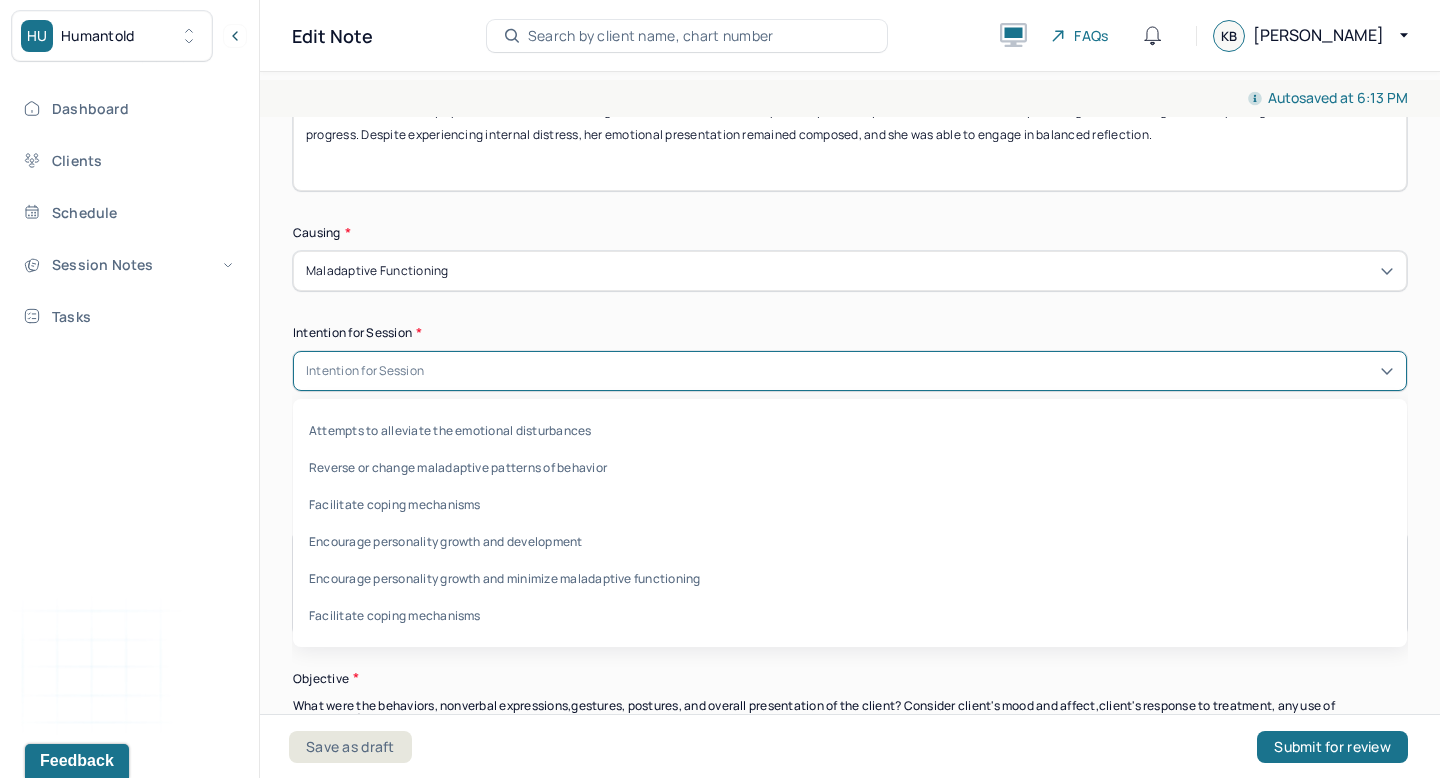 click on "Intention for Session" at bounding box center (850, 371) 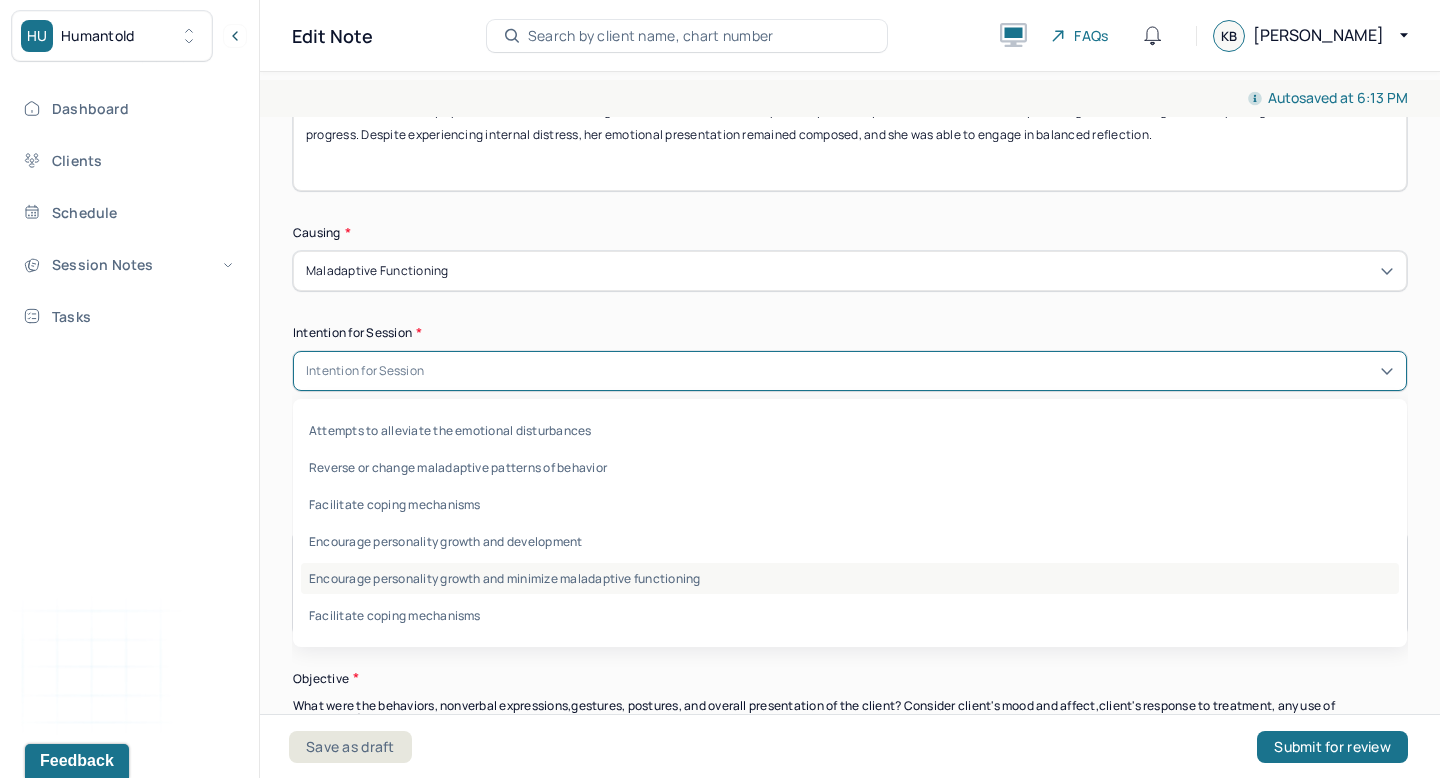 click on "Encourage personality growth and minimize maladaptive functioning" at bounding box center (850, 578) 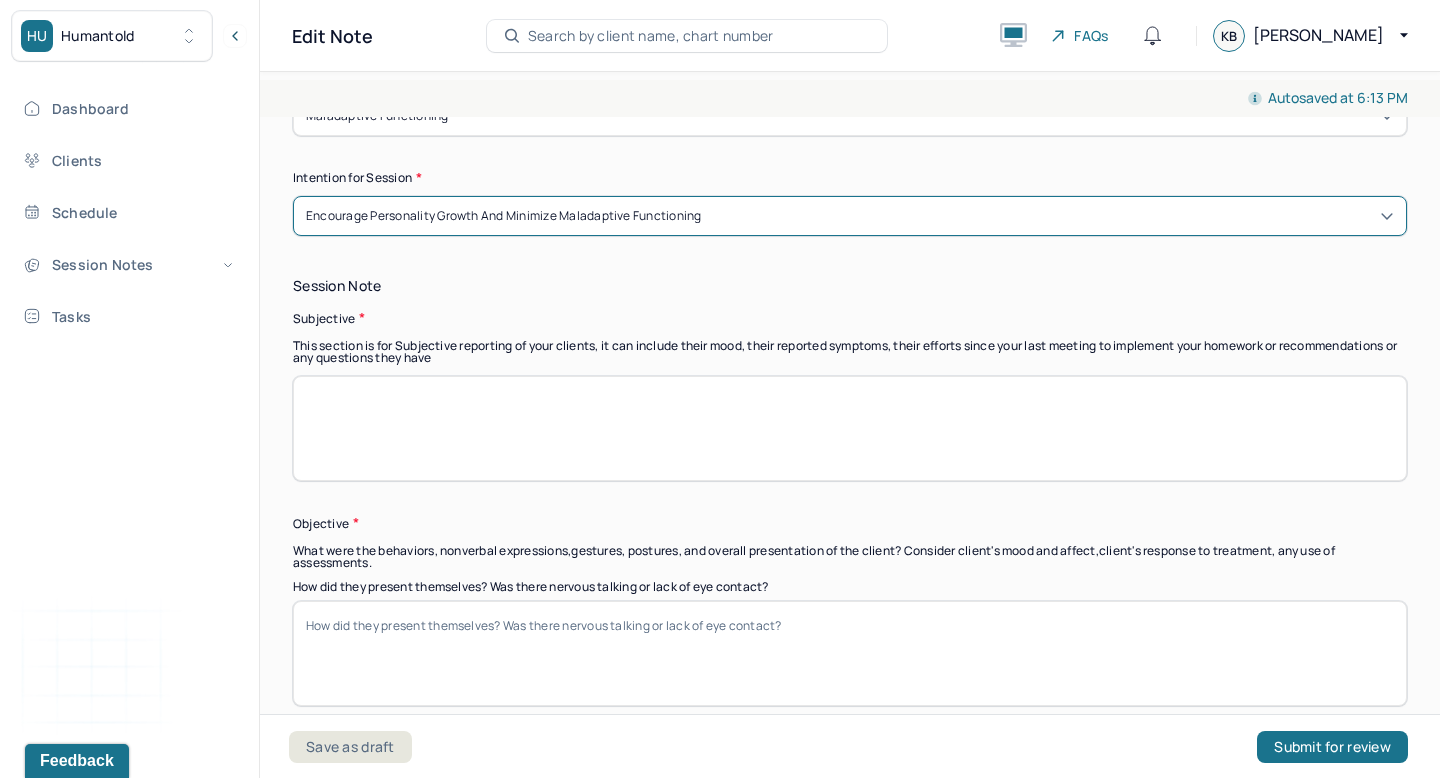 scroll, scrollTop: 1306, scrollLeft: 0, axis: vertical 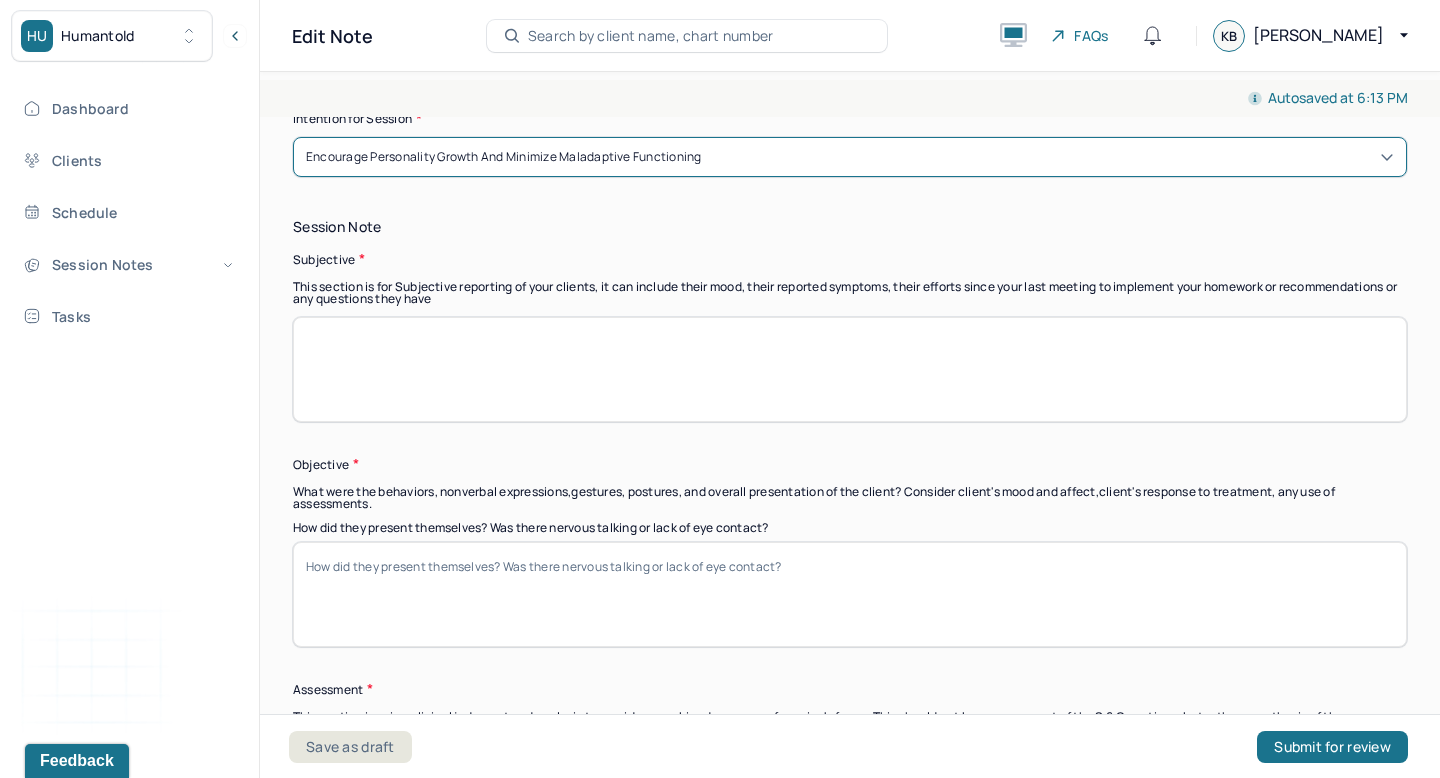 click at bounding box center [850, 369] 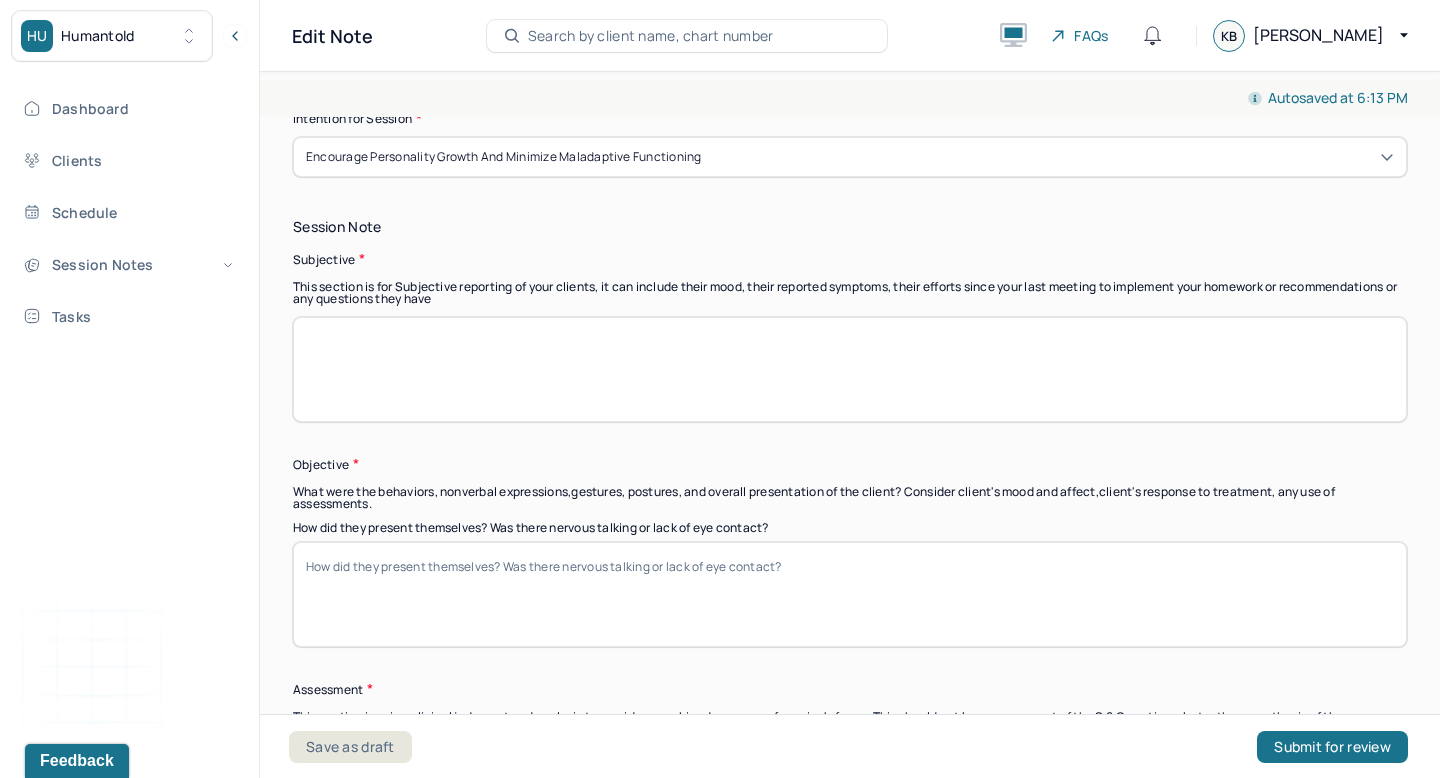 click at bounding box center (850, 369) 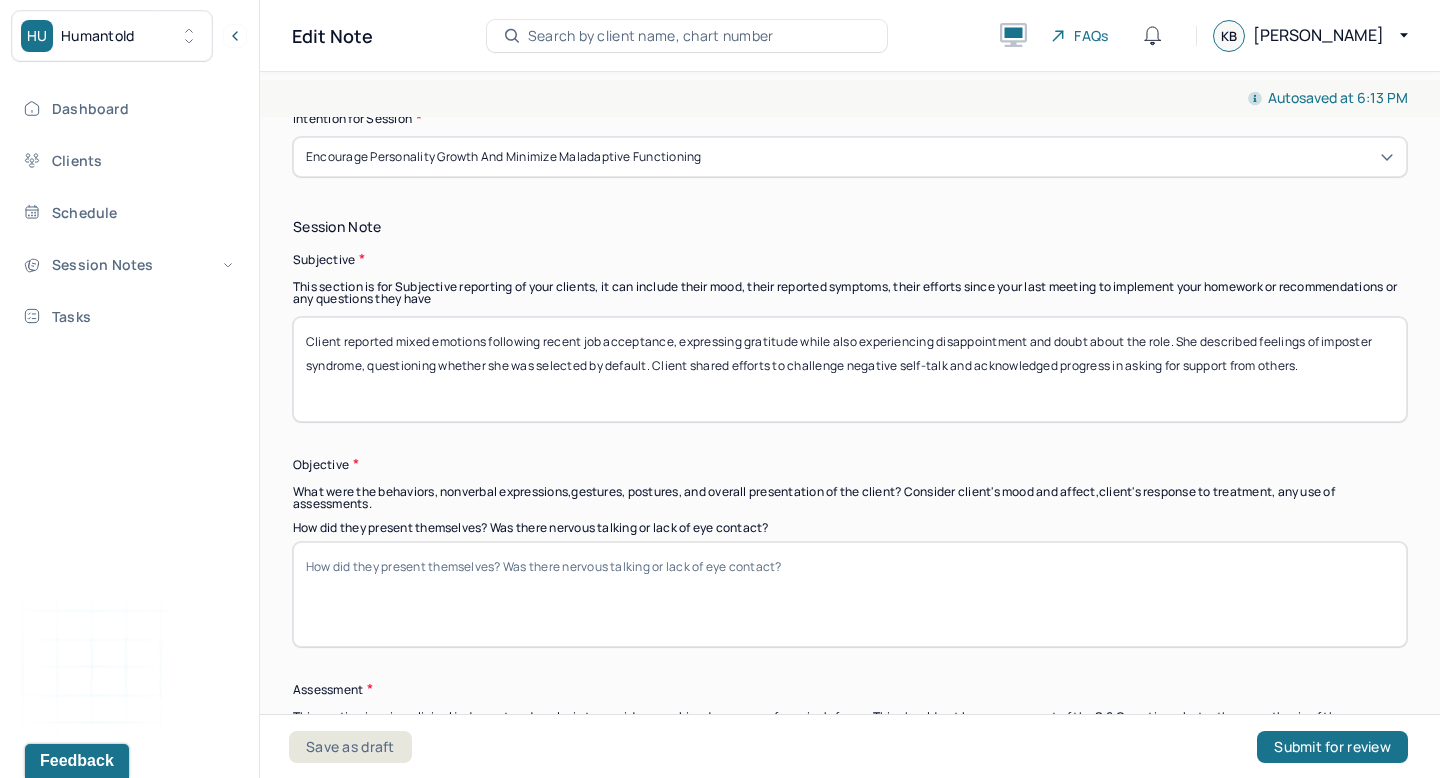 type on "Client reported mixed emotions following recent job acceptance, expressing gratitude while also experiencing disappointment and doubt about the role. She described feelings of imposter syndrome, questioning whether she was selected by default. Client shared efforts to challenge negative self-talk and acknowledged progress in asking for support from others." 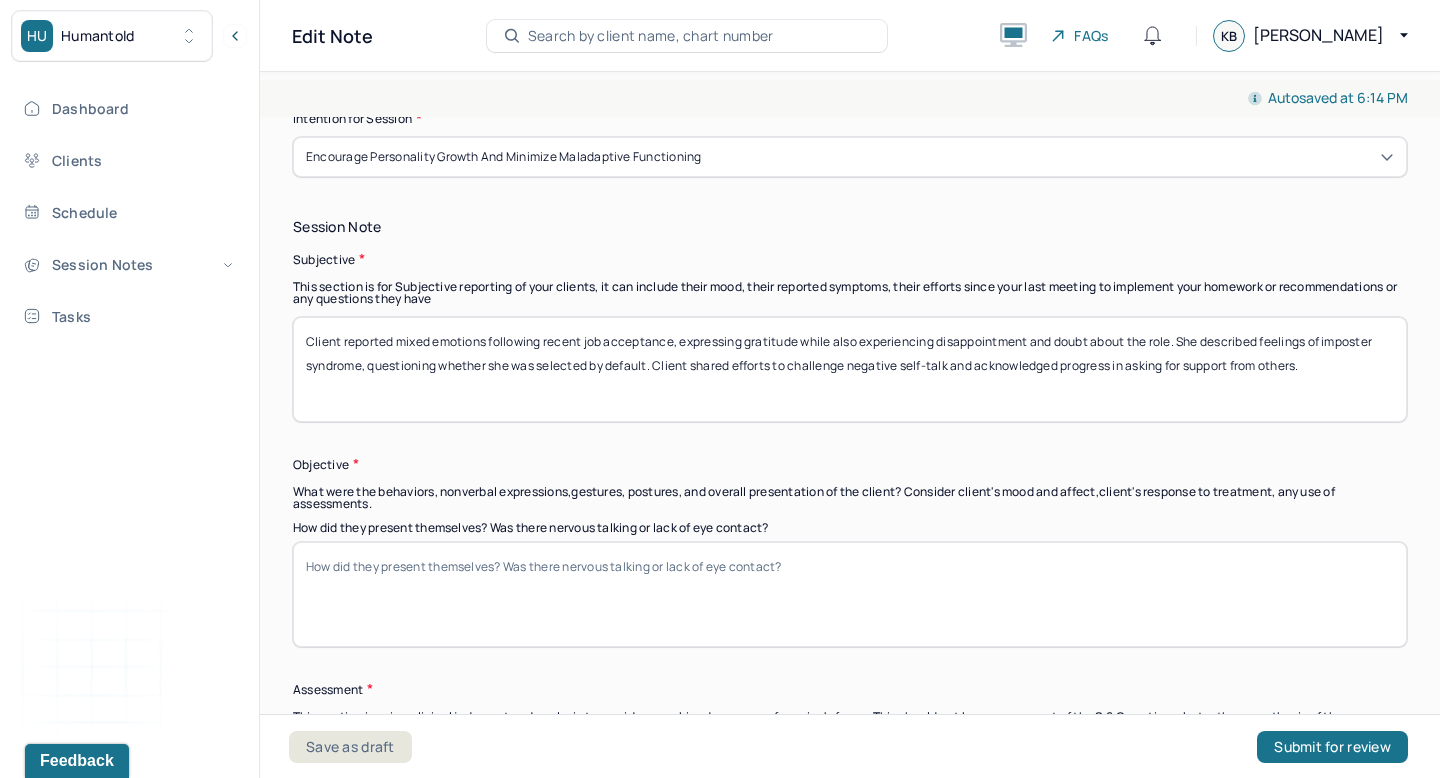 click on "How did they present themselves? Was there nervous talking or lack of eye contact?" at bounding box center [850, 594] 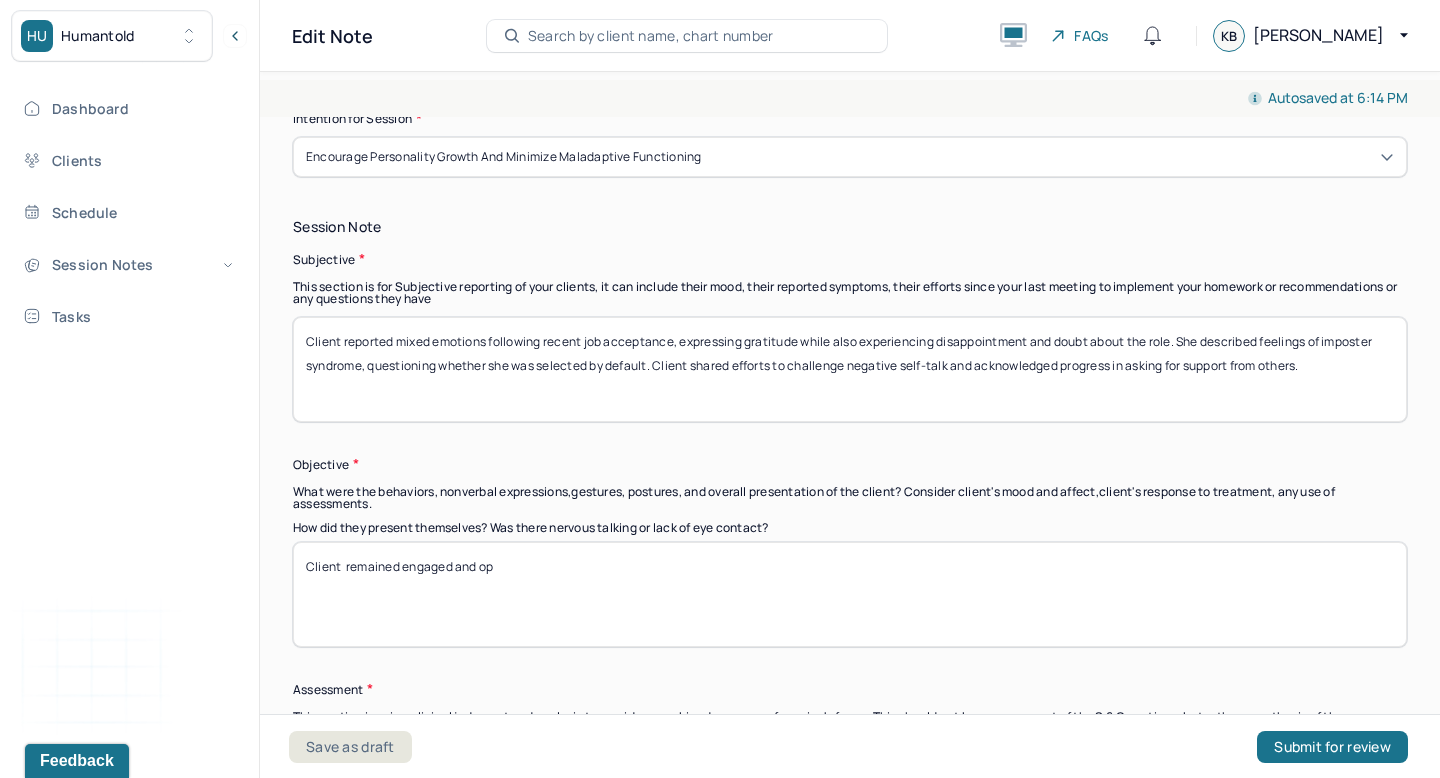 click on "Client  remained engaged and op" at bounding box center (850, 594) 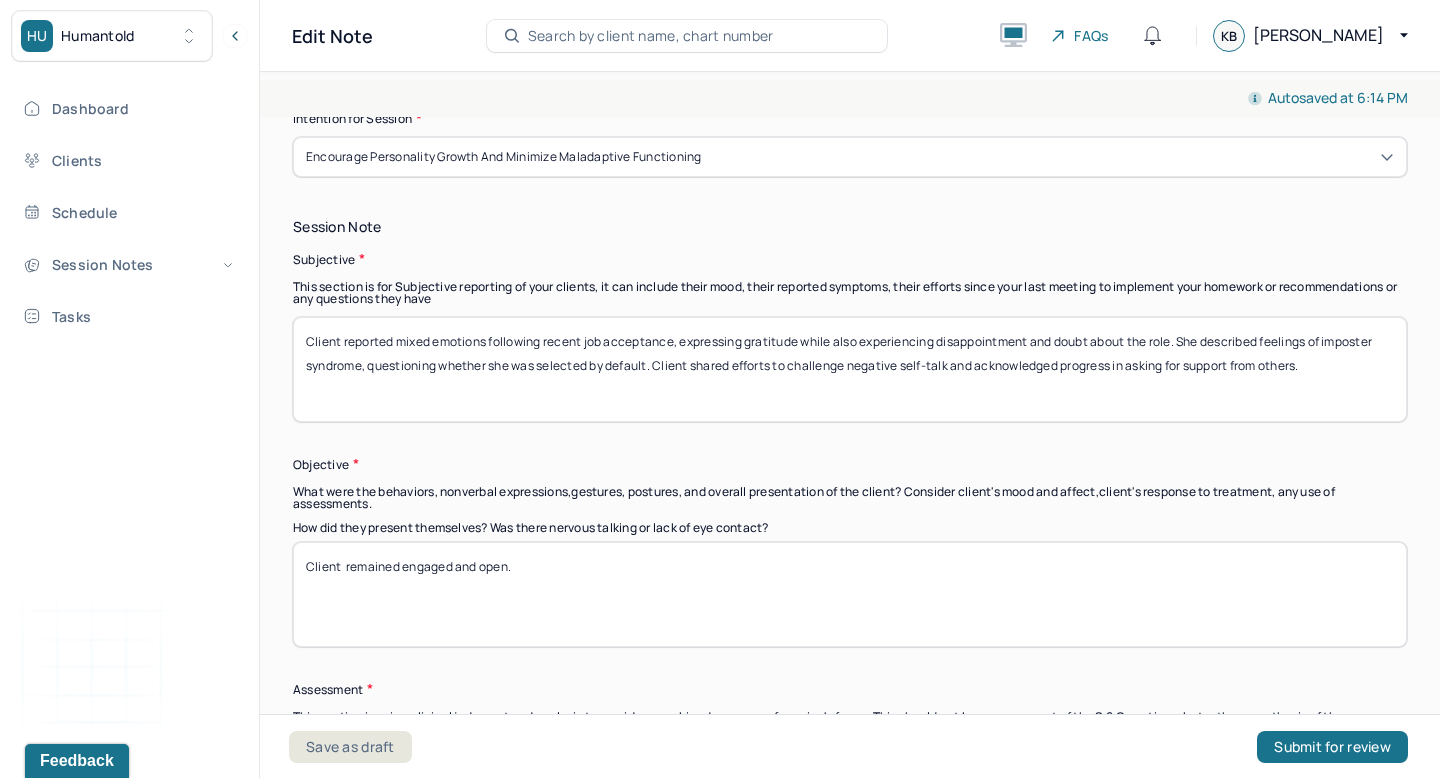 paste on "Her affect was congruent with content discussed, and she demonstrated insight into her emotional responses. She responded thoughtfully to reflective questions and maintained steady participation throughout session." 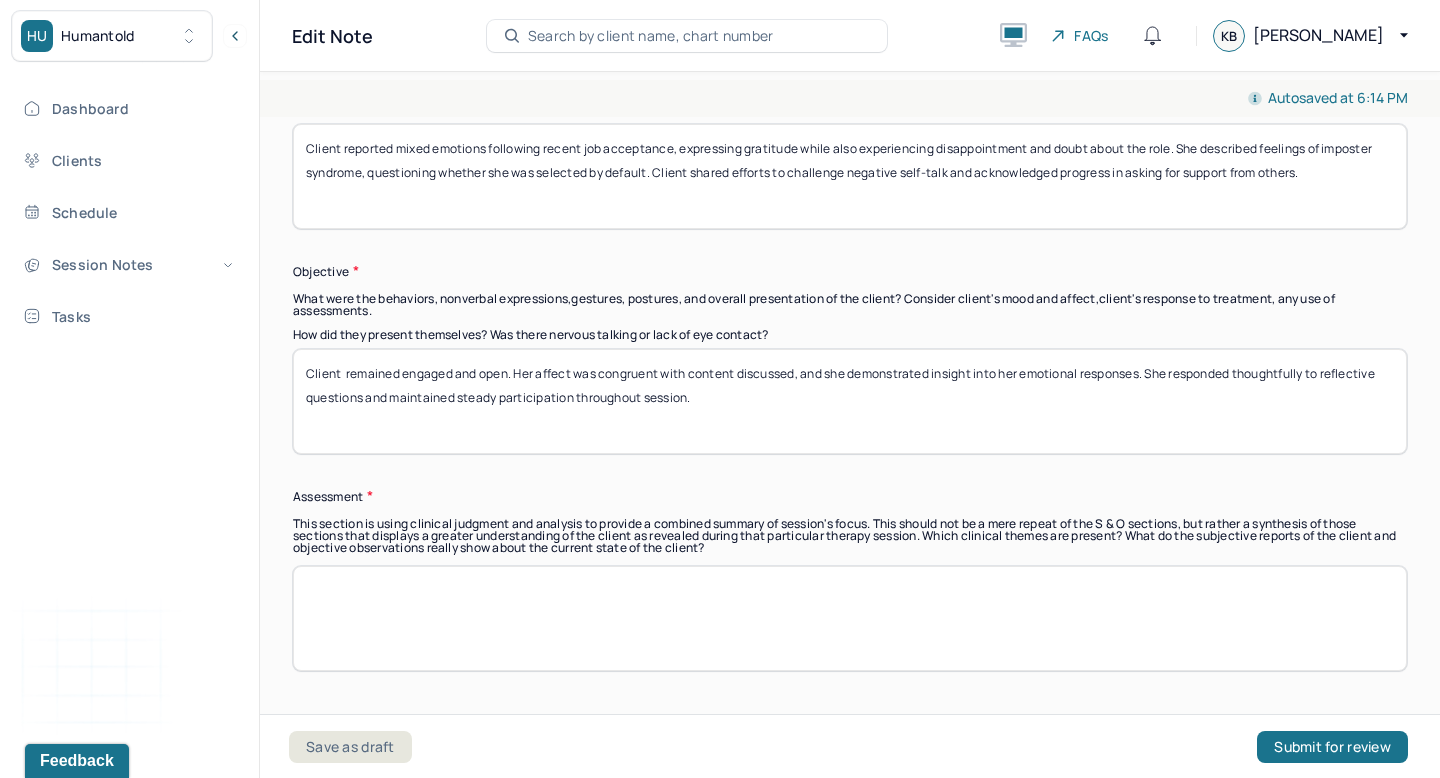scroll, scrollTop: 1616, scrollLeft: 0, axis: vertical 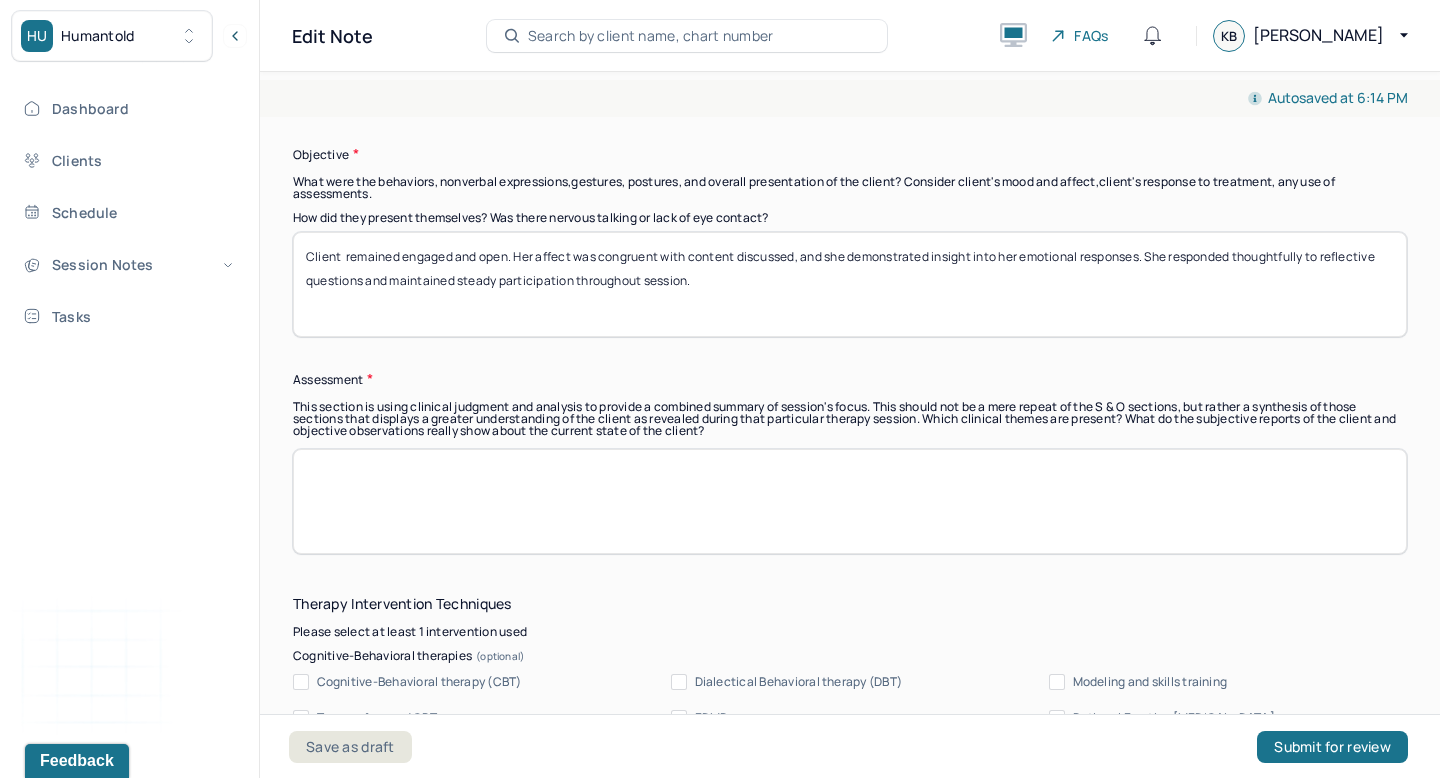 type on "Client  remained engaged and open. Her affect was congruent with content discussed, and she demonstrated insight into her emotional responses. She responded thoughtfully to reflective questions and maintained steady participation throughout session." 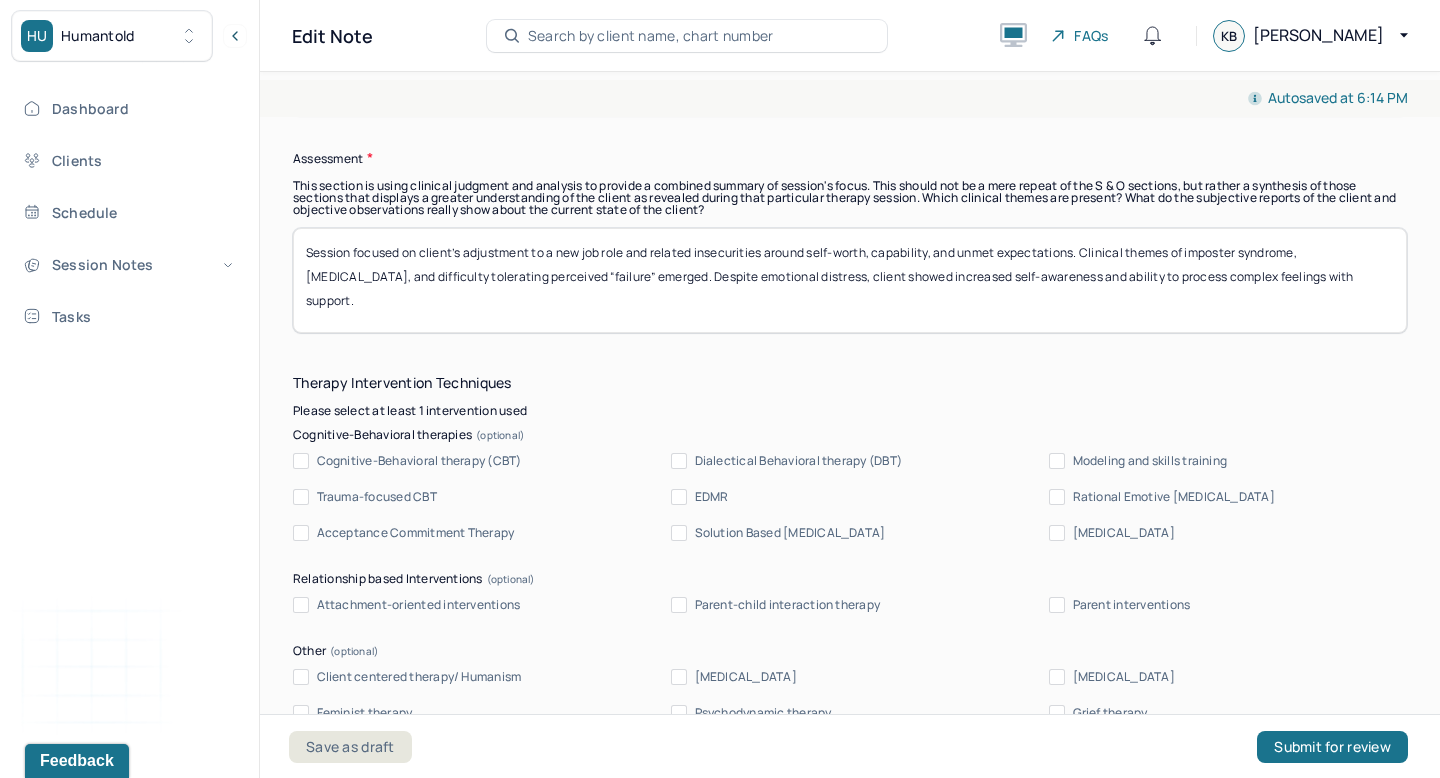 scroll, scrollTop: 1857, scrollLeft: 0, axis: vertical 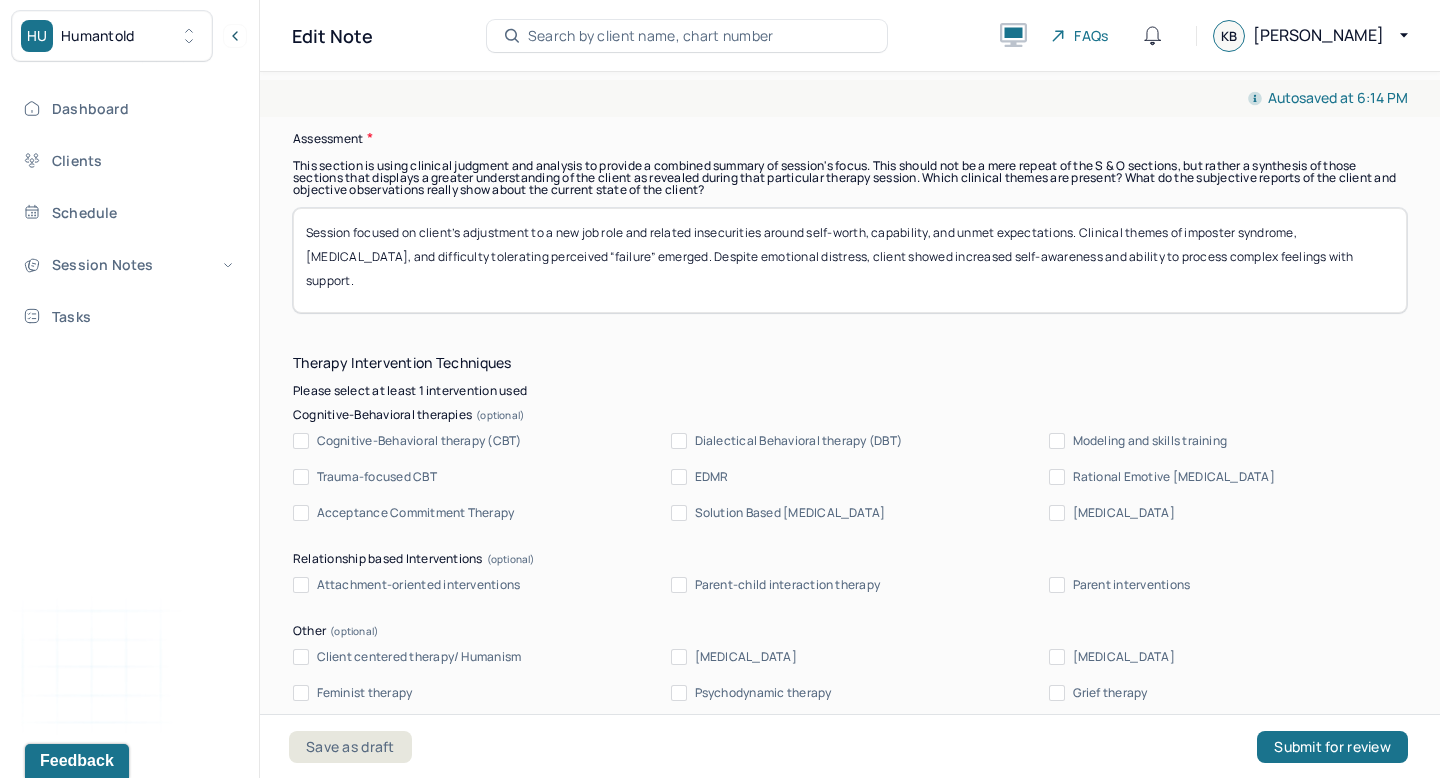 type on "Session focused on client’s adjustment to a new job role and related insecurities around self-worth, capability, and unmet expectations. Clinical themes of imposter syndrome, low self-esteem, and difficulty tolerating perceived “failure” emerged. Despite emotional distress, client showed increased self-awareness and ability to process complex feelings with support." 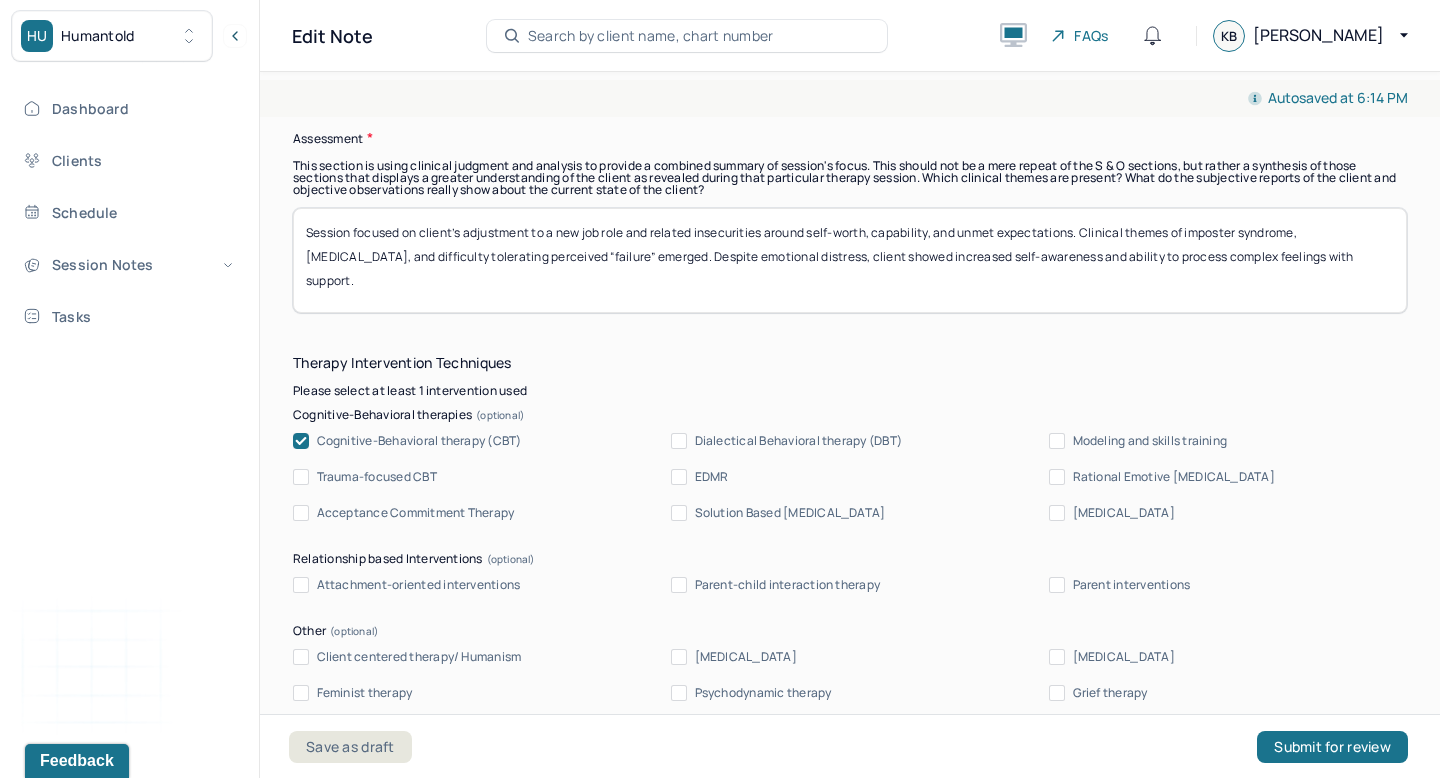 scroll, scrollTop: 2067, scrollLeft: 0, axis: vertical 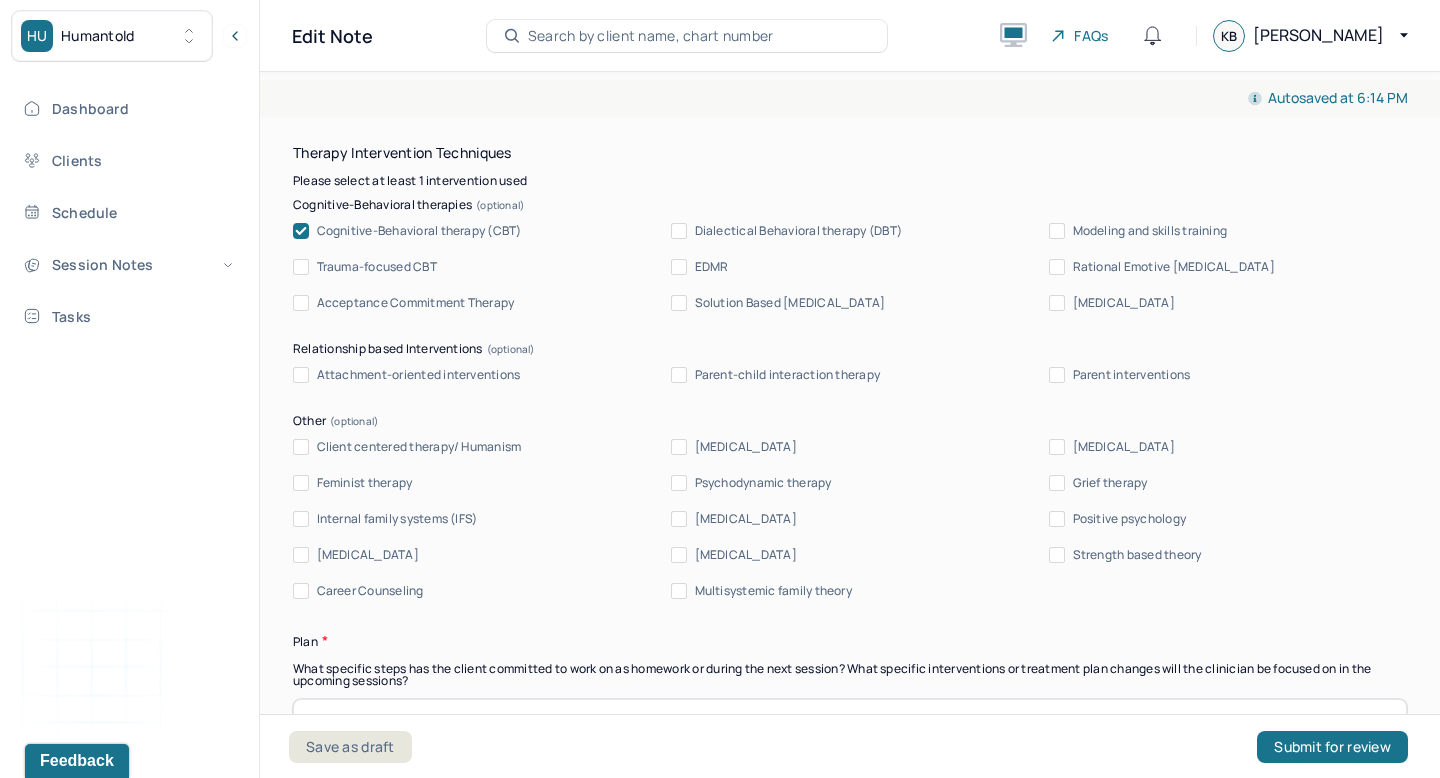 click on "[MEDICAL_DATA]" at bounding box center (368, 555) 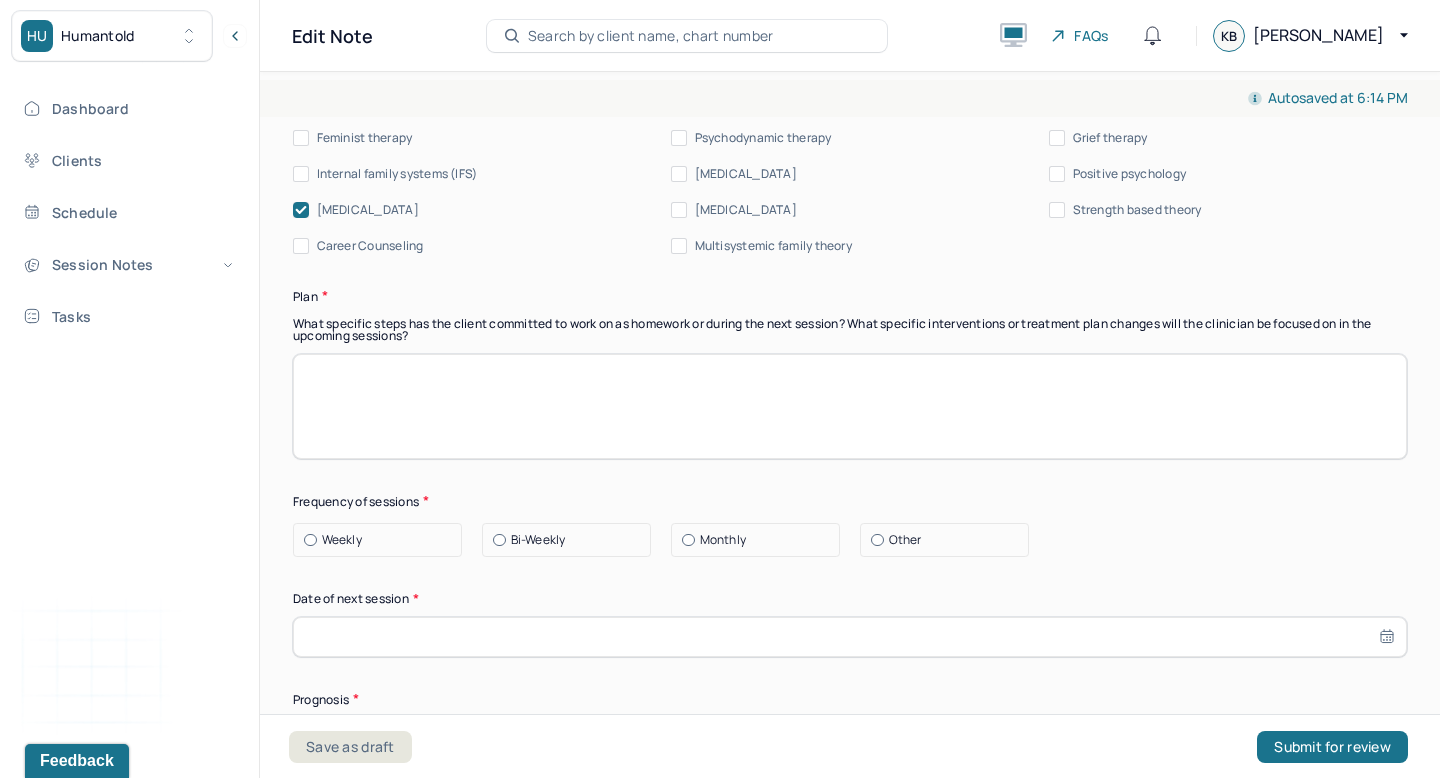 scroll, scrollTop: 2472, scrollLeft: 0, axis: vertical 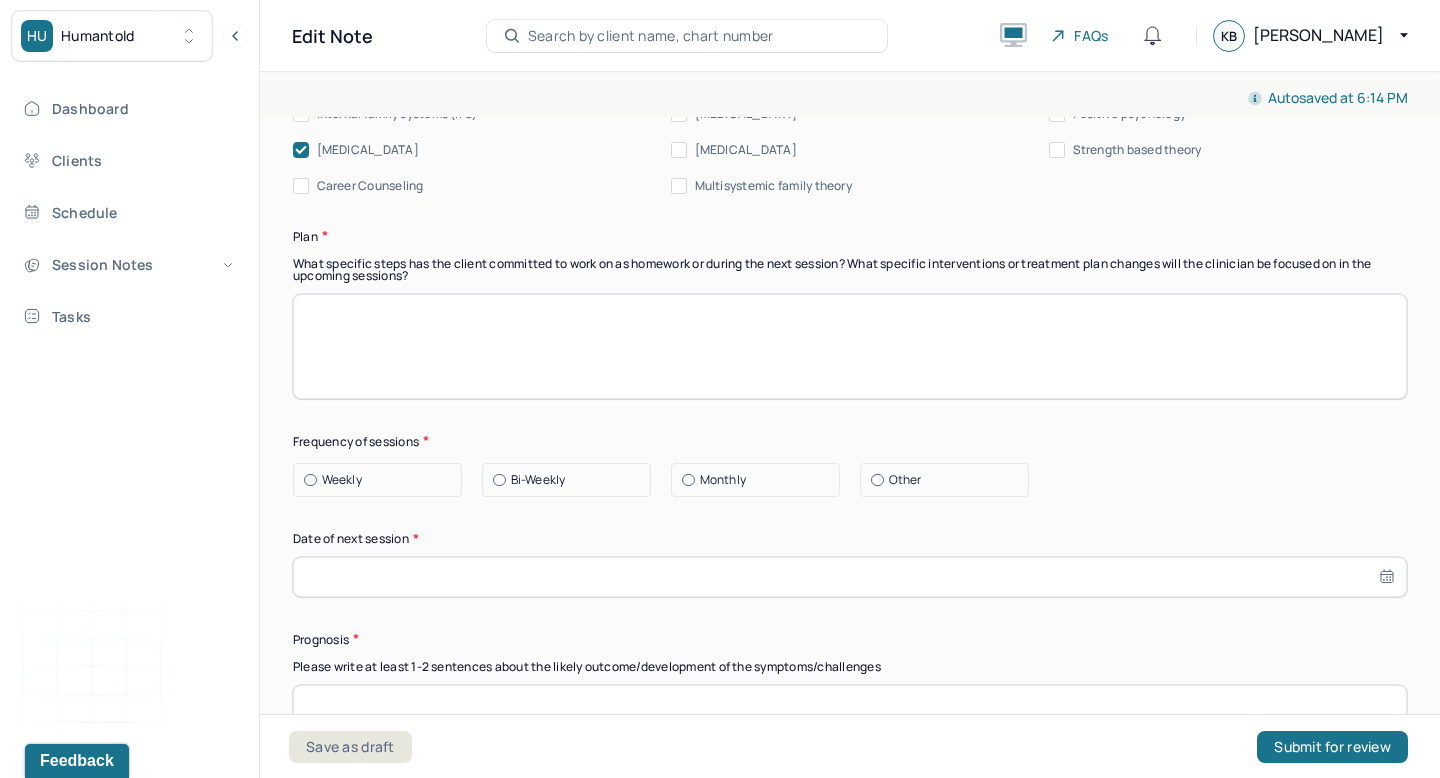 click at bounding box center [850, 346] 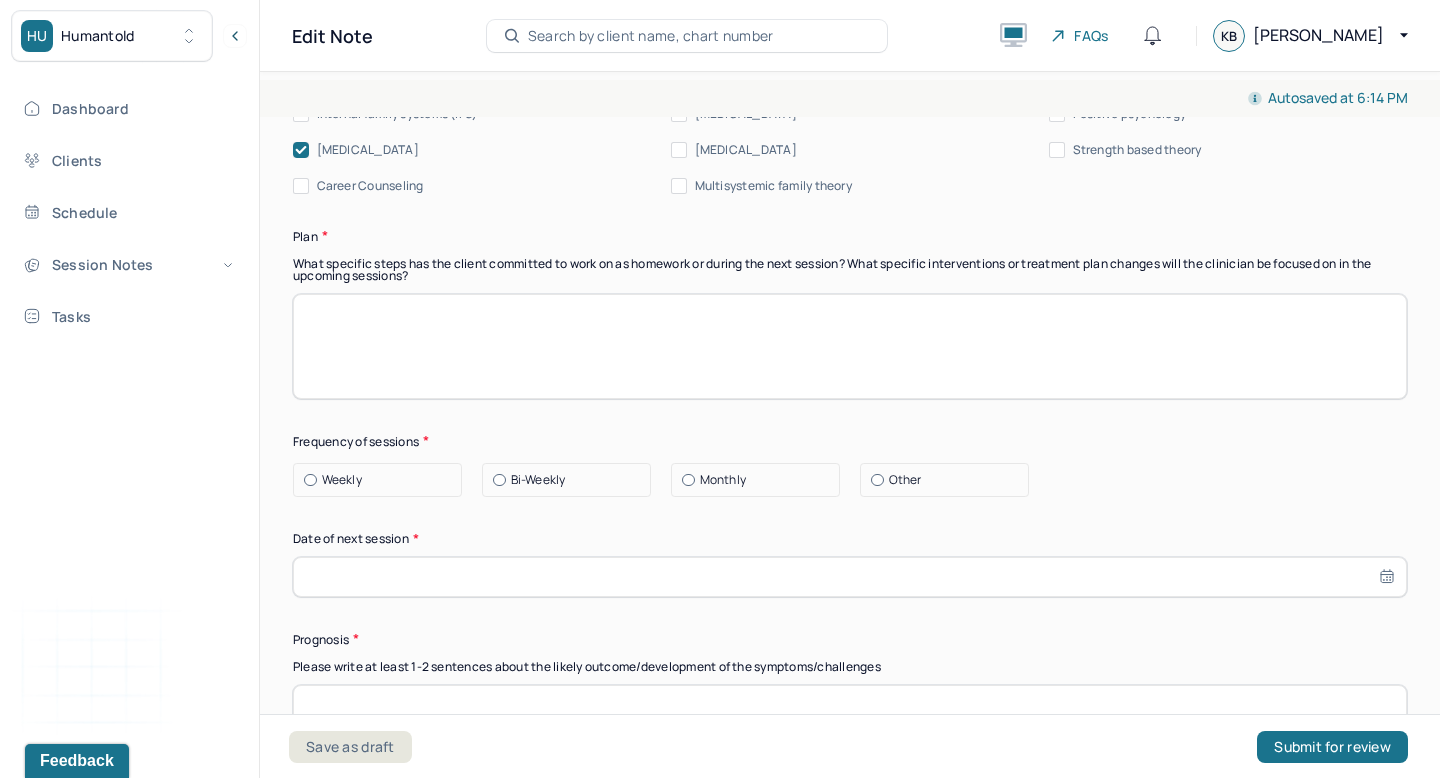 click at bounding box center (850, 346) 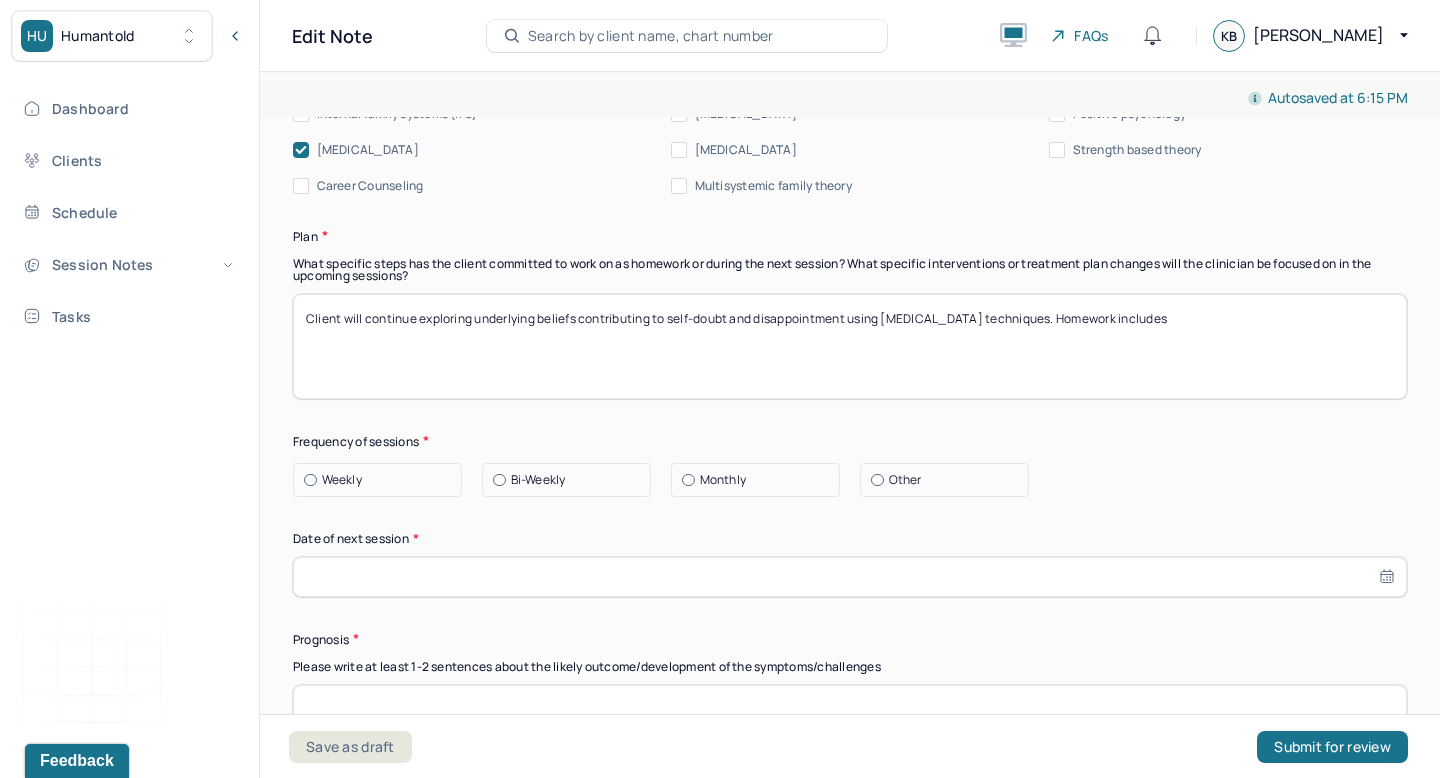 click on "Client will continue exploring underlying beliefs contributing to self-doubt and disappointment using cognitive restructuring techniques. Homework includes" at bounding box center (850, 346) 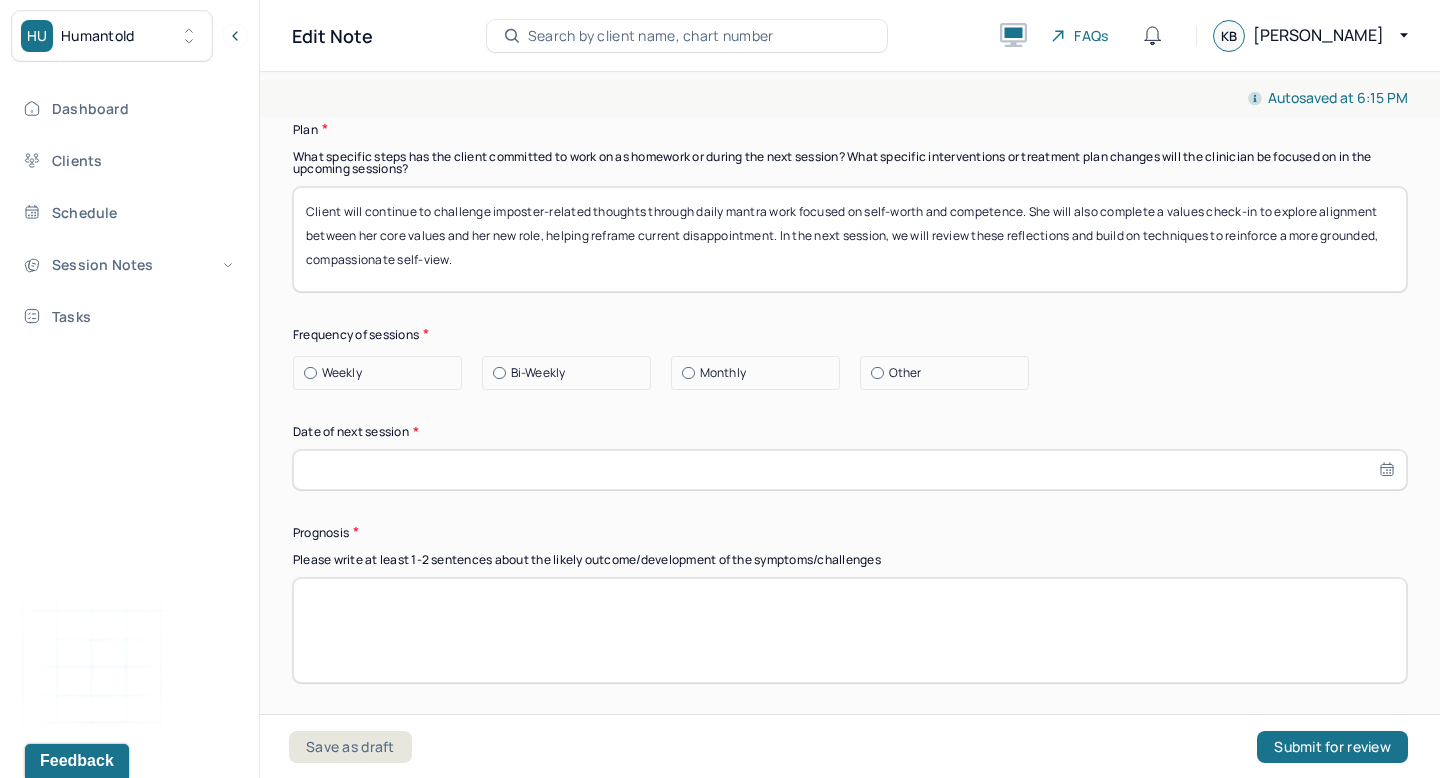 scroll, scrollTop: 2589, scrollLeft: 0, axis: vertical 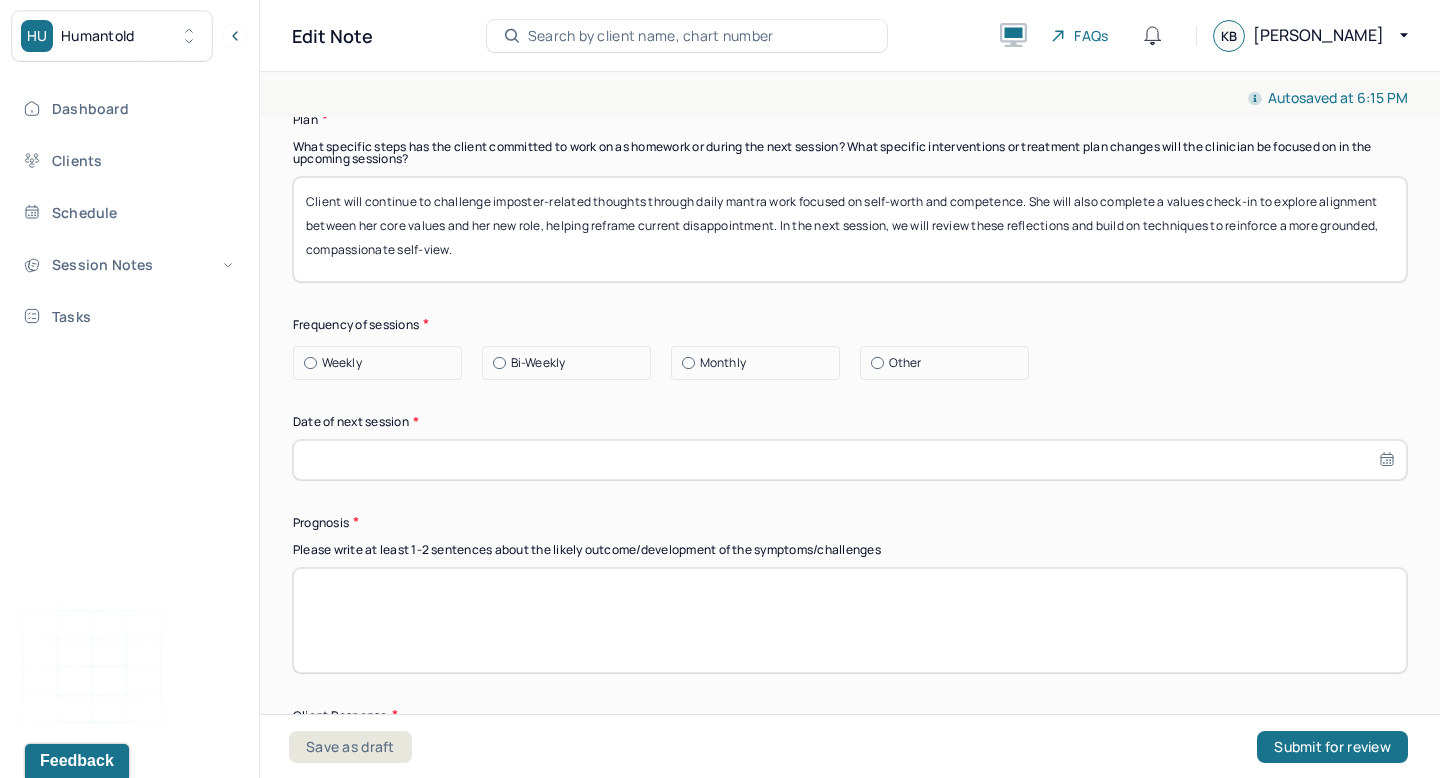 type on "Client will continue to challenge imposter-related thoughts through daily mantra work focused on self-worth and competence. She will also complete a values check-in to explore alignment between her core values and her new role, helping reframe current disappointment. In the next session, we will review these reflections and build on techniques to reinforce a more grounded, compassionate self-view." 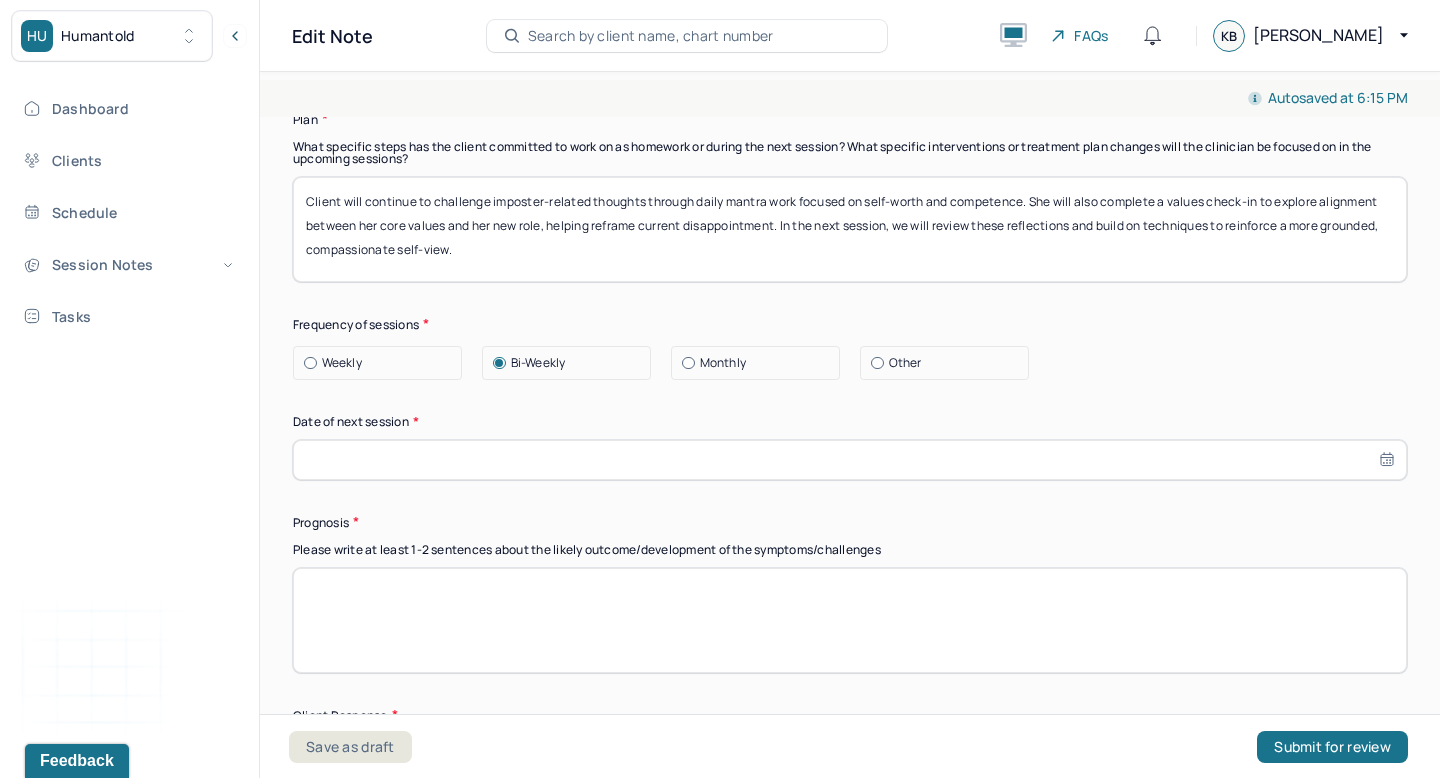 click at bounding box center (850, 460) 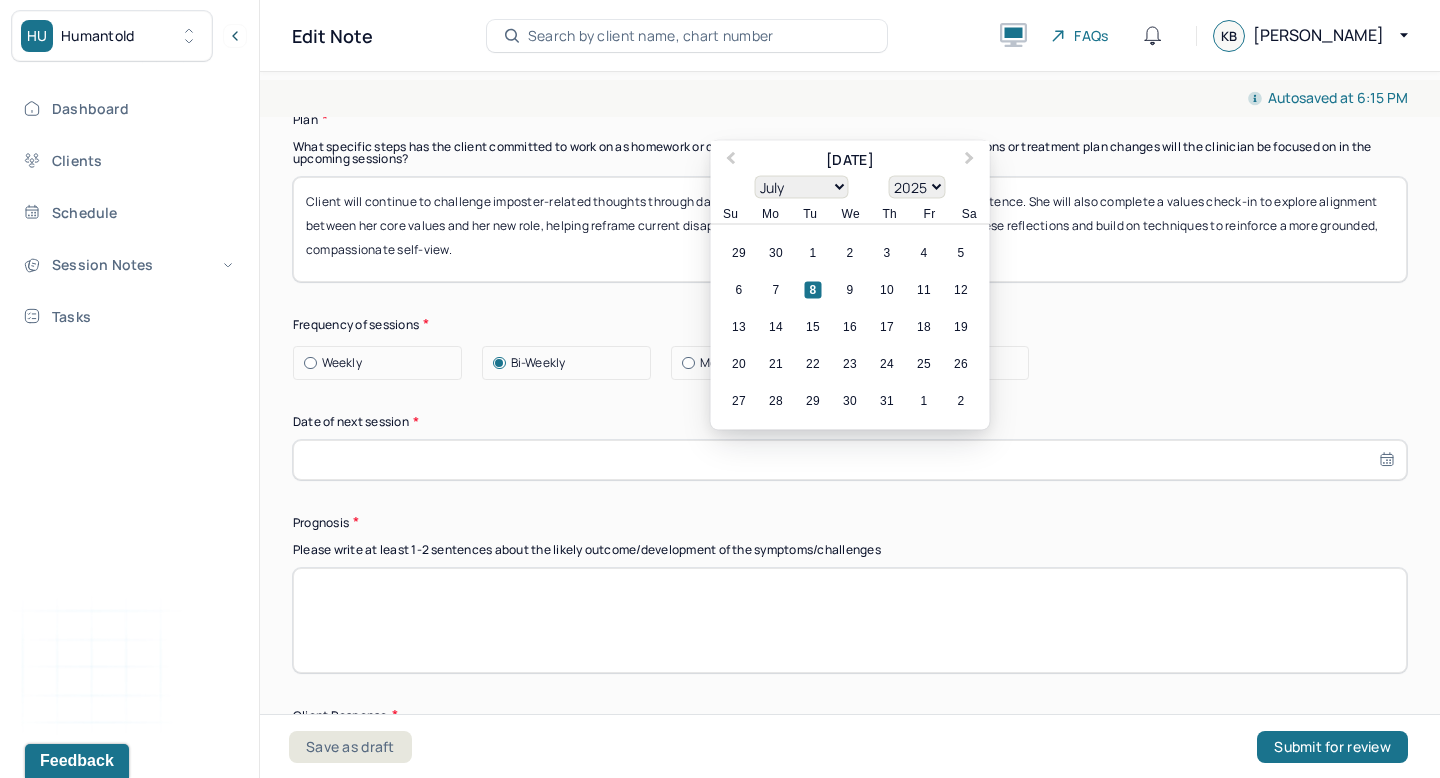 click on "22" at bounding box center (813, 363) 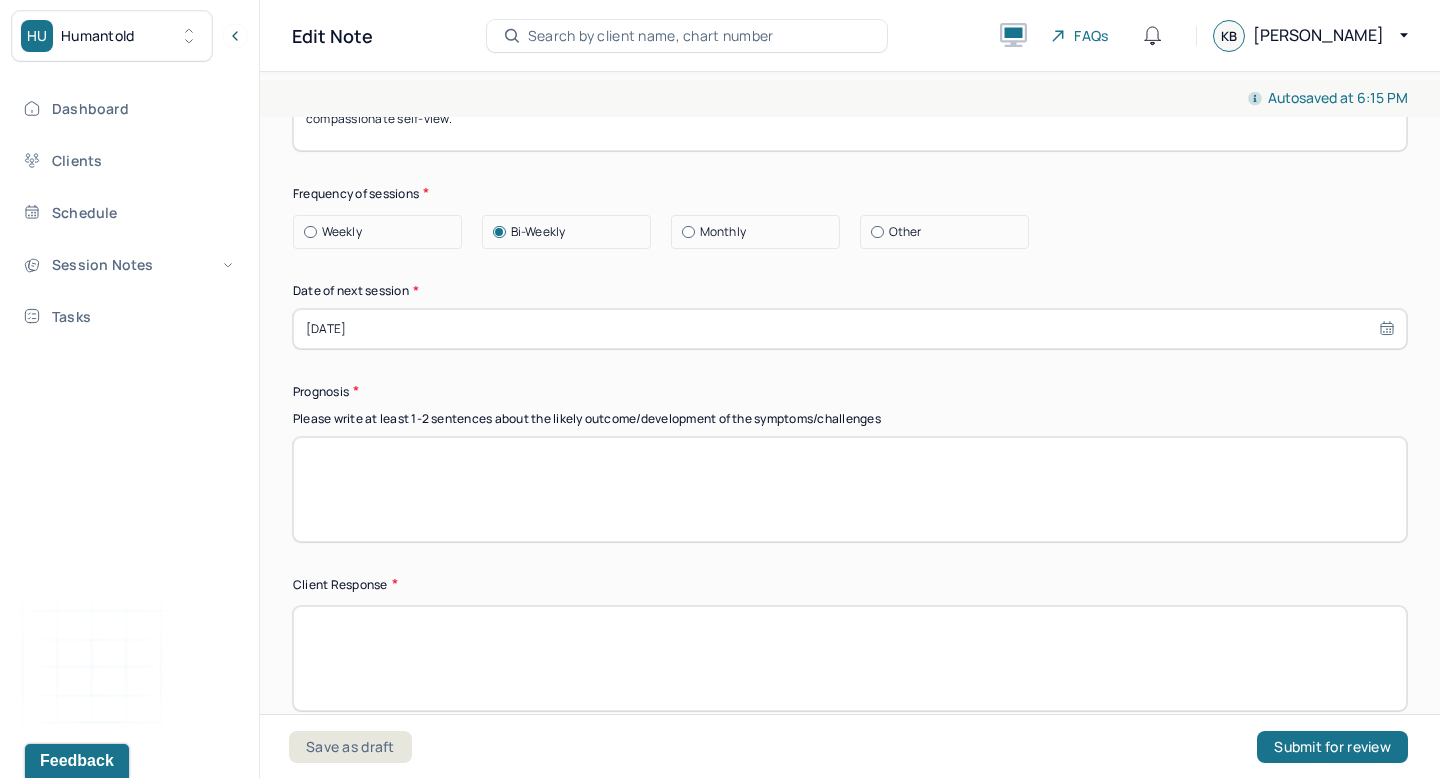 scroll, scrollTop: 2735, scrollLeft: 0, axis: vertical 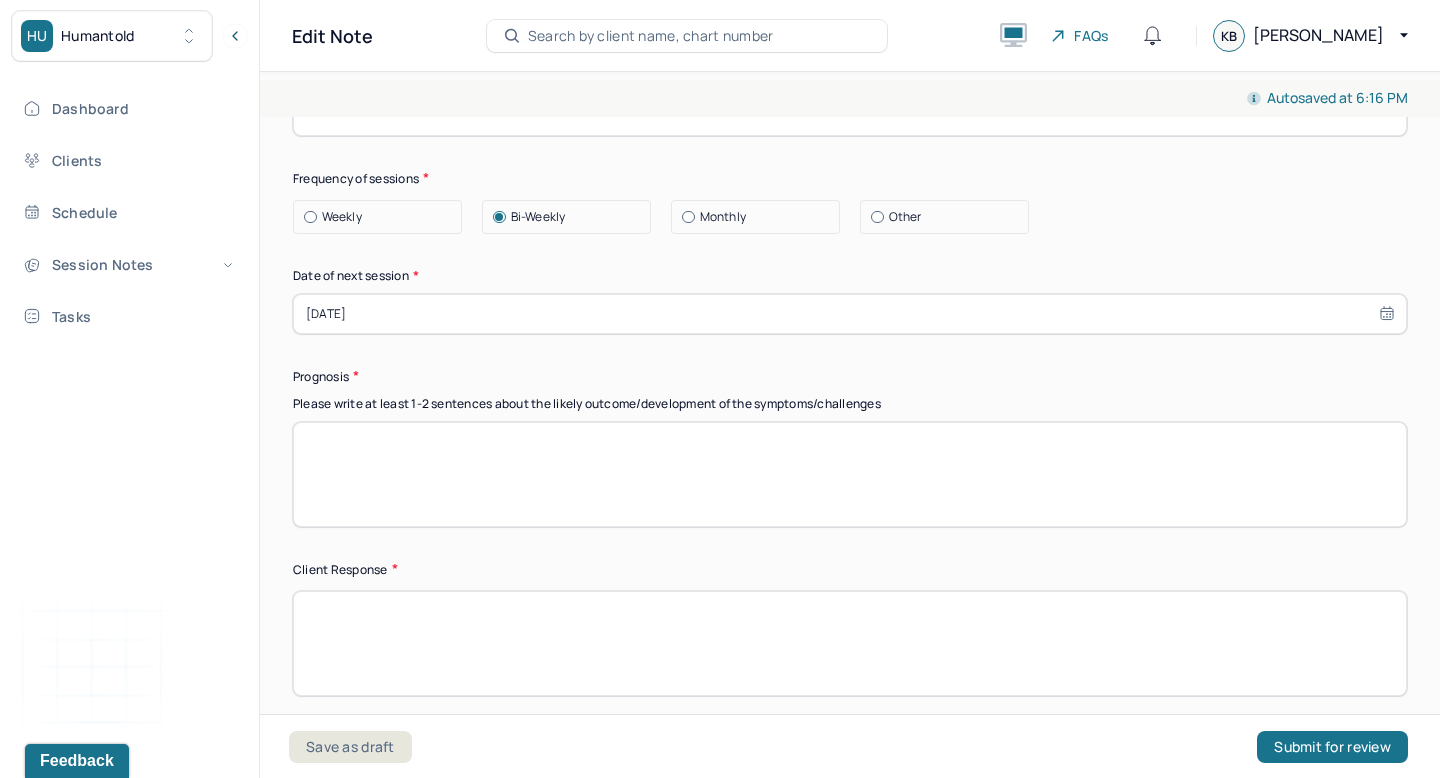 select on "6" 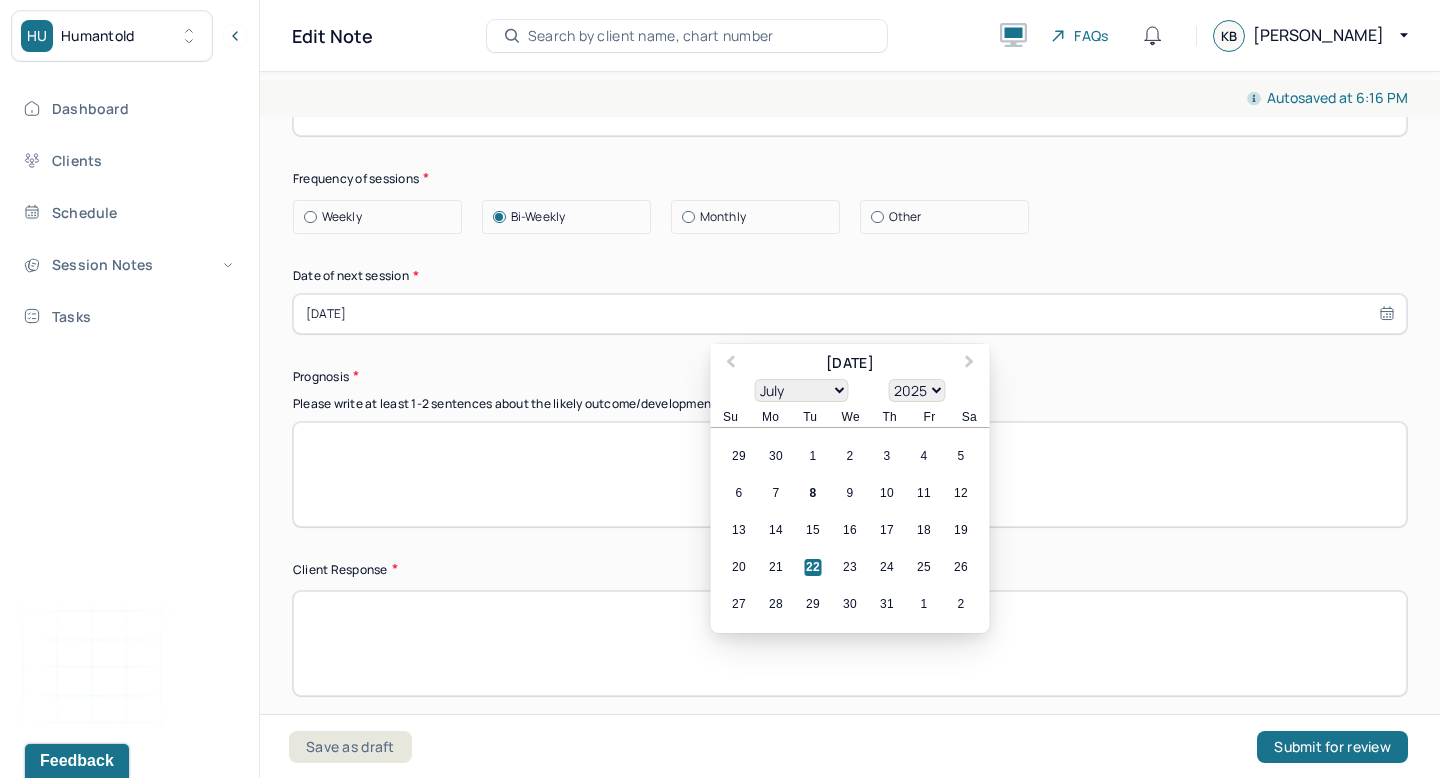 click at bounding box center [850, 474] 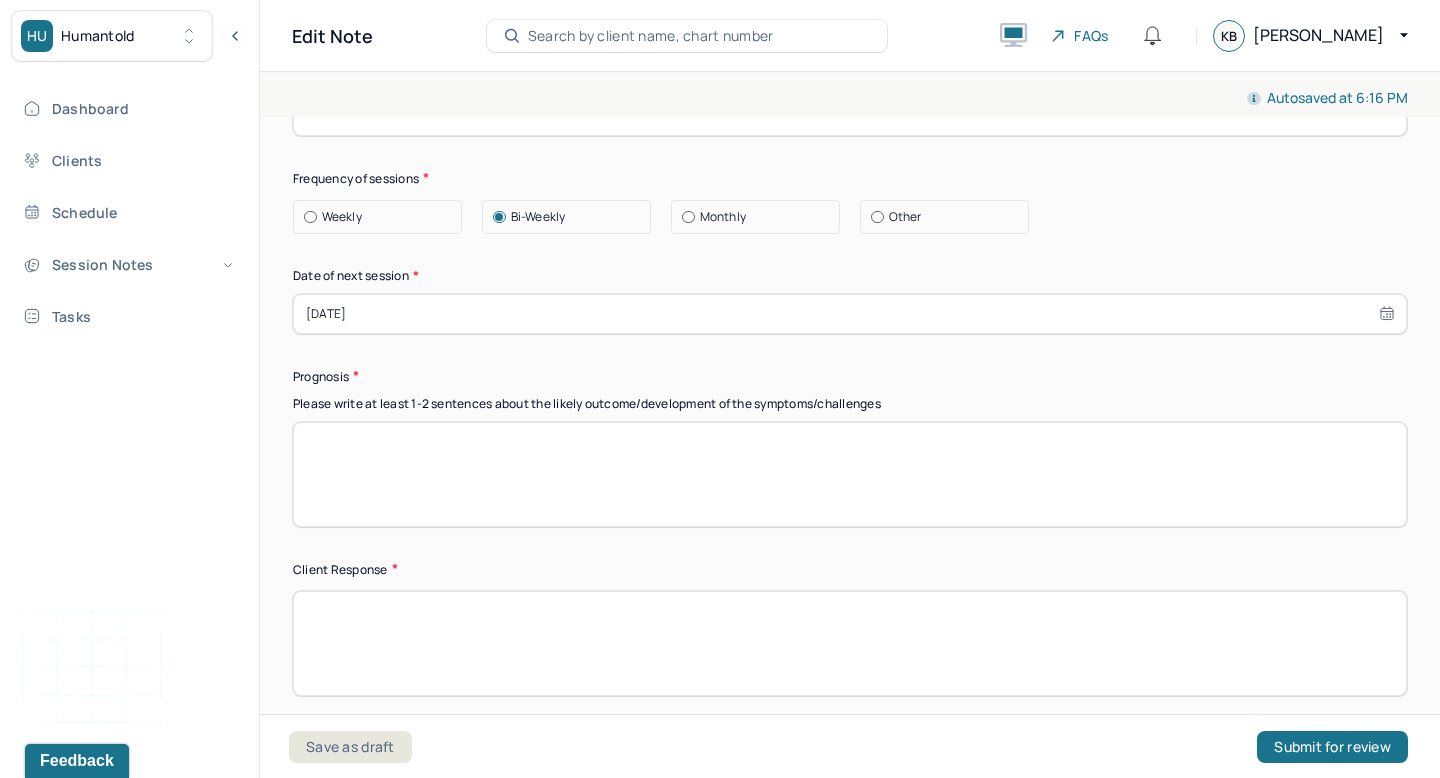 paste on "Client demonstrates insight and willingness to engage in the therapeutic process, which supports a positive prognosis. Continued focus on cognitive distortions and building emotional resilience will likely contribute to improvement in symptoms and self-perception over time." 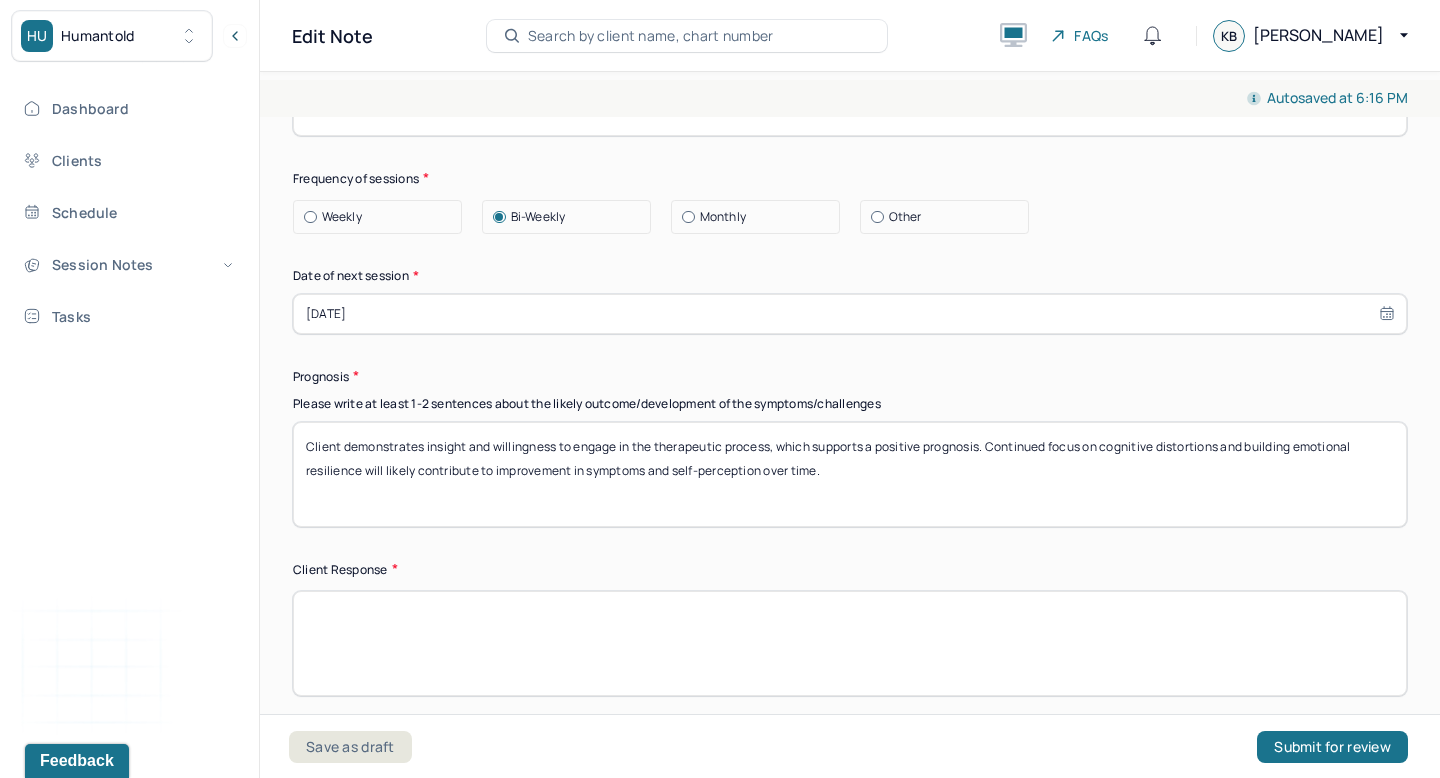 type on "Client demonstrates insight and willingness to engage in the therapeutic process, which supports a positive prognosis. Continued focus on cognitive distortions and building emotional resilience will likely contribute to improvement in symptoms and self-perception over time." 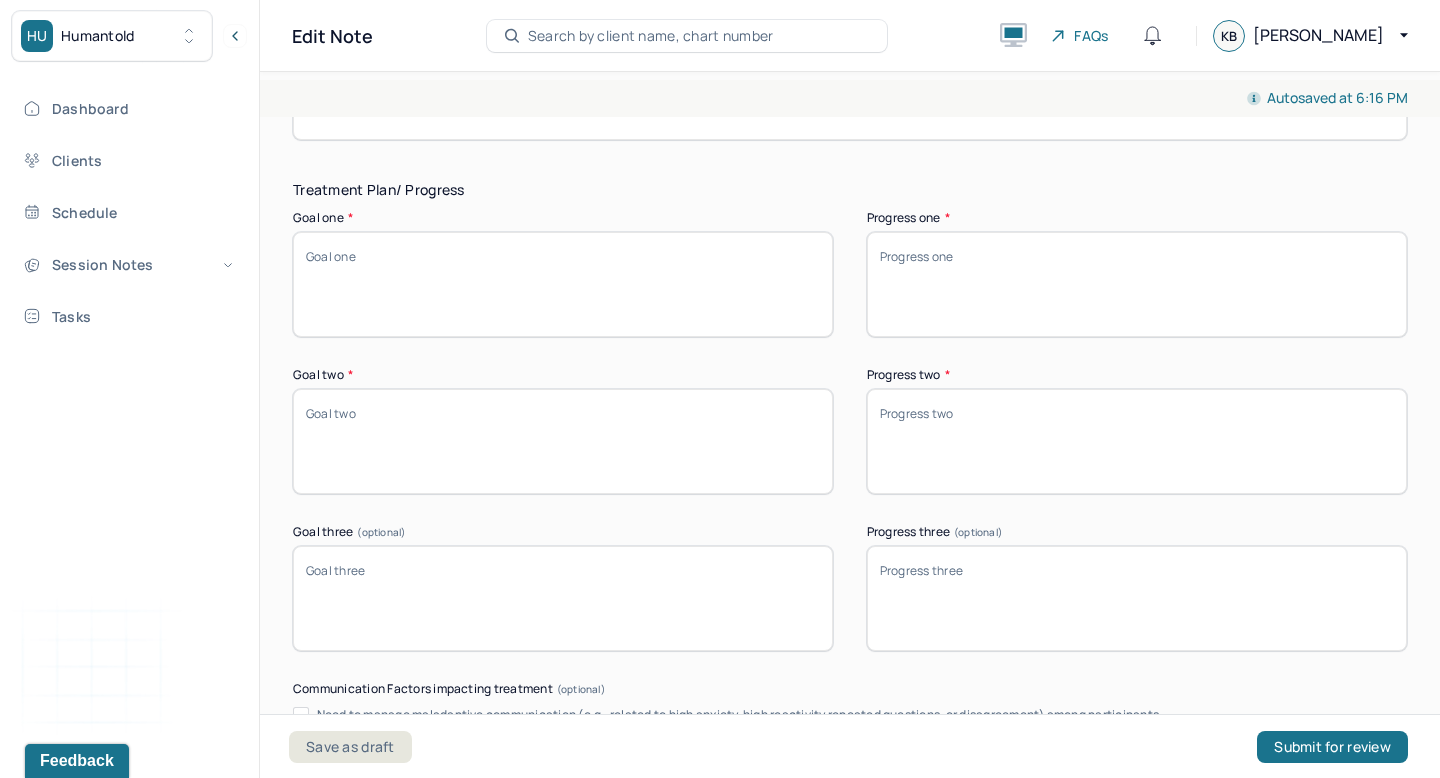scroll, scrollTop: 3293, scrollLeft: 0, axis: vertical 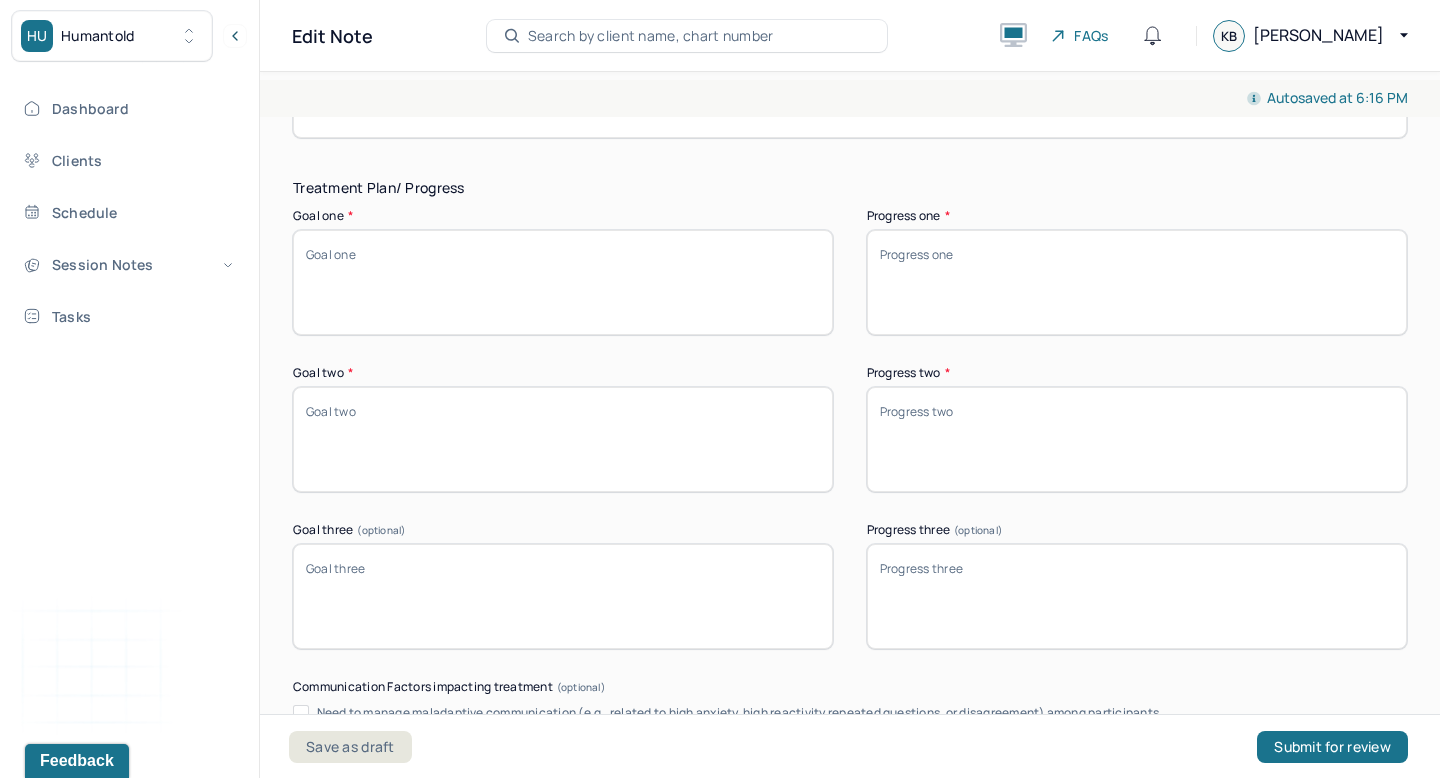 type on "Client remained receptive and reflective throughout session. She appeared comforted by validation and psychoeducation, and expressed commitment to continuing her personal growth and self-understanding." 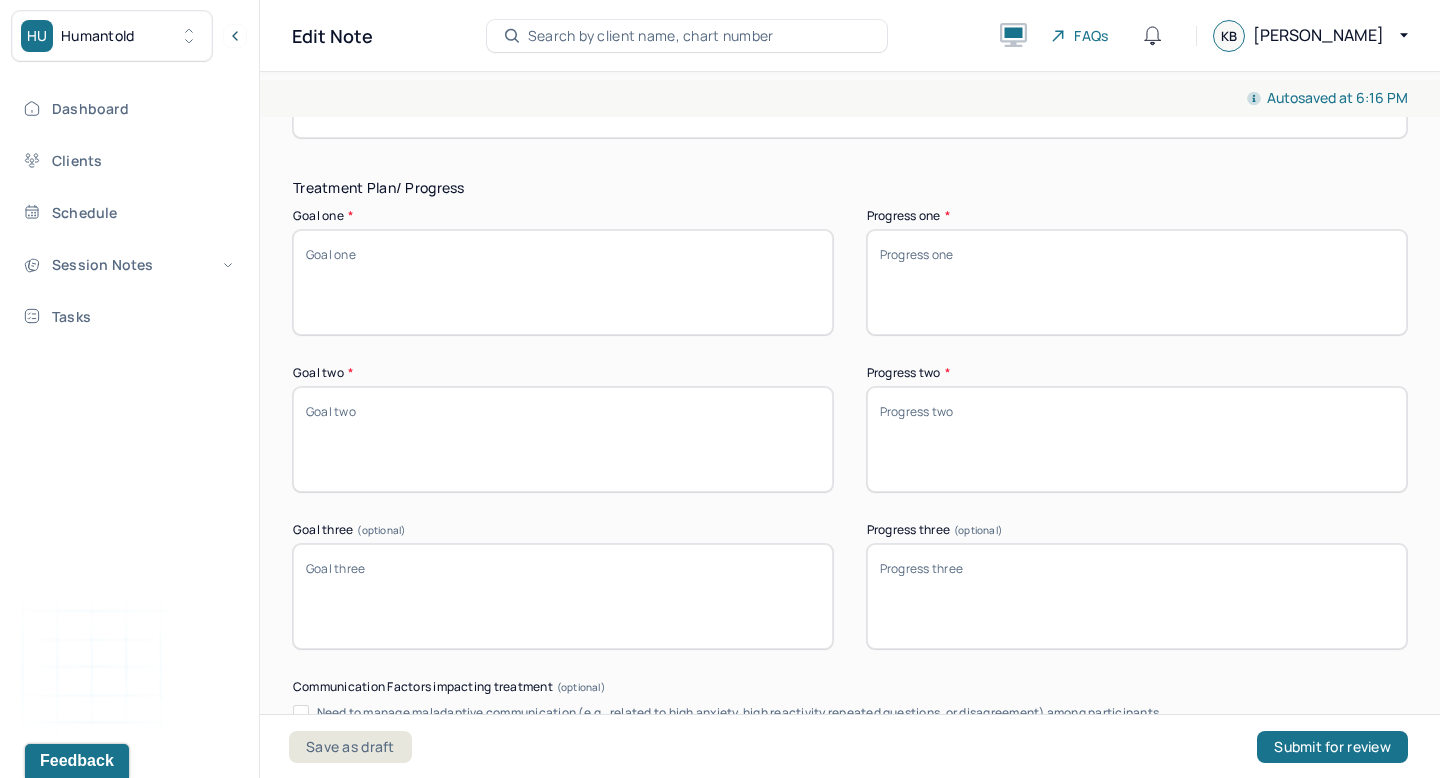 click on "Goal one *" at bounding box center (563, 282) 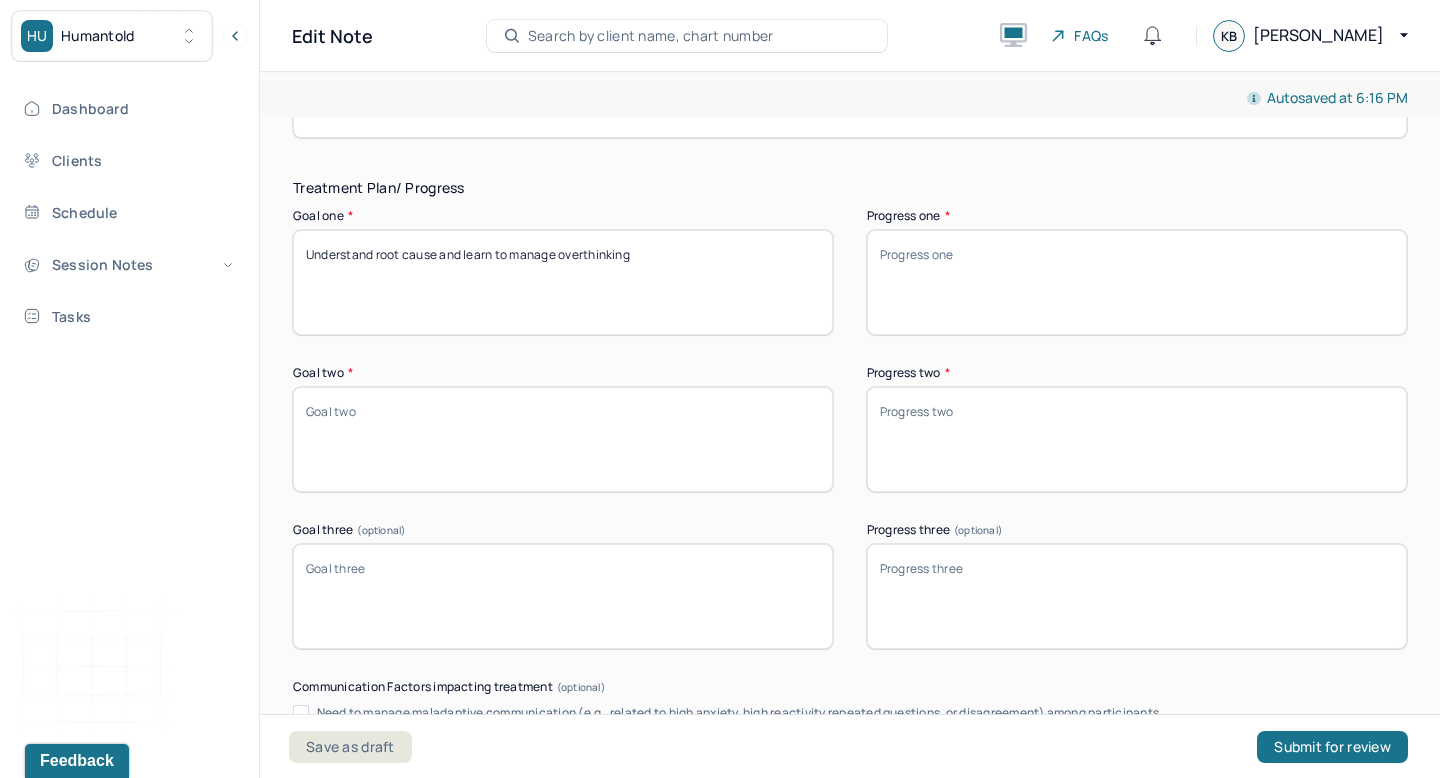 type on "Understand root cause and learn to manage overthinking" 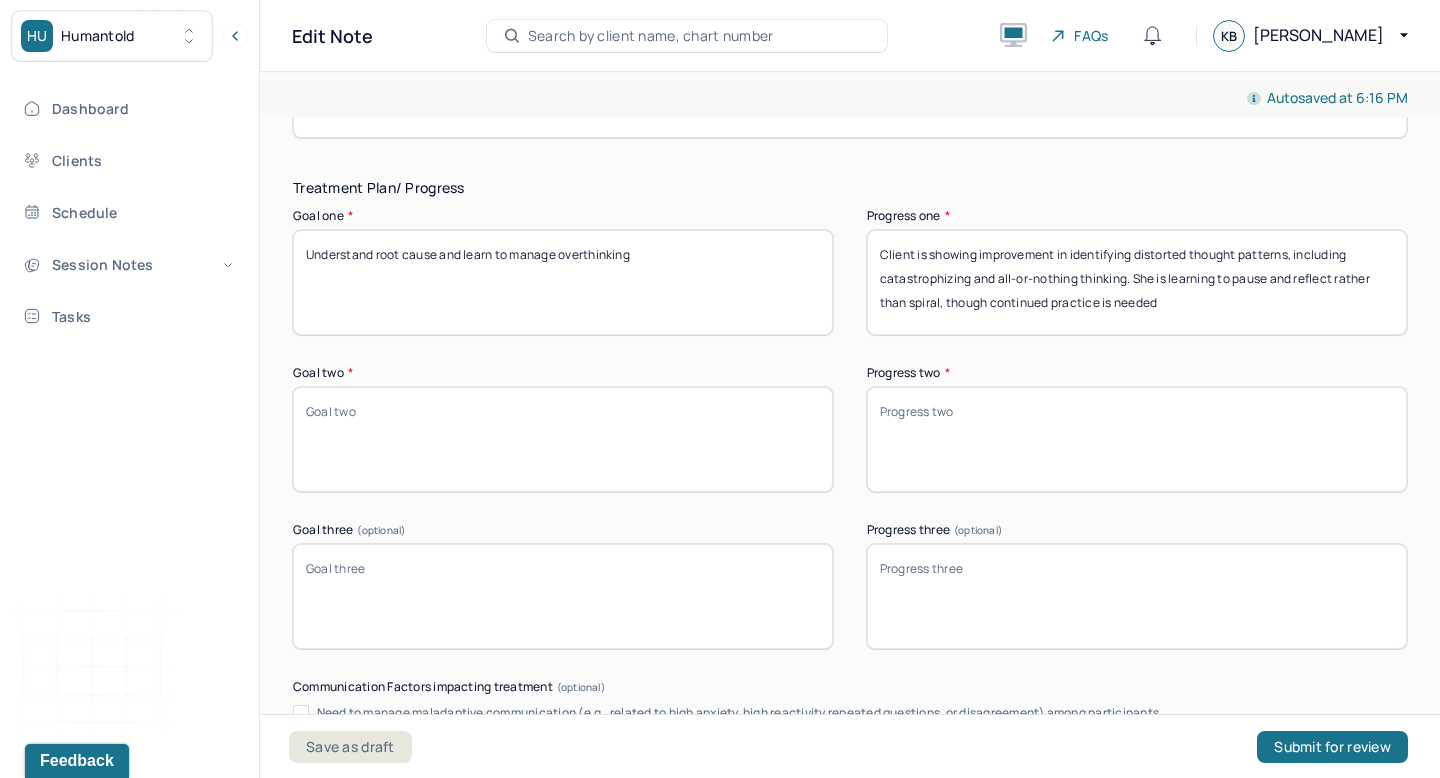 click on "Client is showing improvement in identifying distorted thought patterns, including catastrophizing and all-or-nothing thinking. She is learning to pause and reflect rather than spiral, though continued practice is needed" at bounding box center (1137, 282) 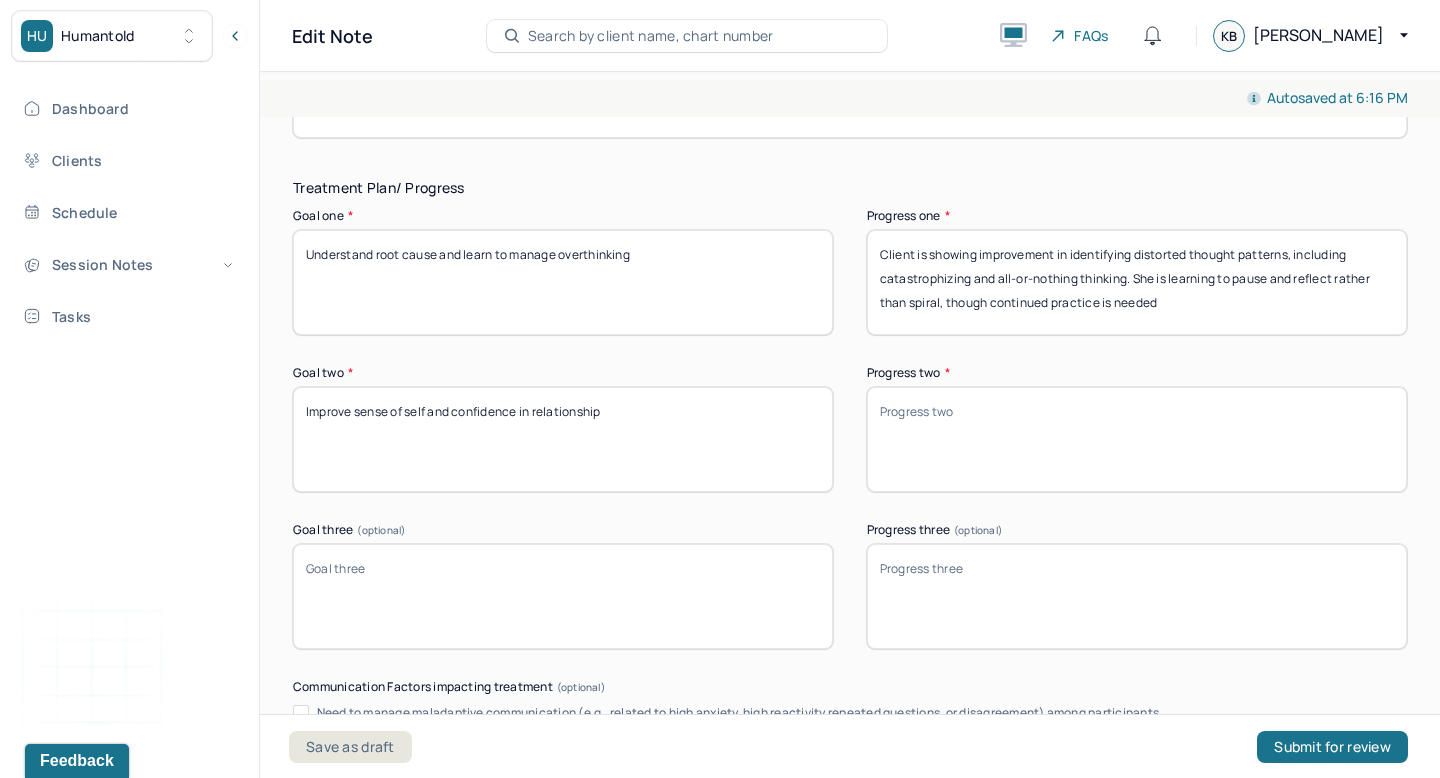 type on "Improve sense of self and confidence in relationship" 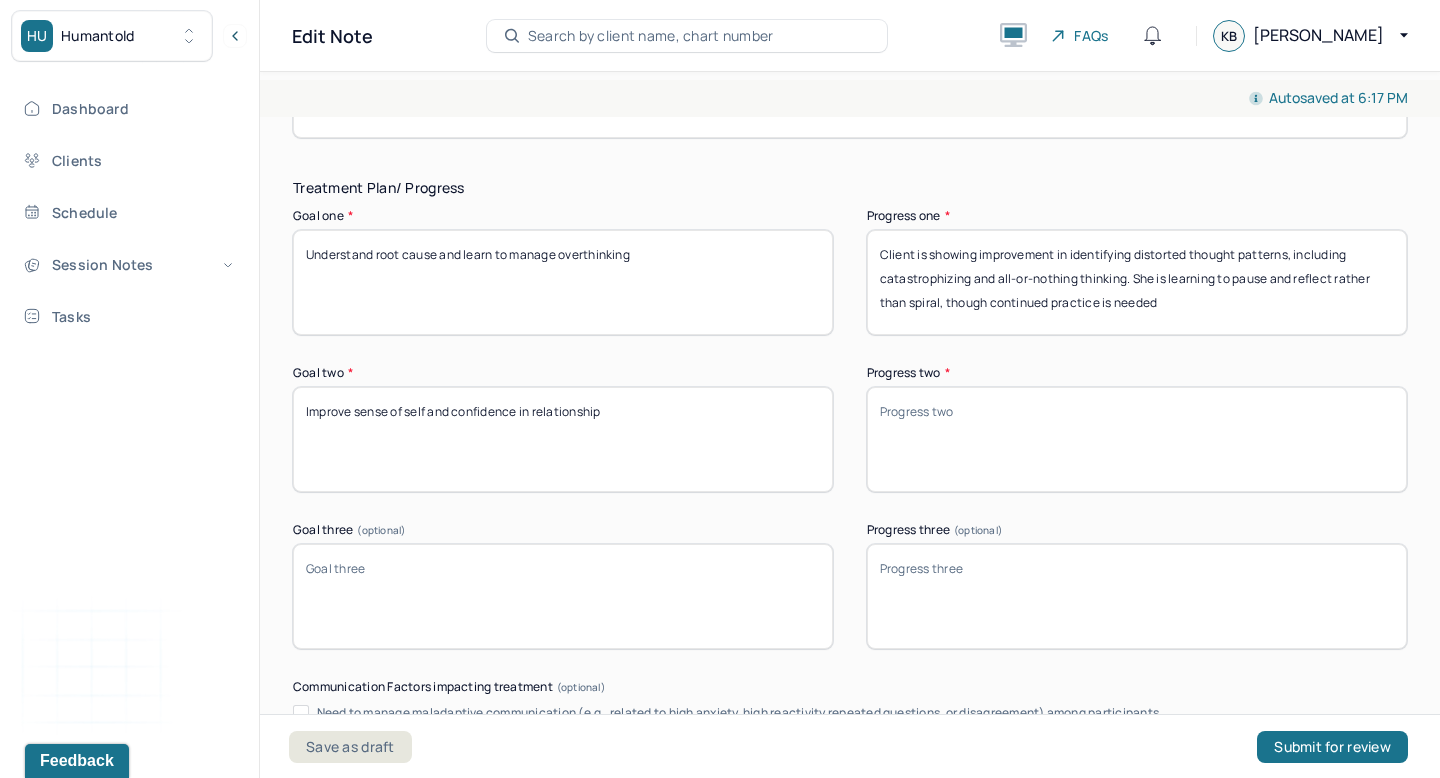 click on "Progress two *" at bounding box center [1137, 439] 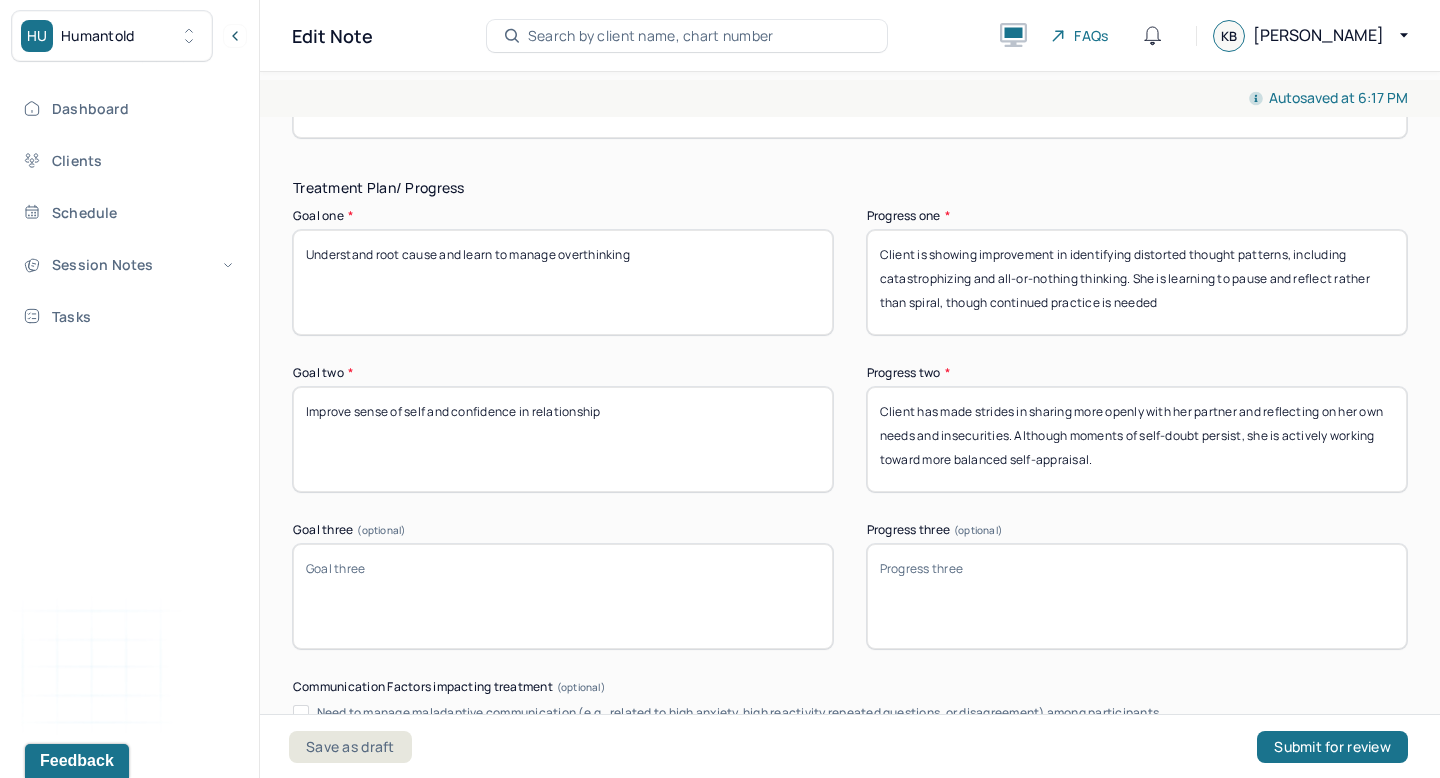 type on "Client has made strides in sharing more openly with her partner and reflecting on her own needs and insecurities. Although moments of self-doubt persist, she is actively working toward more balanced self-appraisal." 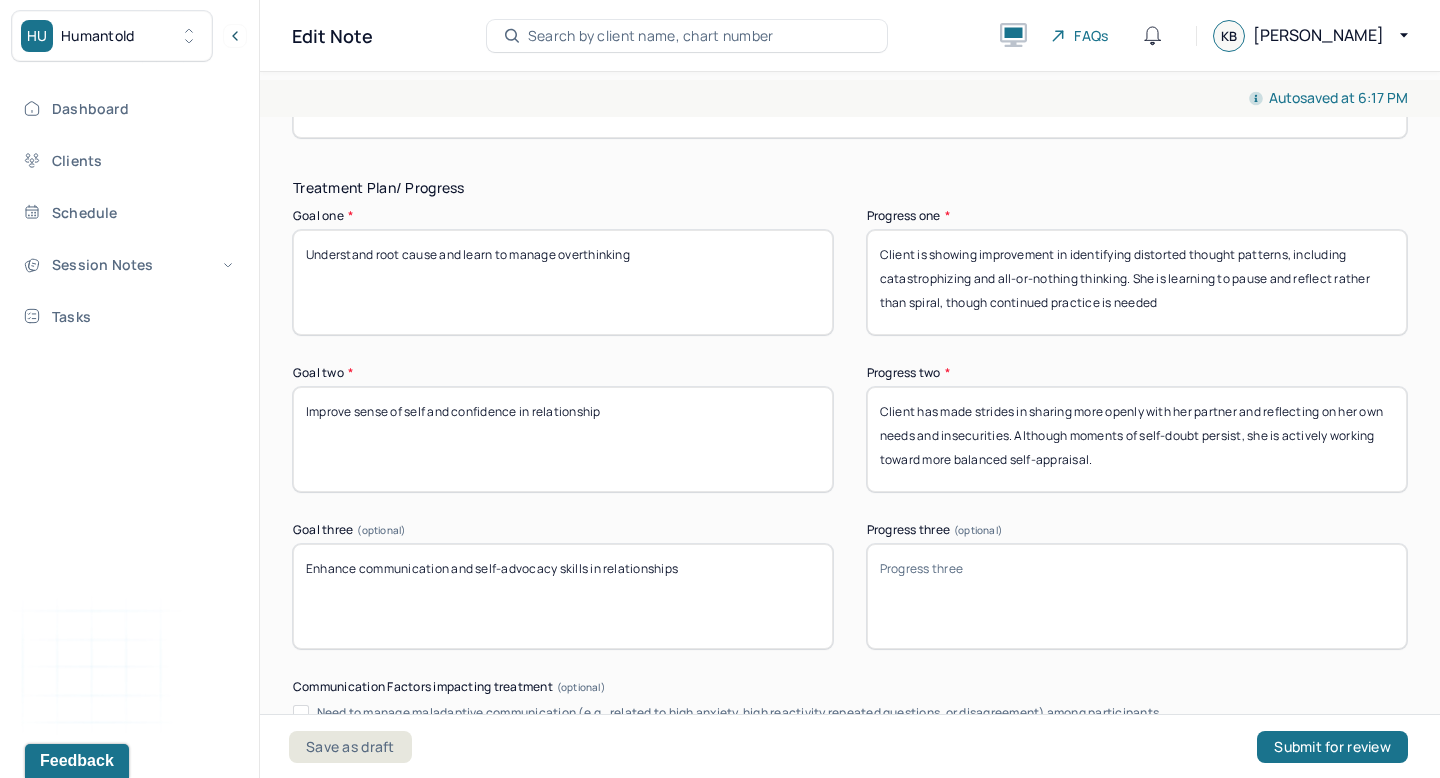 type on "Enhance communication and self-advocacy skills in relationships" 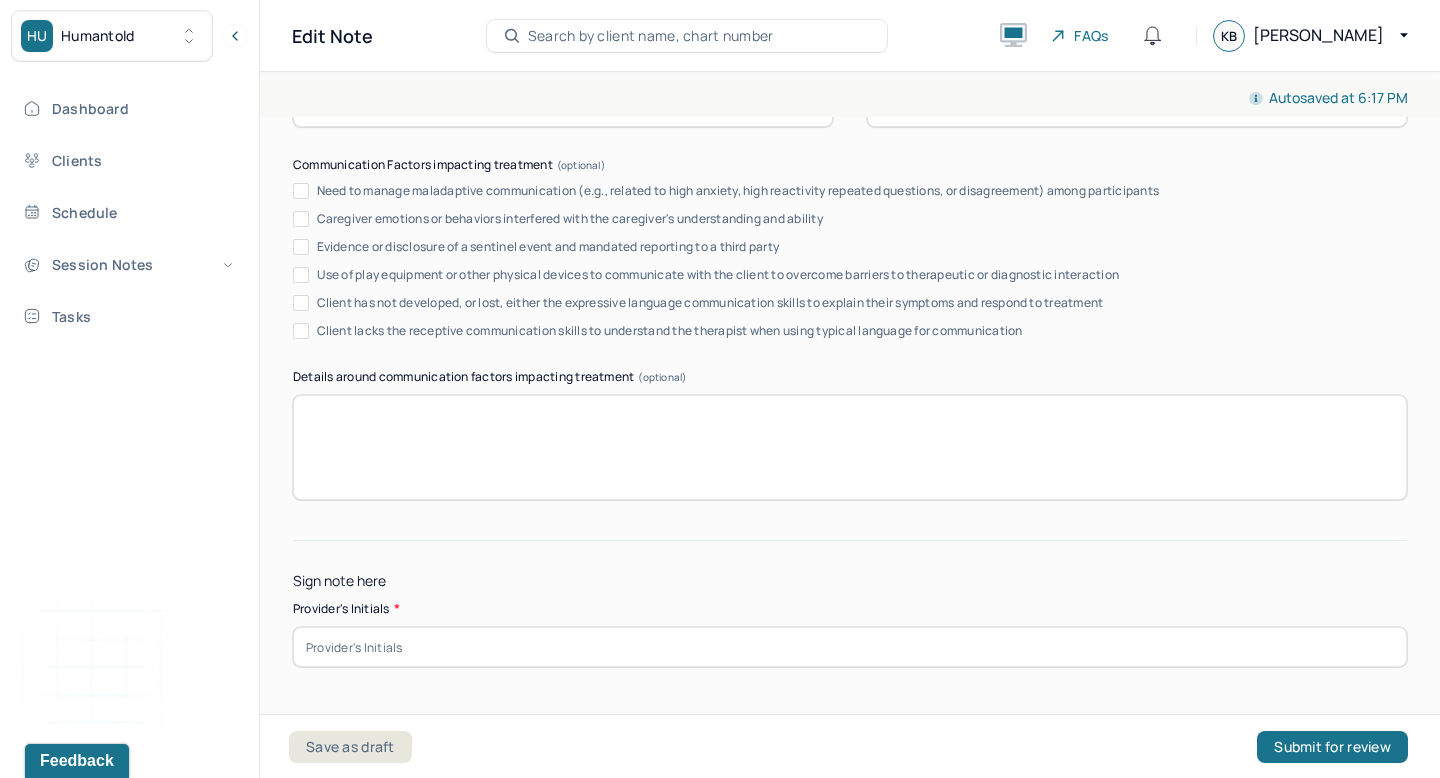 scroll, scrollTop: 3881, scrollLeft: 0, axis: vertical 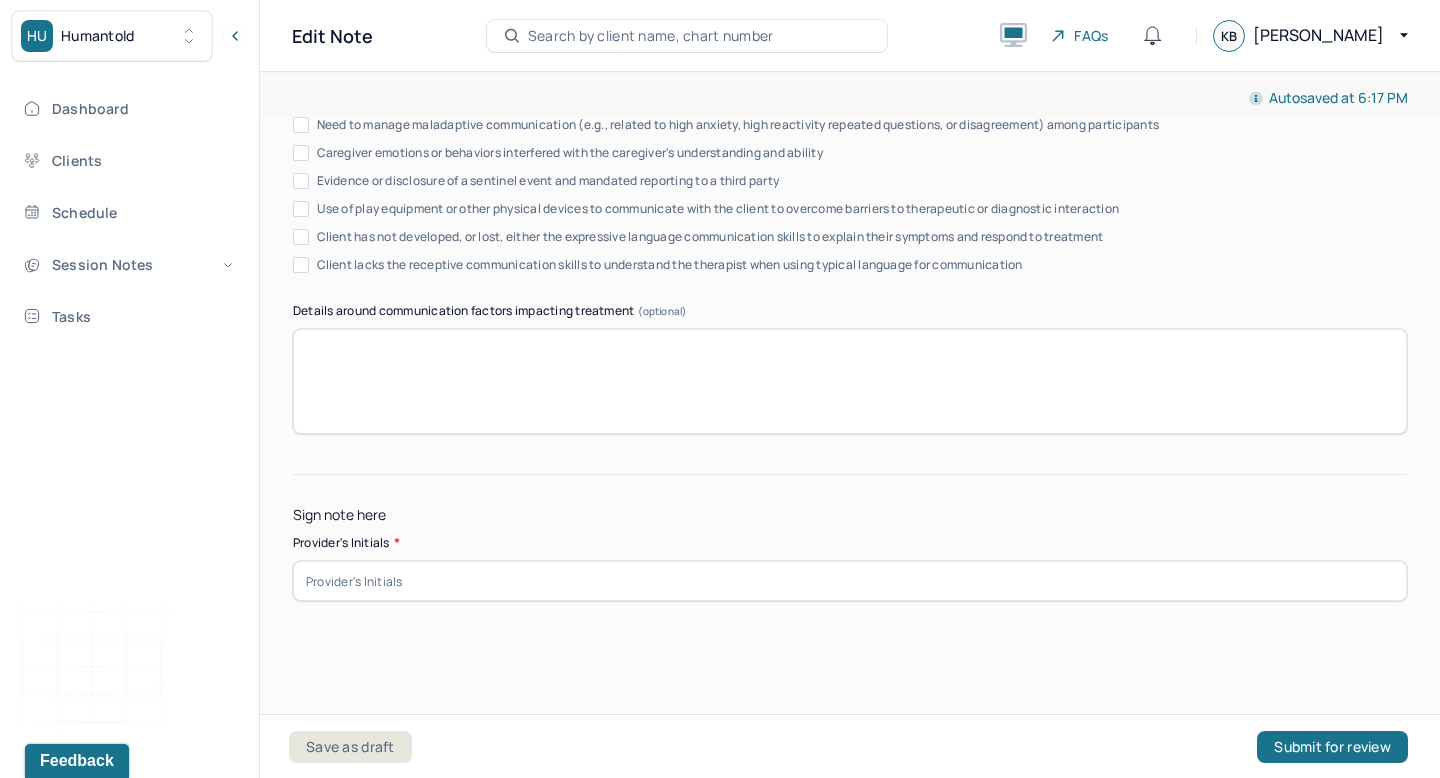 type on "Client has initiated vulnerable conversations with both partner and family, including asking for help—an area she has previously struggled with. Continued encouragement and skill-building will support growth in this area." 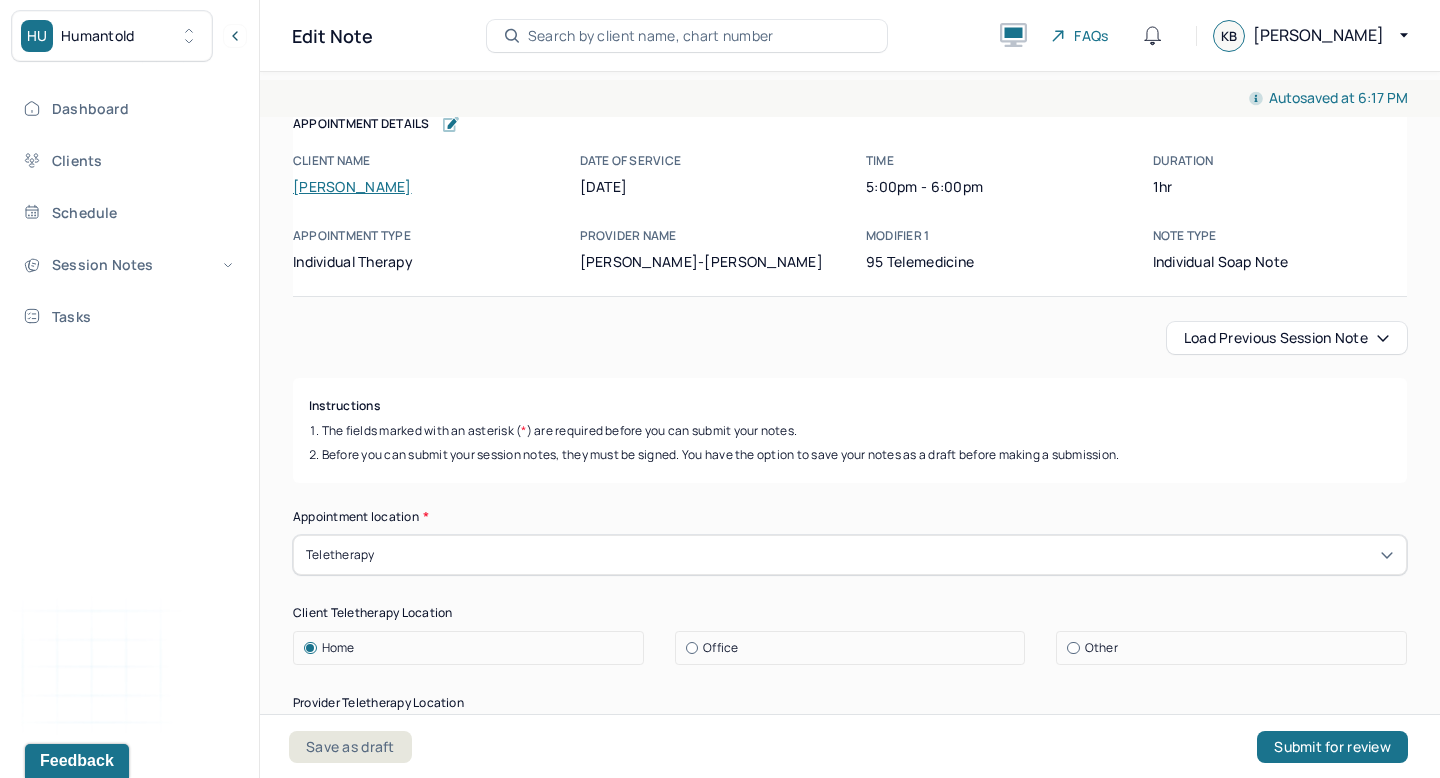 scroll, scrollTop: 0, scrollLeft: 0, axis: both 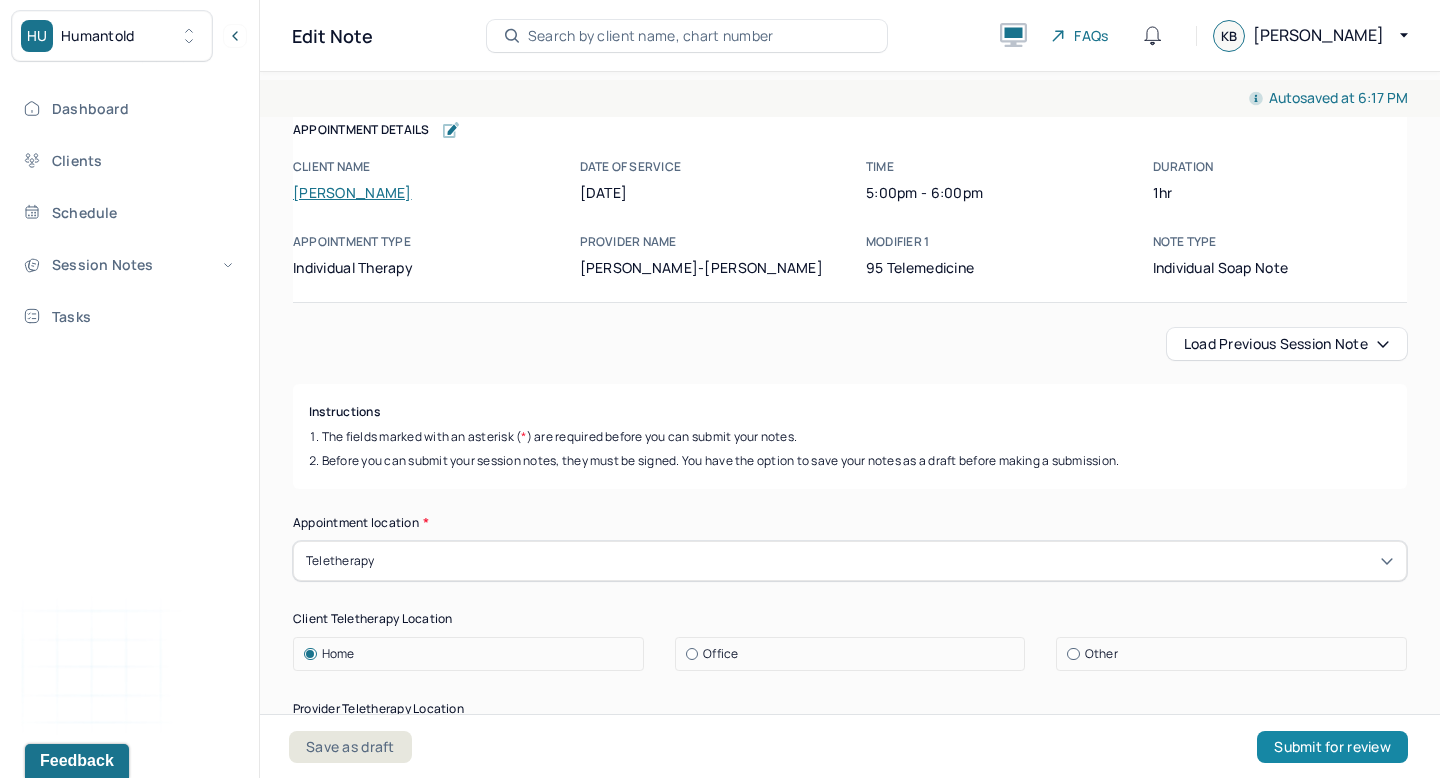 type on "K.B.E" 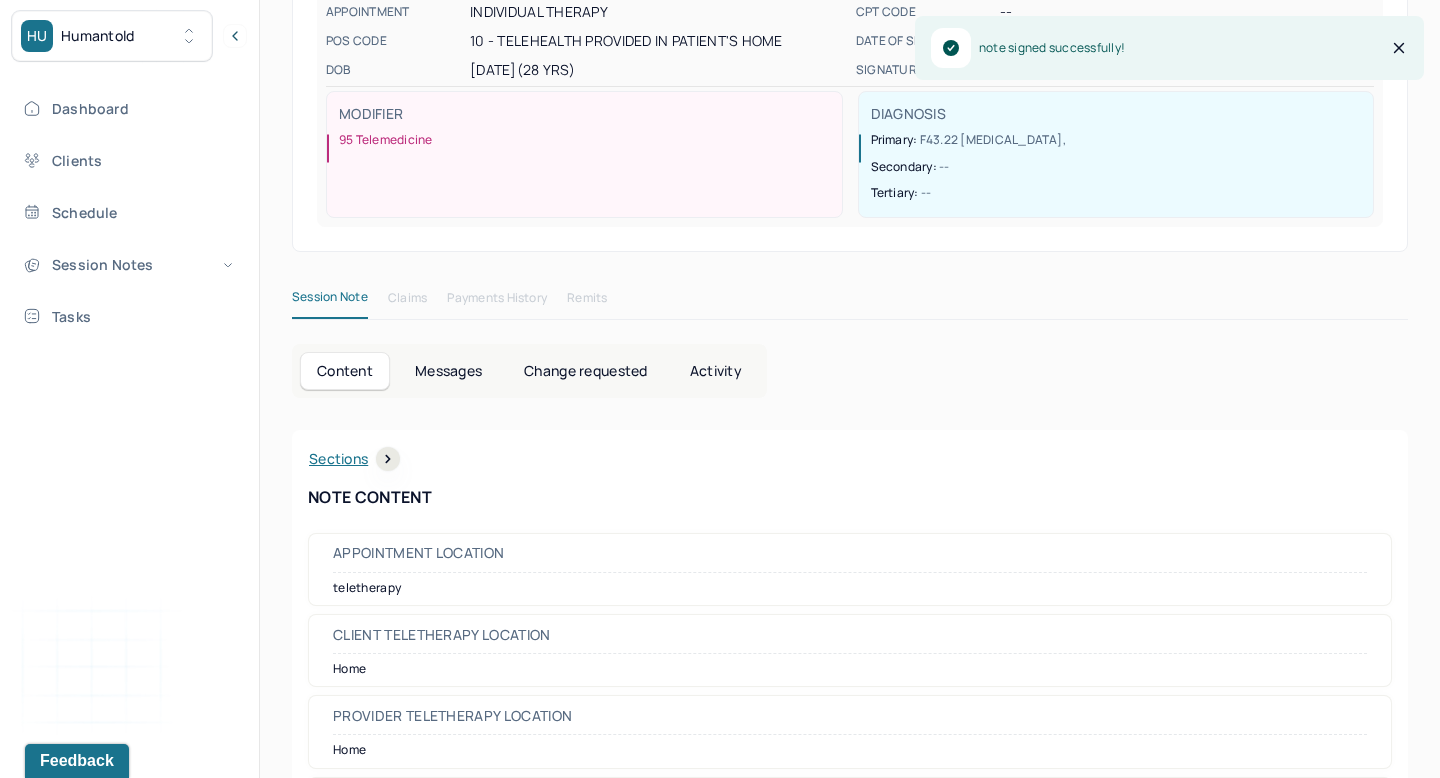 scroll, scrollTop: 0, scrollLeft: 0, axis: both 